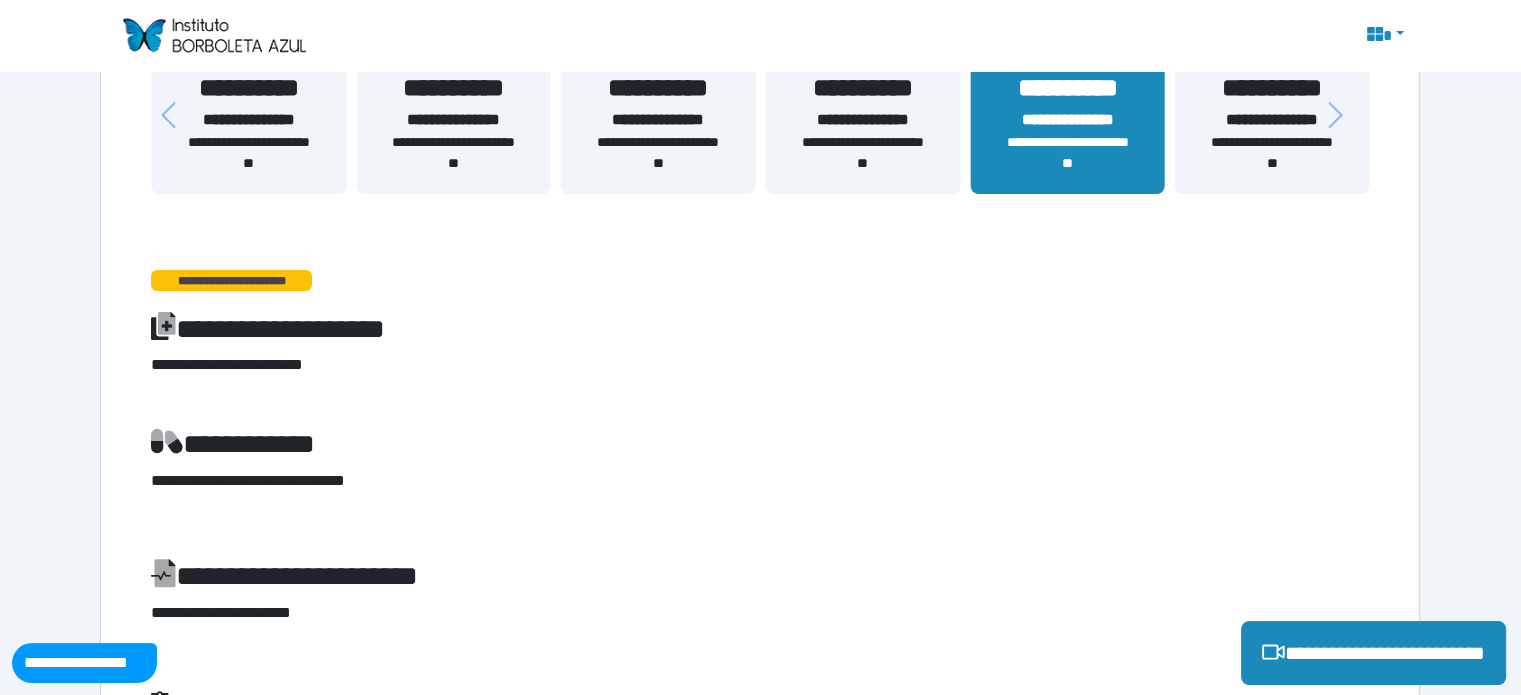 scroll, scrollTop: 100, scrollLeft: 0, axis: vertical 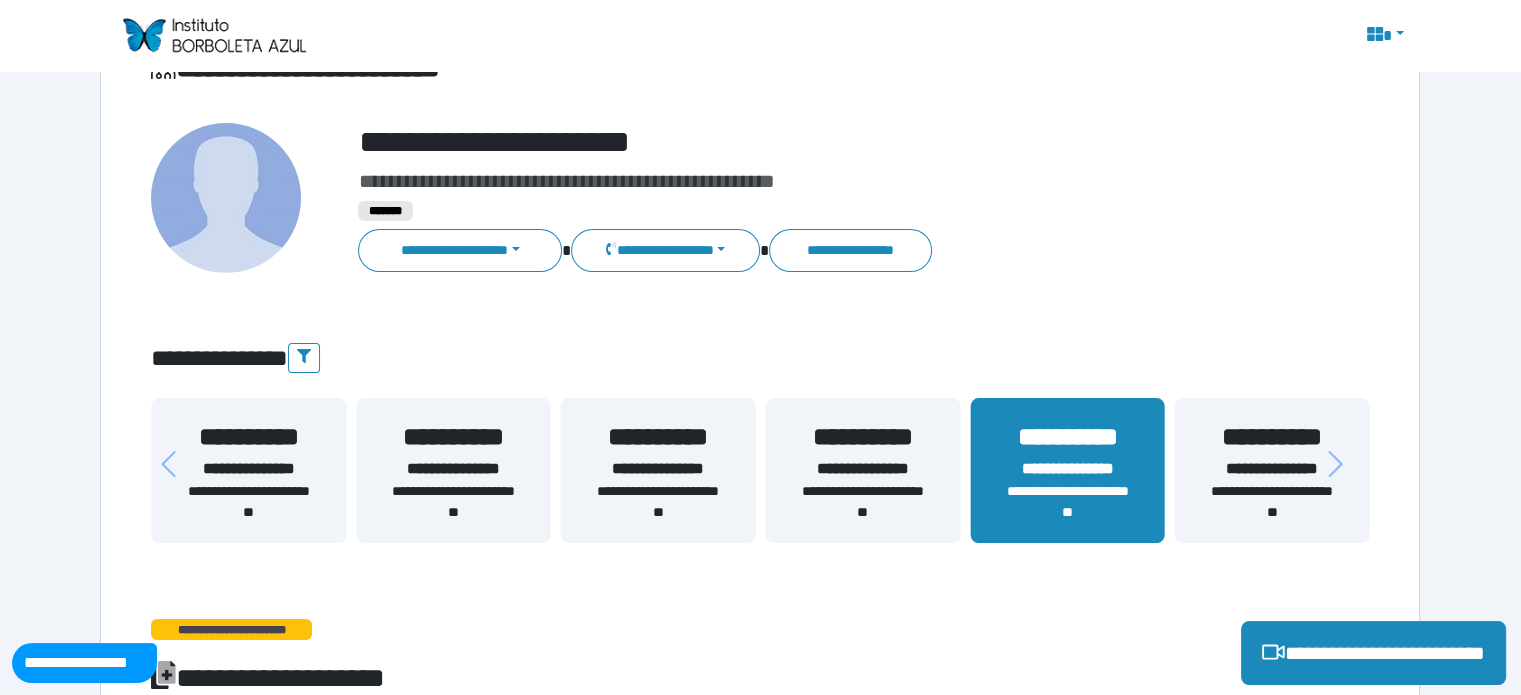 click on "**********" at bounding box center (1067, 502) 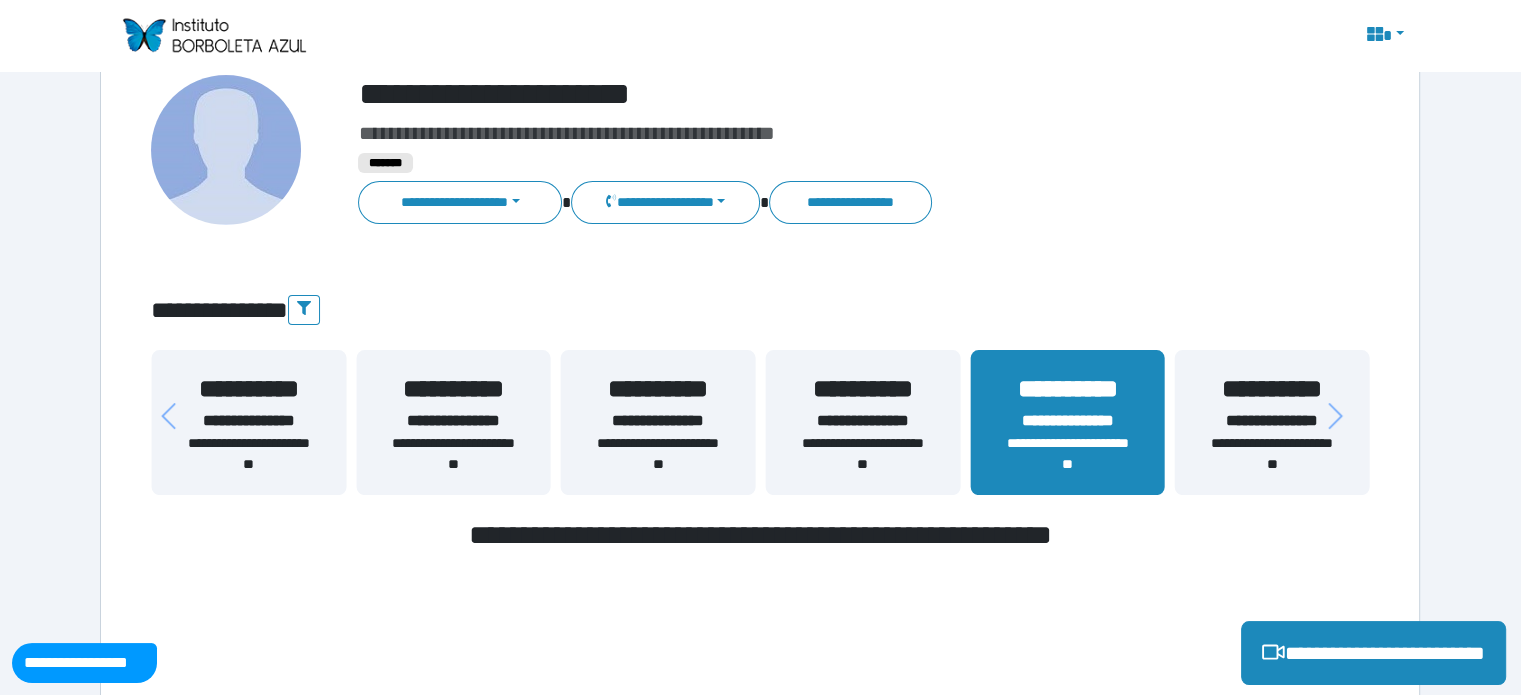 scroll, scrollTop: 233, scrollLeft: 0, axis: vertical 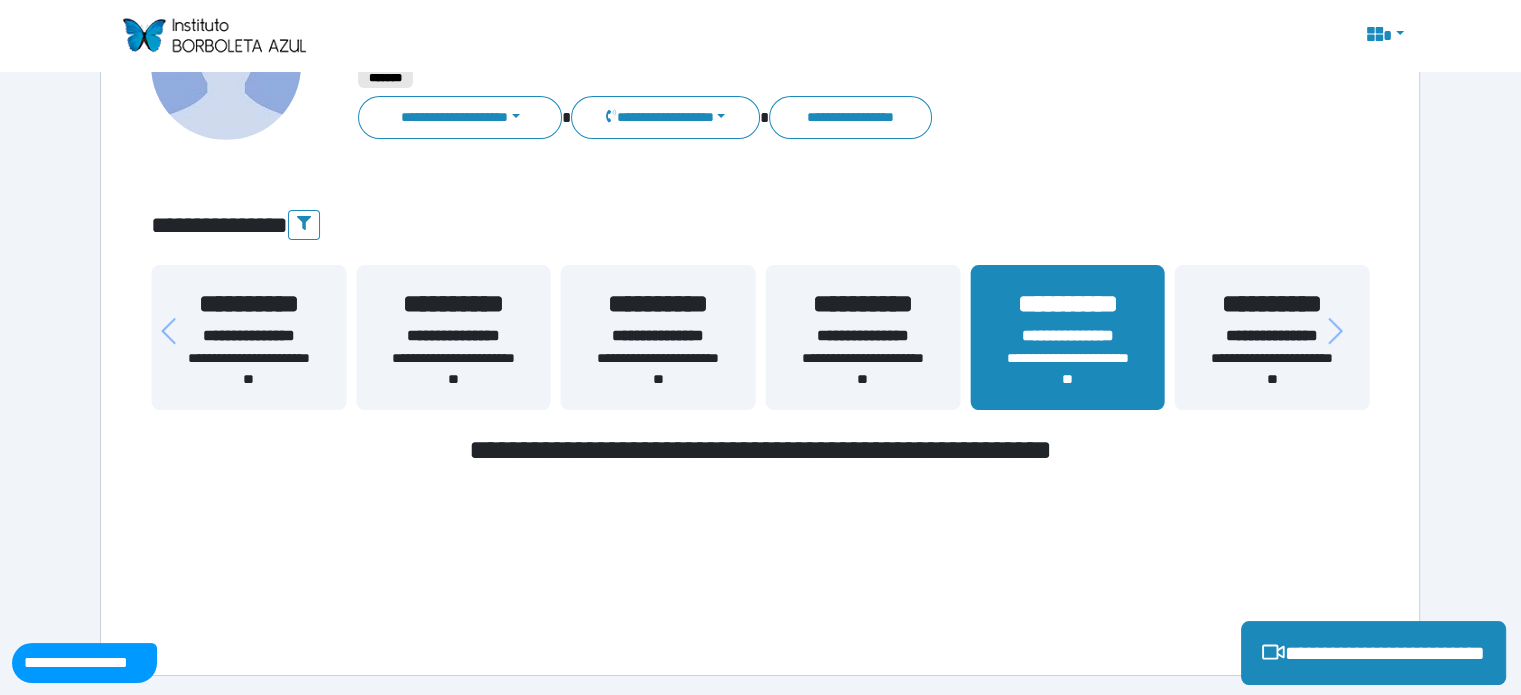click on "**********" at bounding box center [1067, 369] 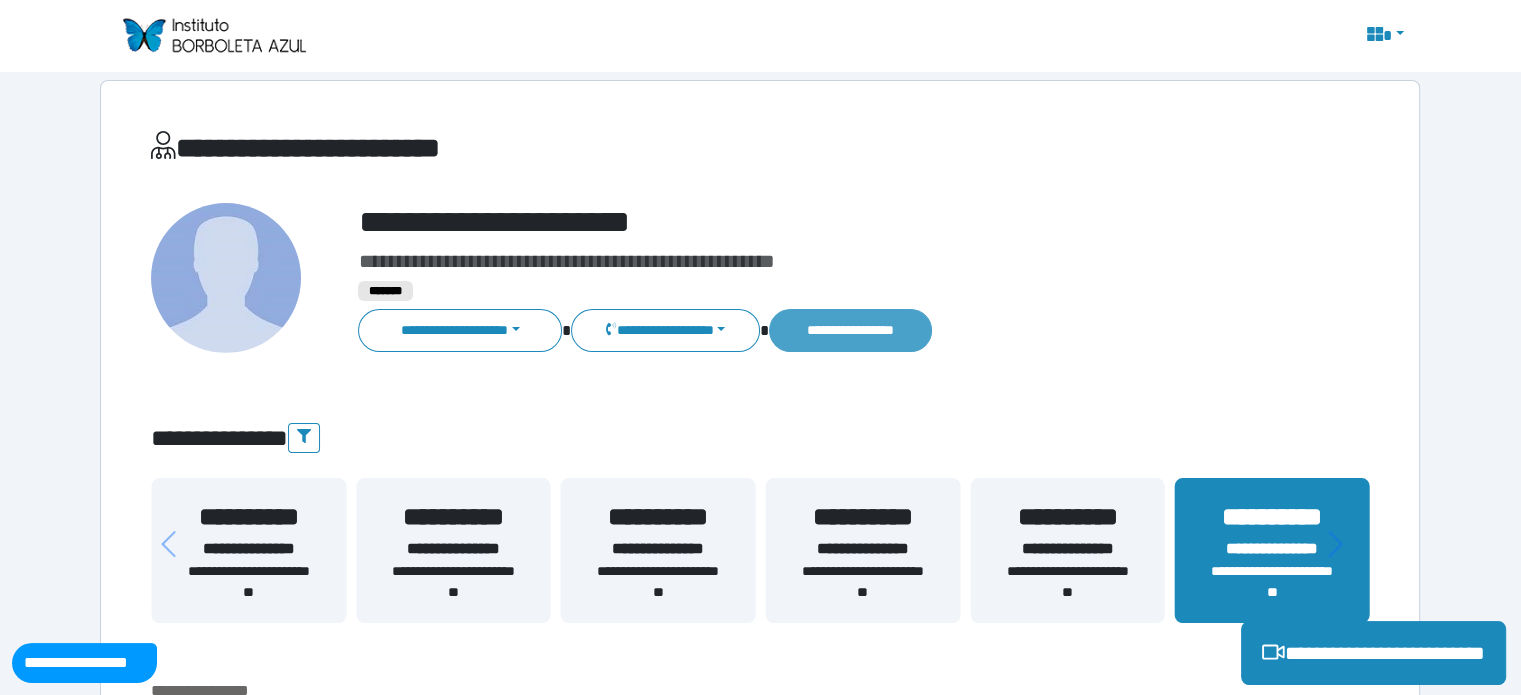 scroll, scrollTop: 0, scrollLeft: 0, axis: both 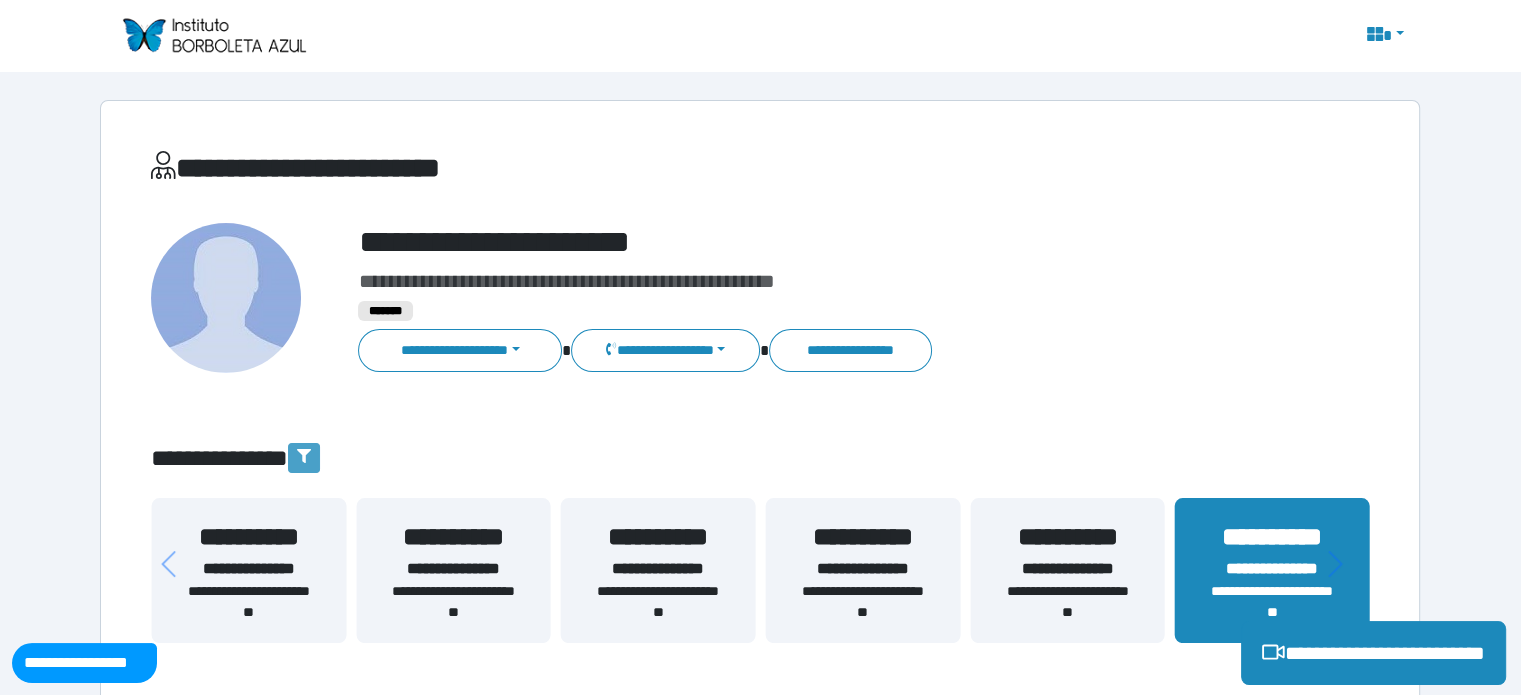 click 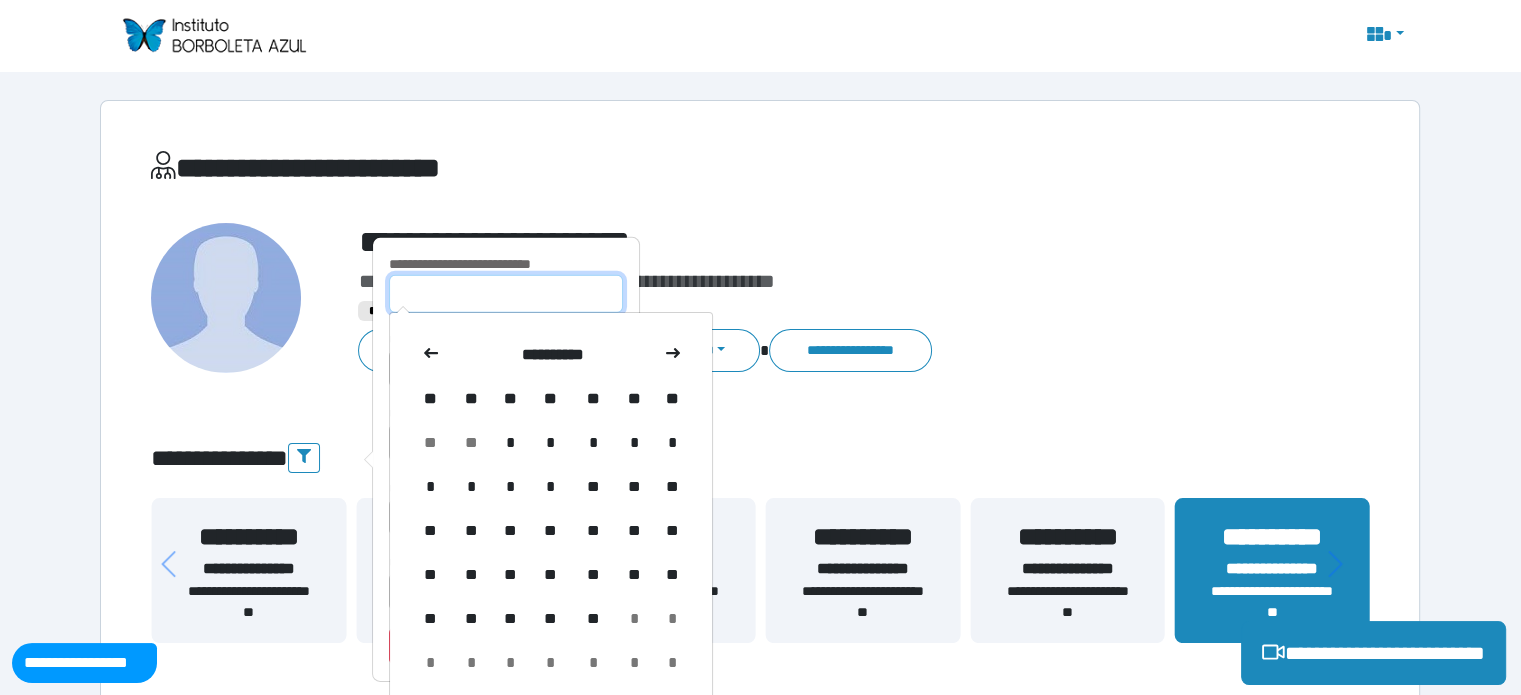 click at bounding box center [506, 294] 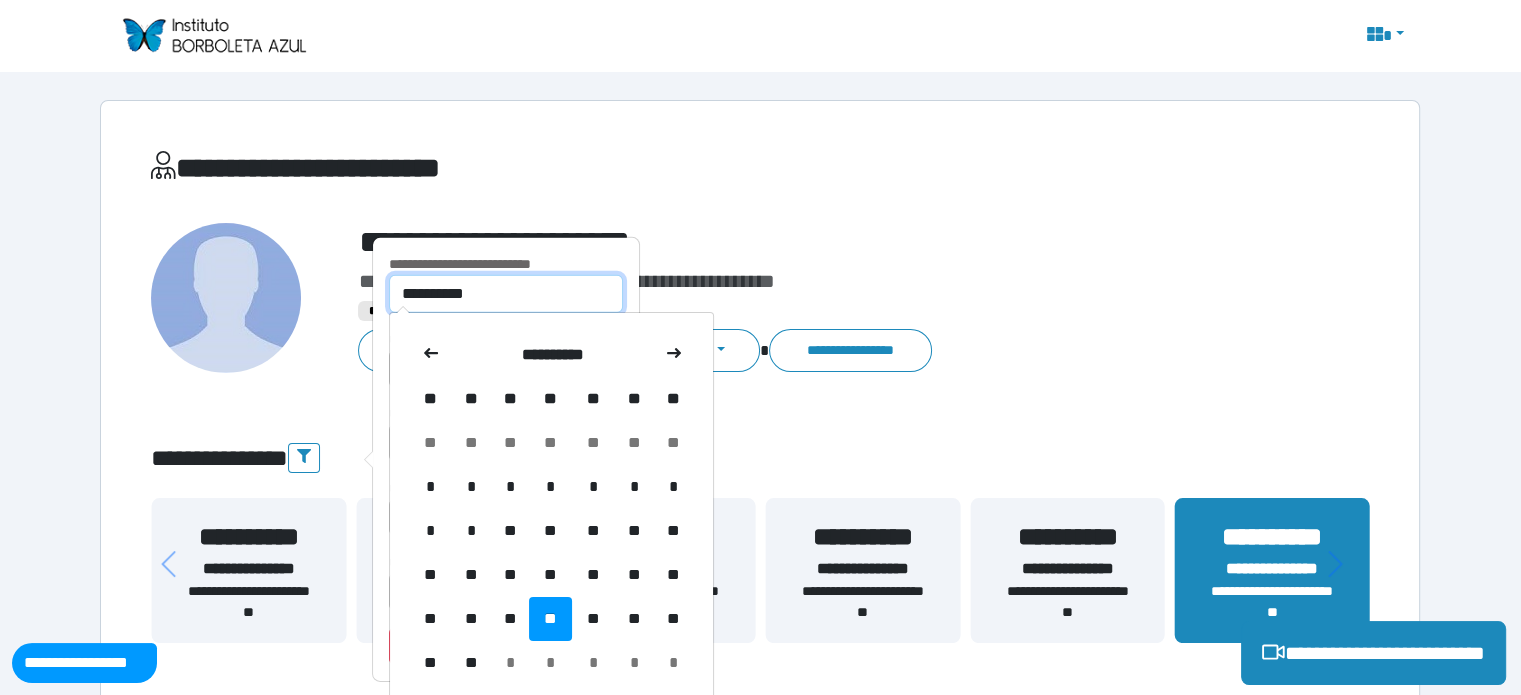 click on "**********" at bounding box center (506, 294) 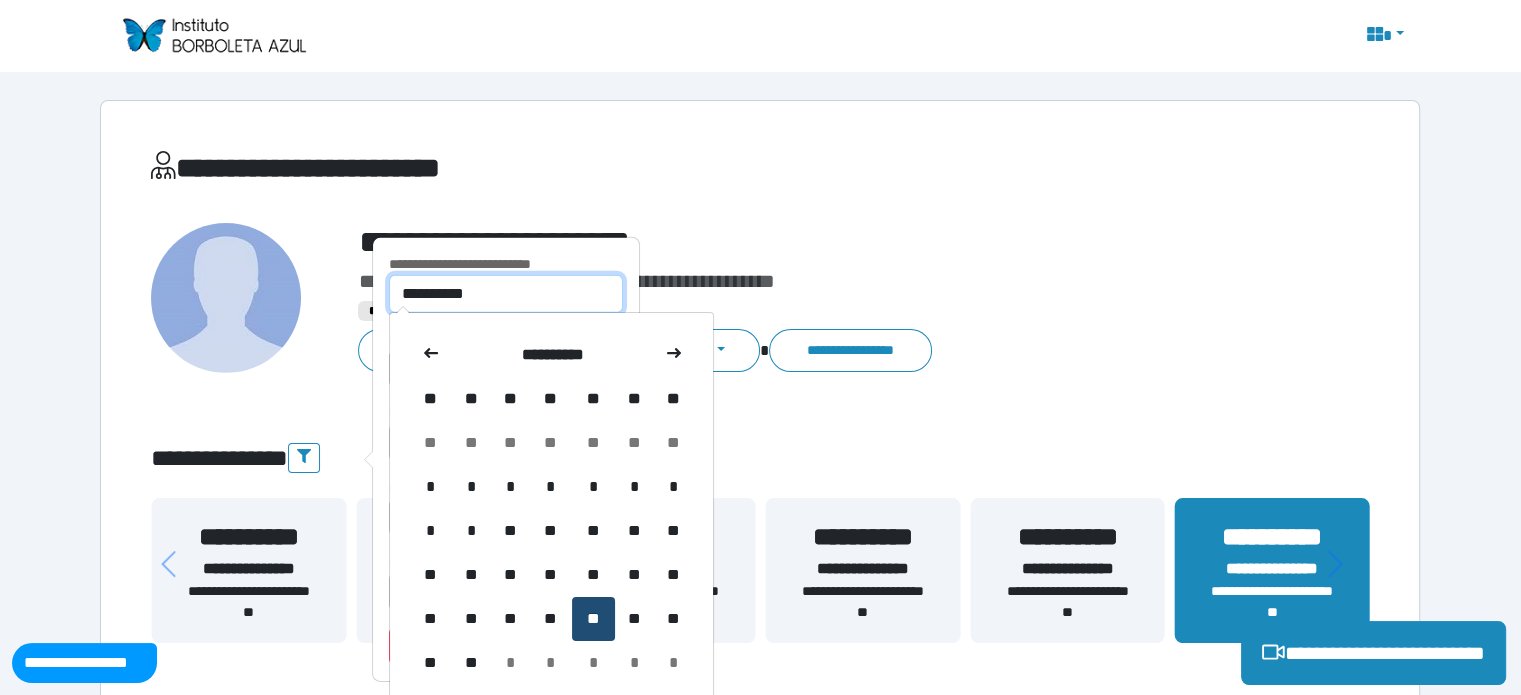 type on "**********" 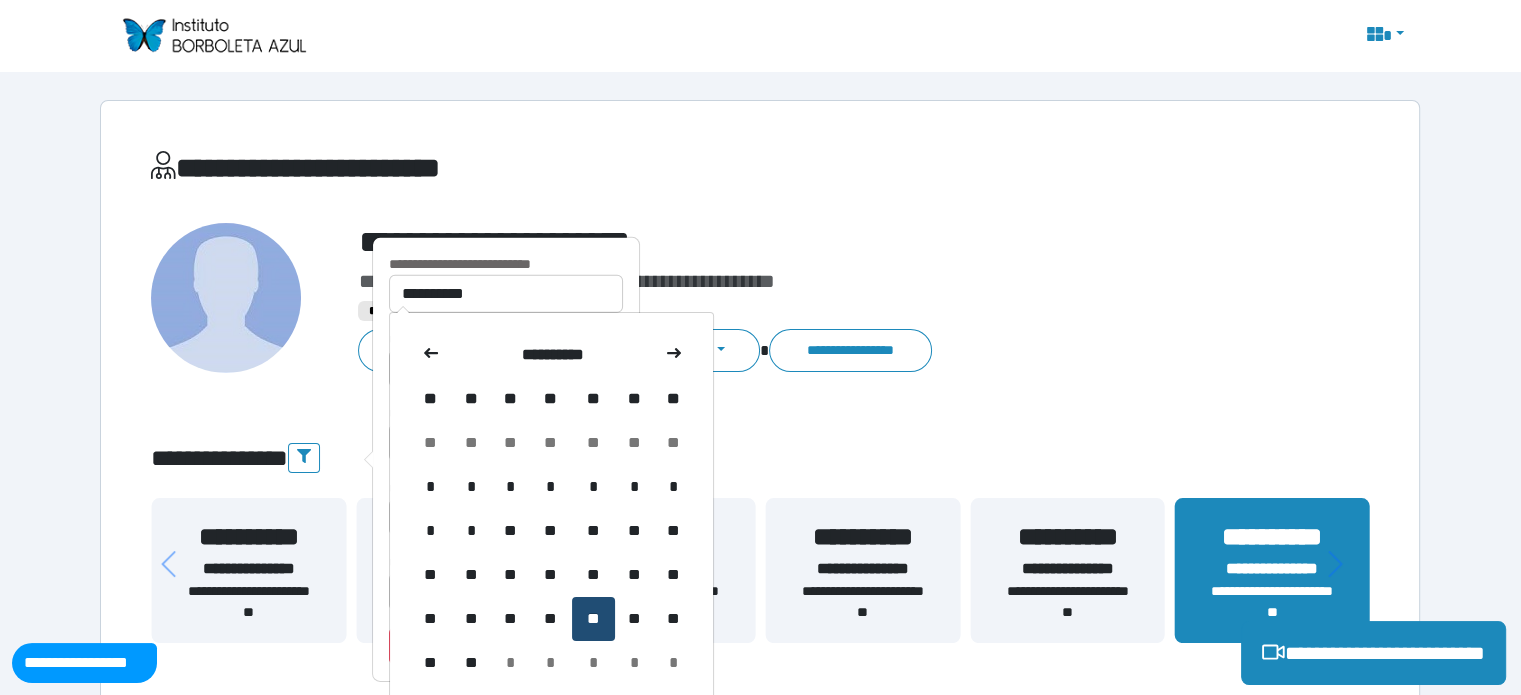 click on "**" at bounding box center [593, 619] 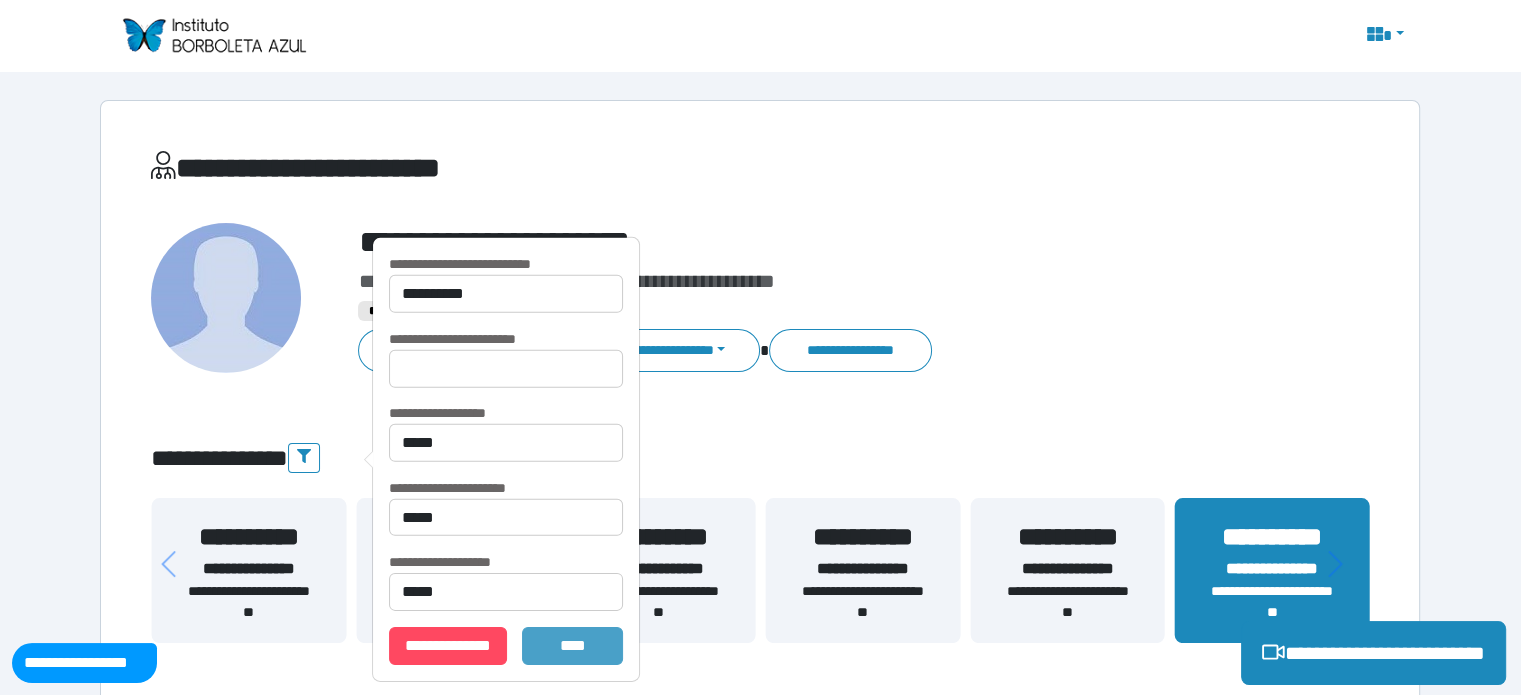 click on "*******" at bounding box center (573, 646) 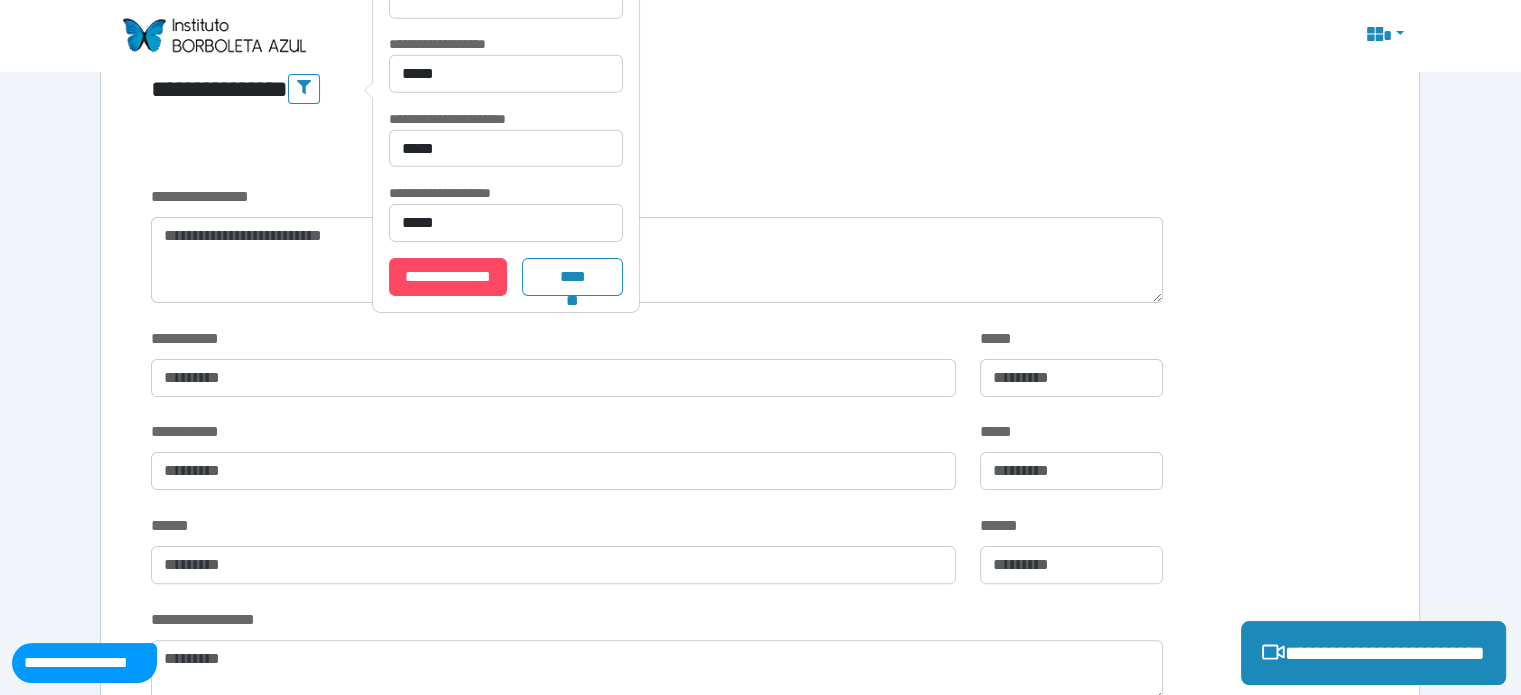 scroll, scrollTop: 400, scrollLeft: 0, axis: vertical 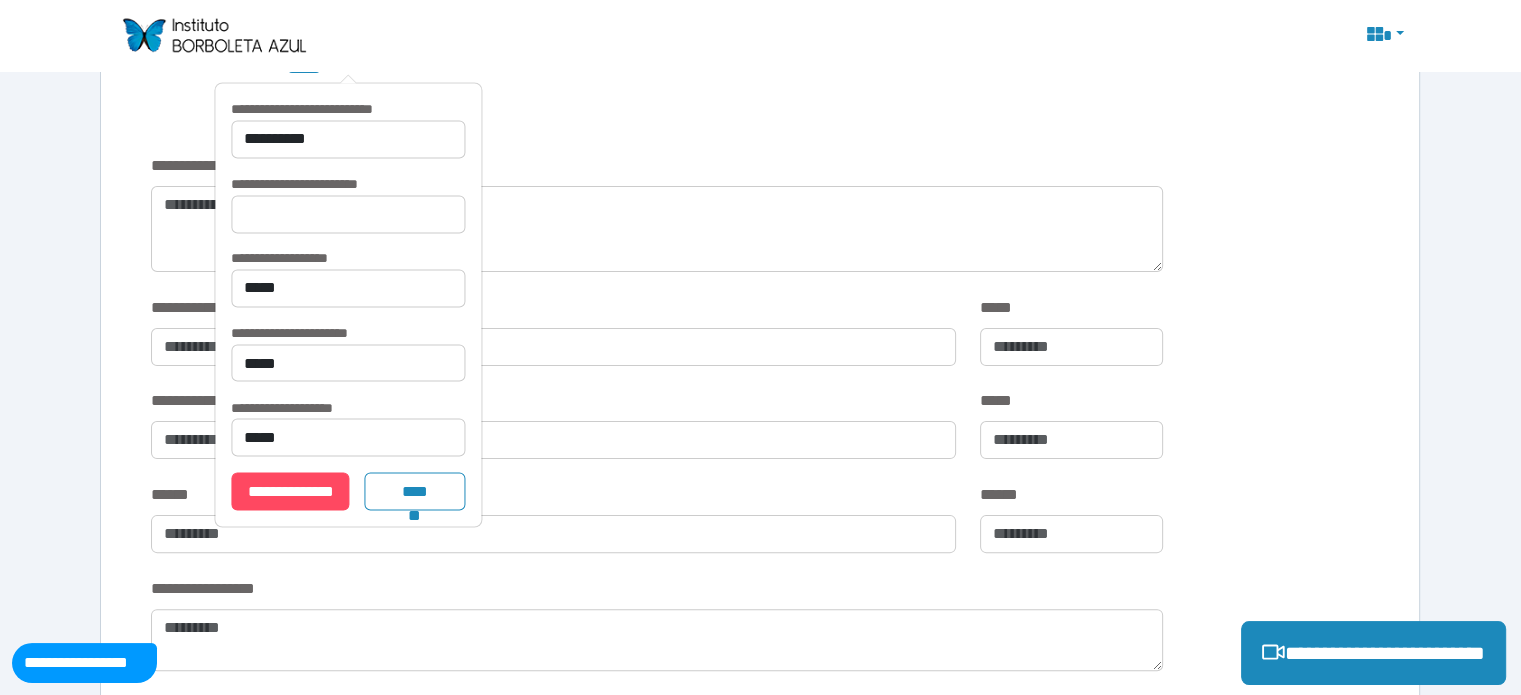 click on "**********" at bounding box center (656, 624) 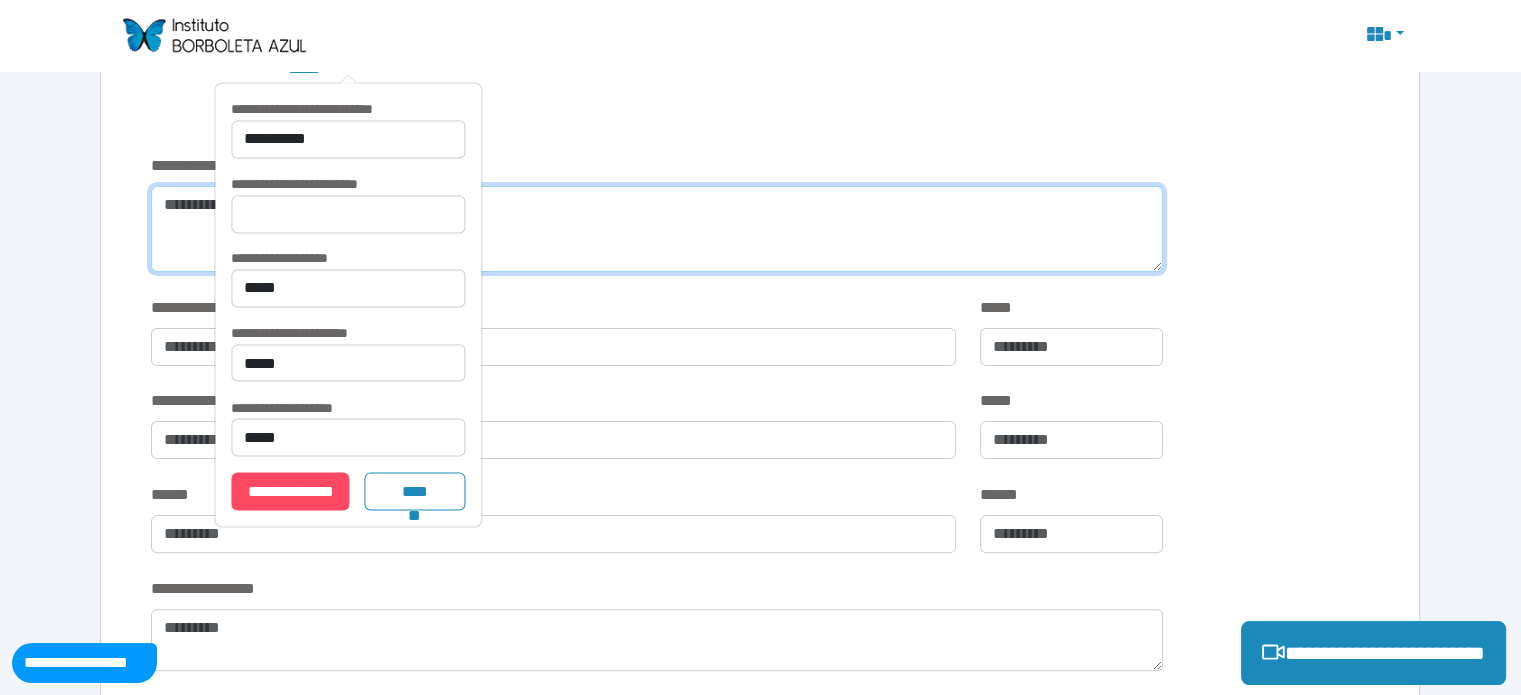 click at bounding box center [656, 229] 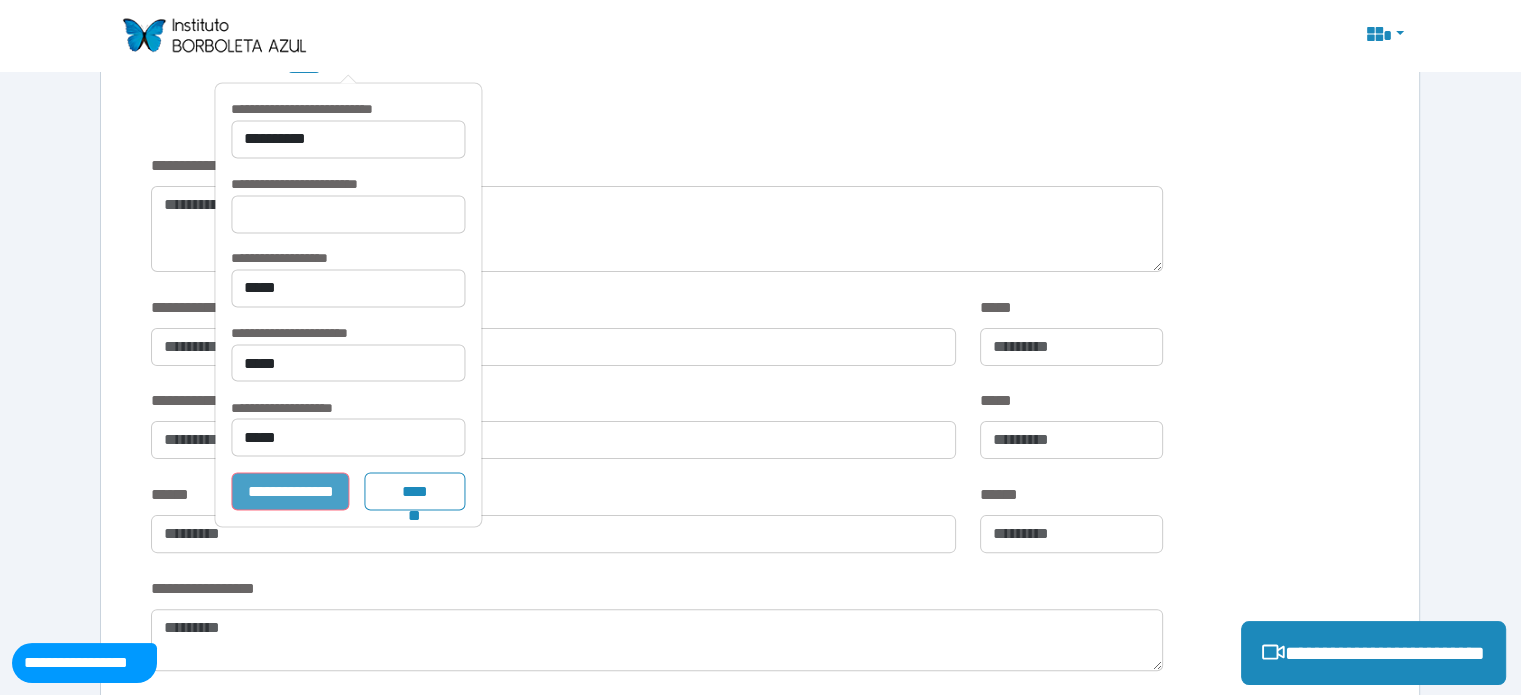 click on "**********" at bounding box center (290, 491) 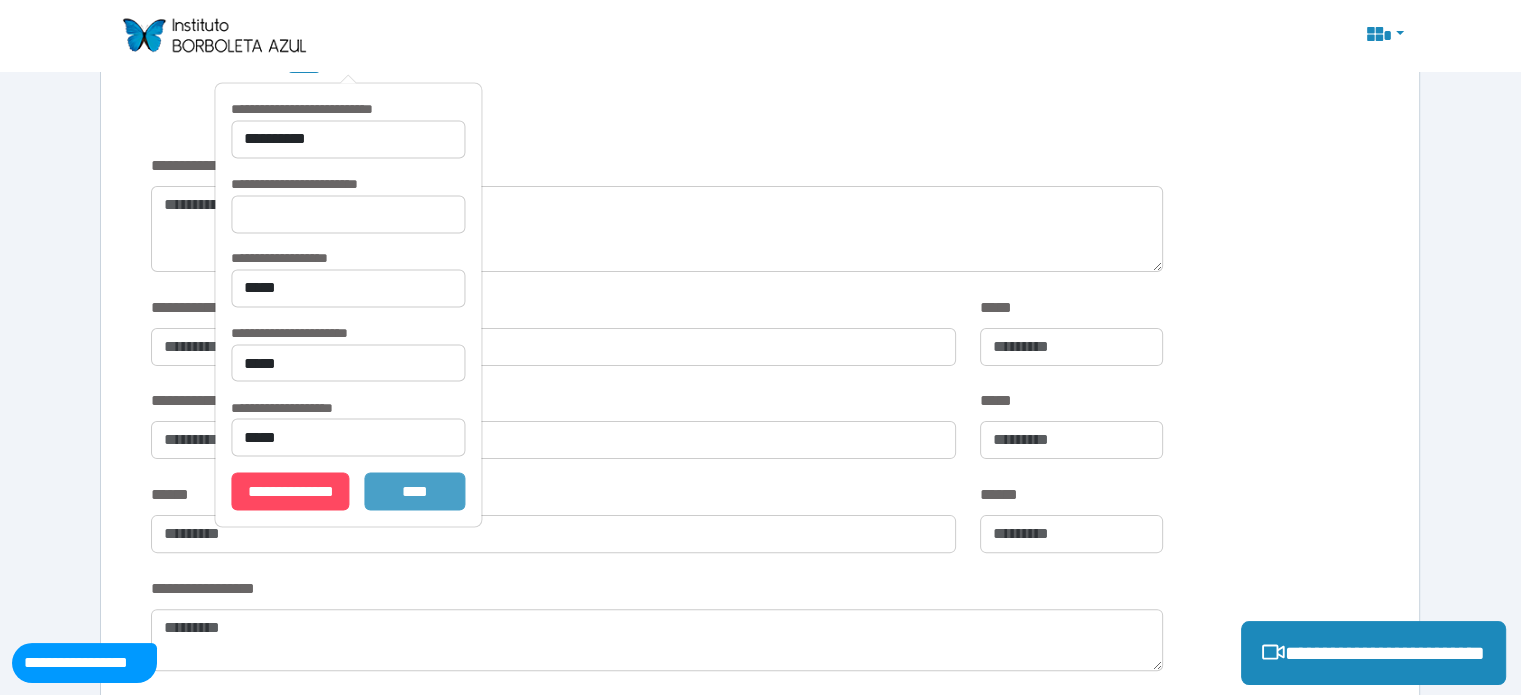click on "*******" at bounding box center (415, 491) 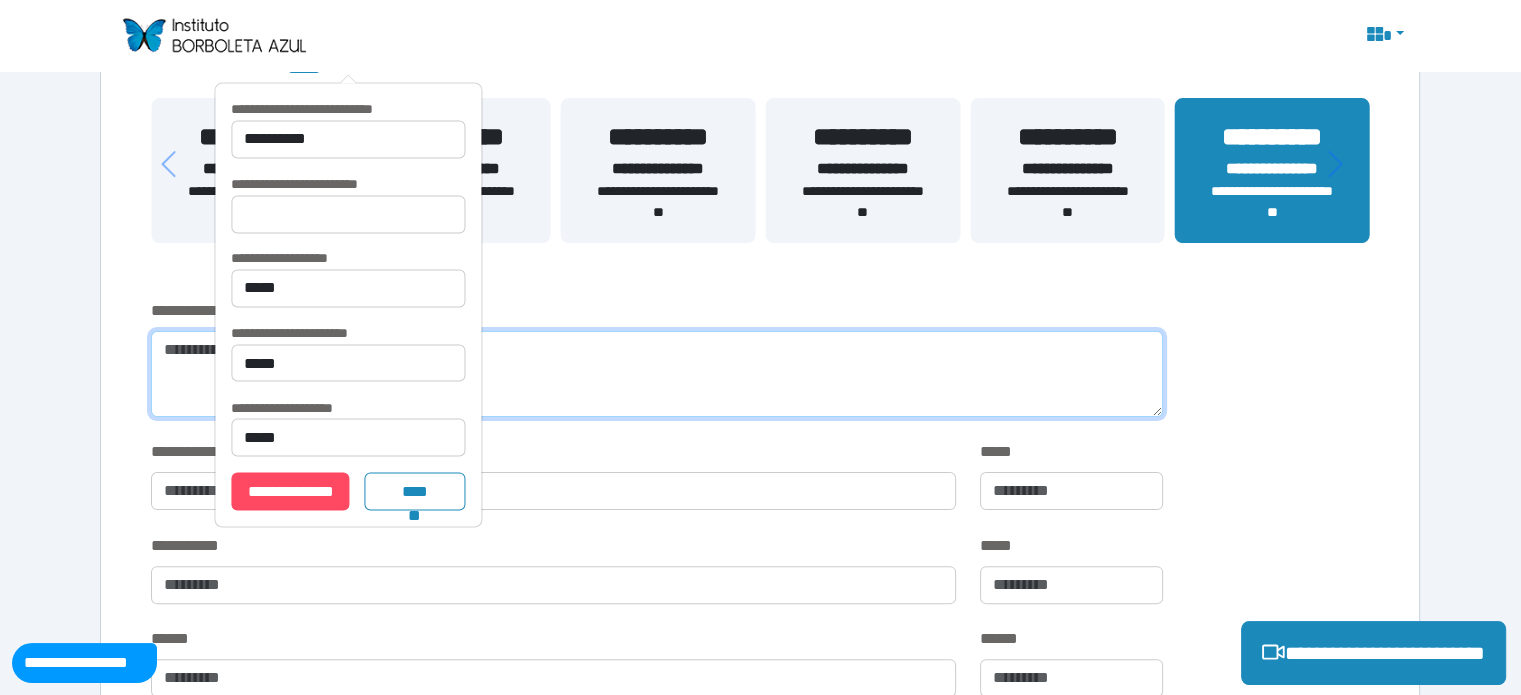 click at bounding box center [656, 374] 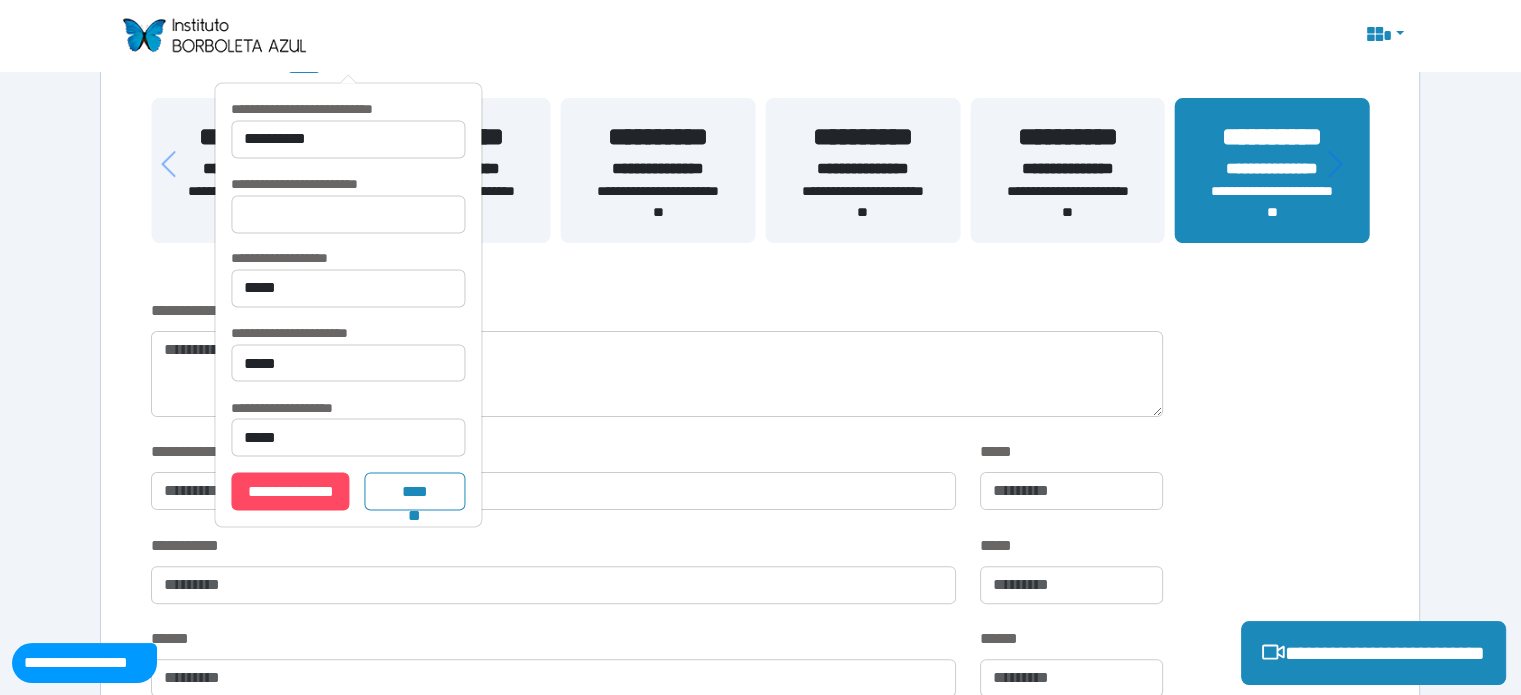click on "**********" at bounding box center [760, 610] 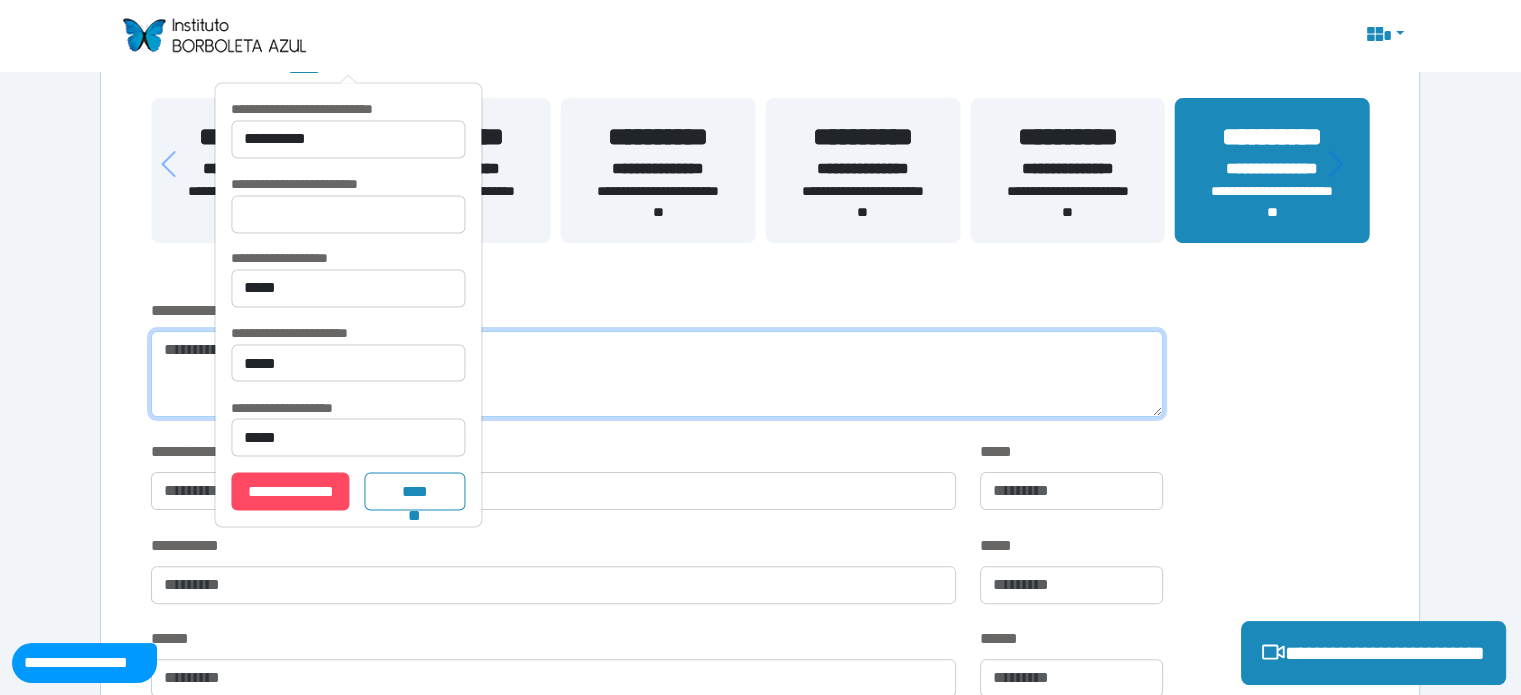 click at bounding box center [656, 374] 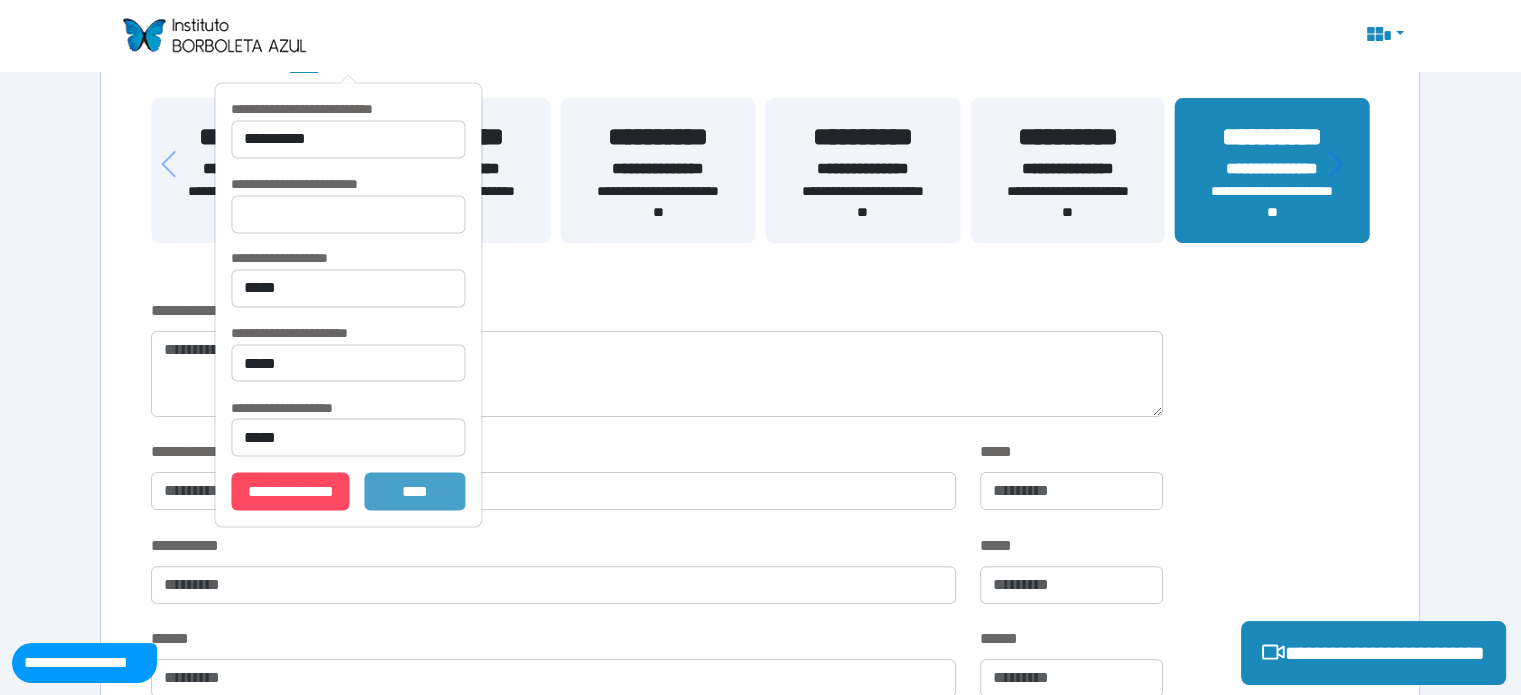 click on "*******" at bounding box center (415, 491) 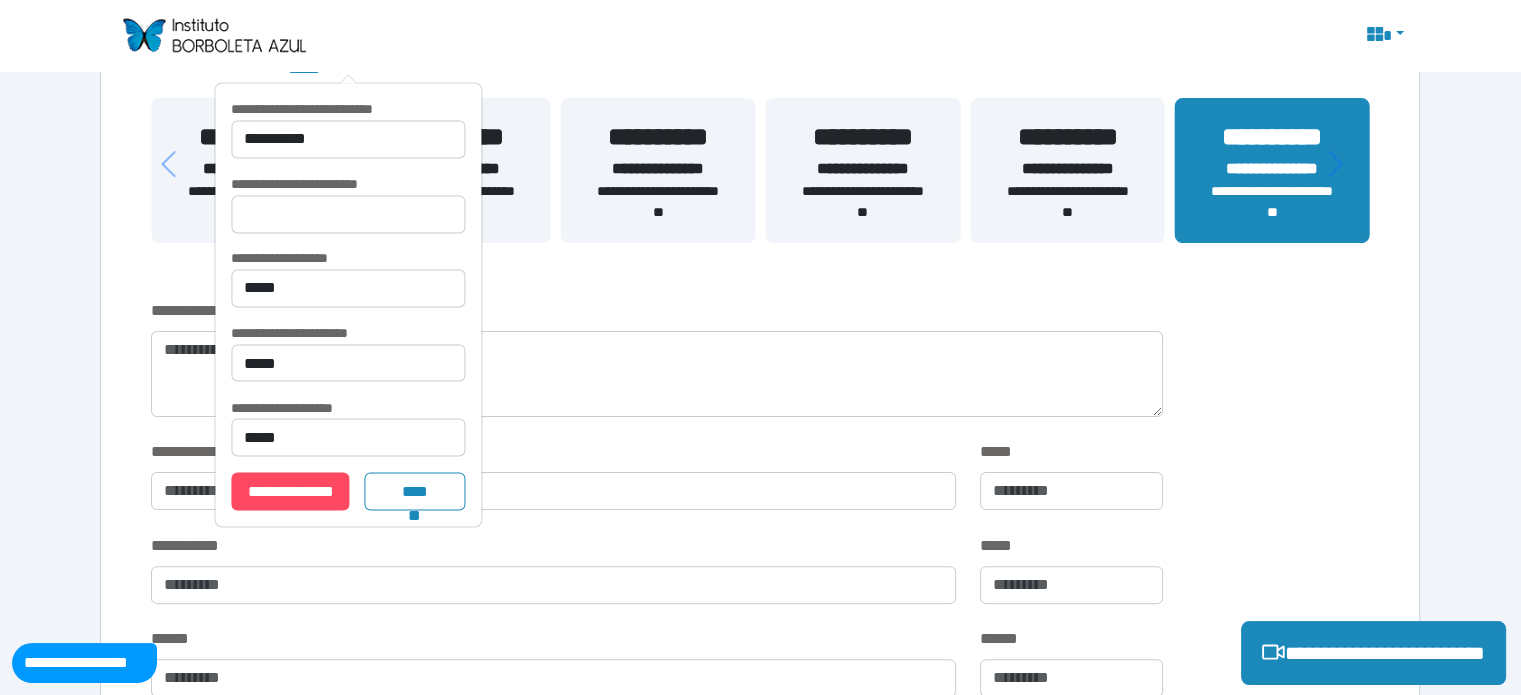 click on "**********" at bounding box center [870, 36] 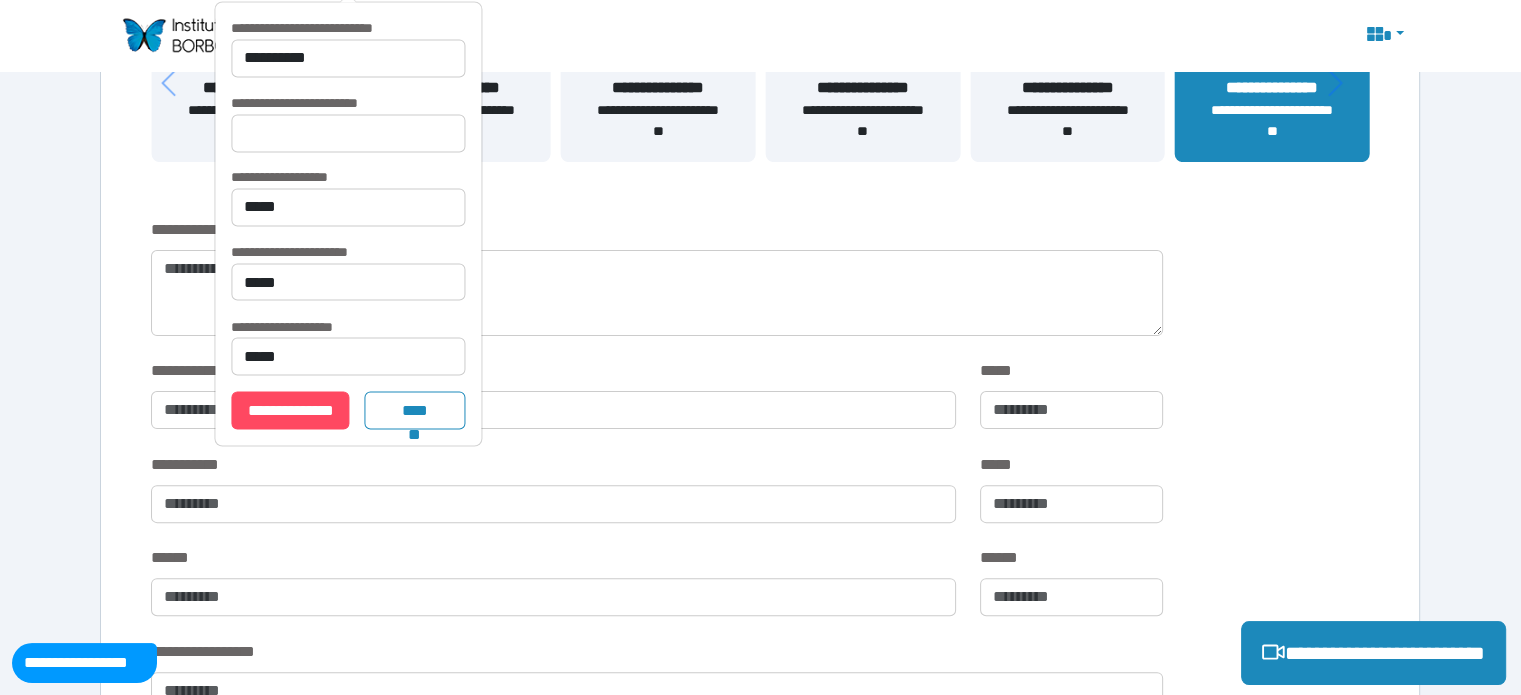 scroll, scrollTop: 300, scrollLeft: 0, axis: vertical 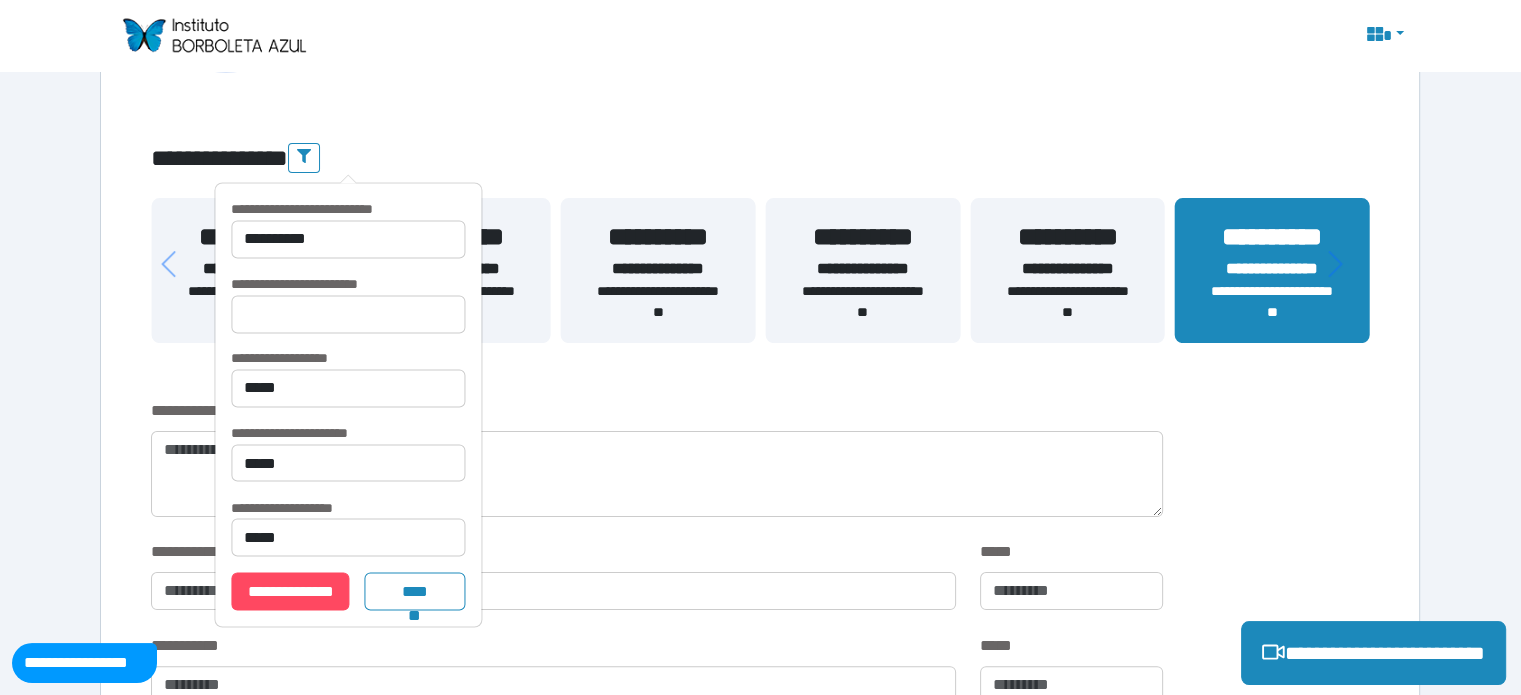 click on "**********" at bounding box center [1067, 302] 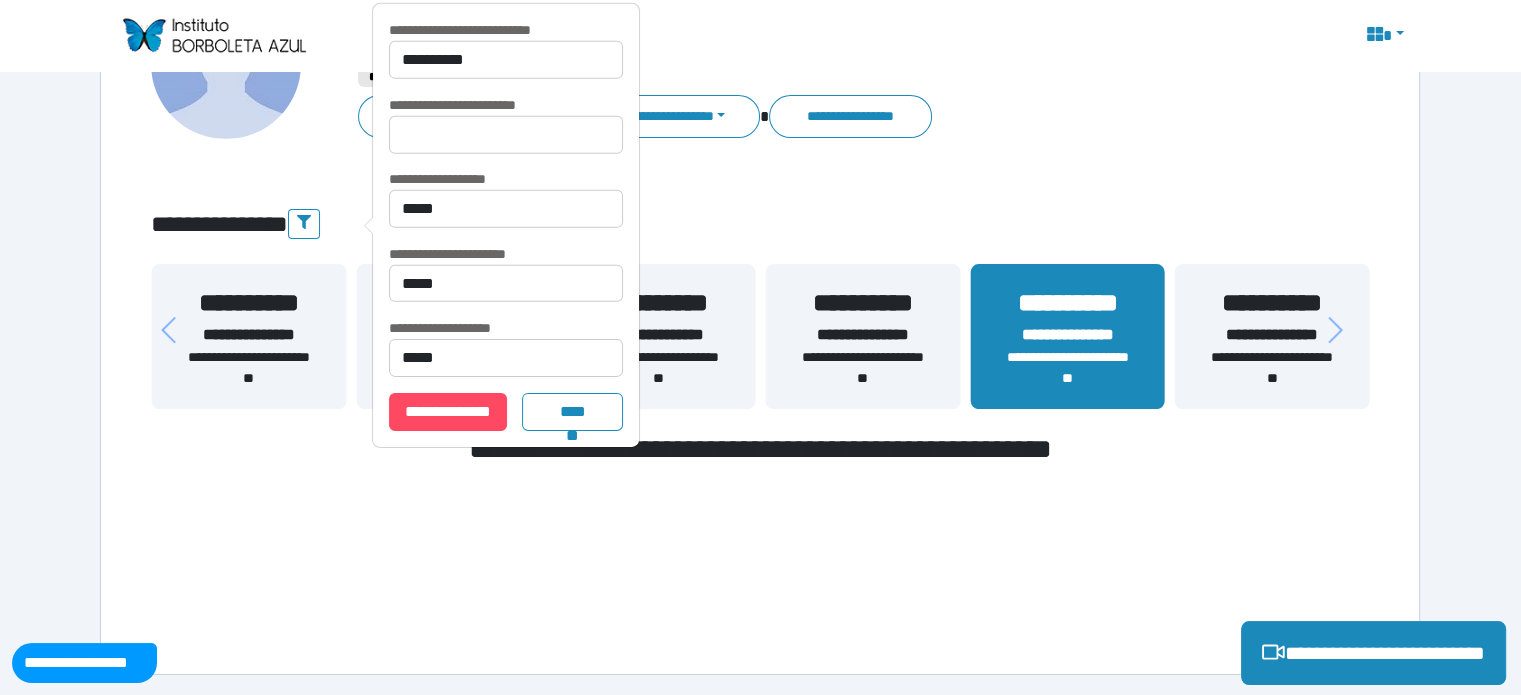 scroll, scrollTop: 233, scrollLeft: 0, axis: vertical 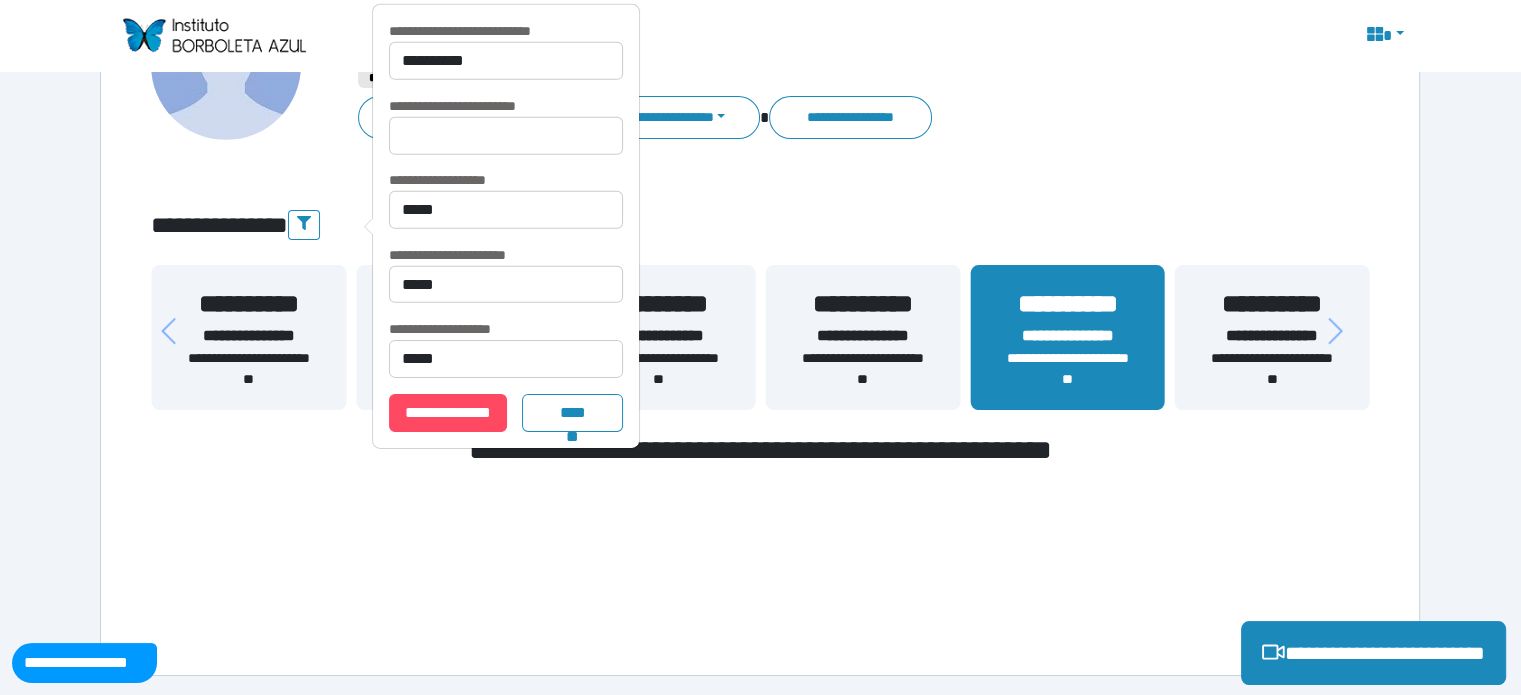 click on "**********" at bounding box center [1272, 336] 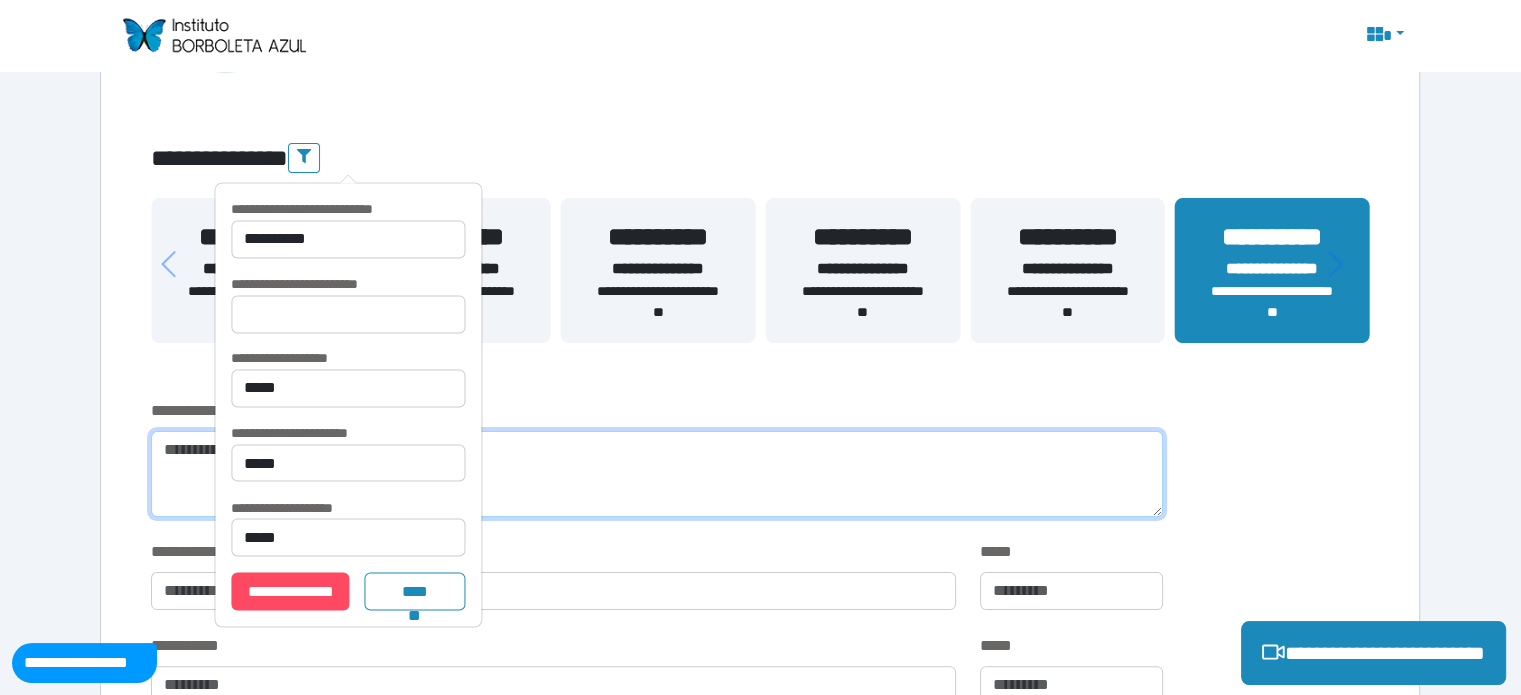 click at bounding box center [656, 474] 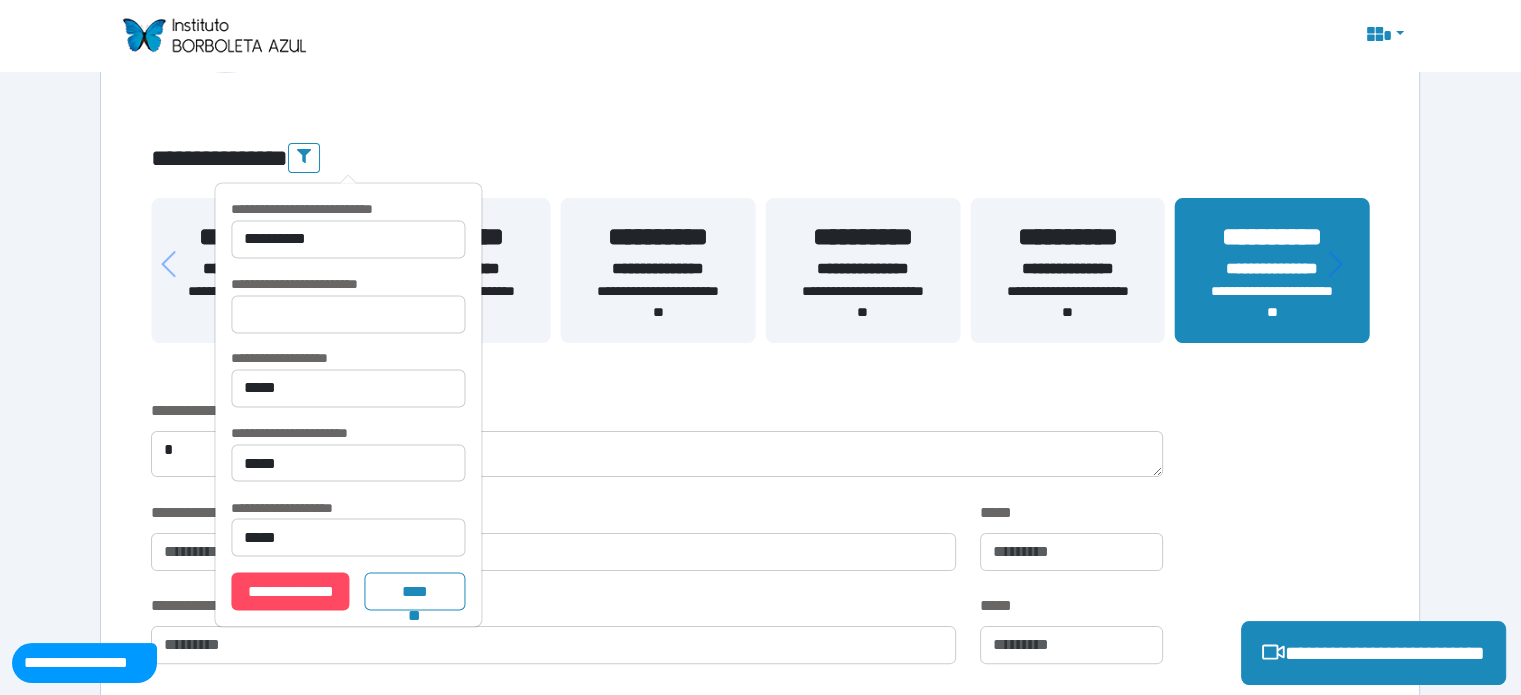 click on "**********" at bounding box center [760, 1787] 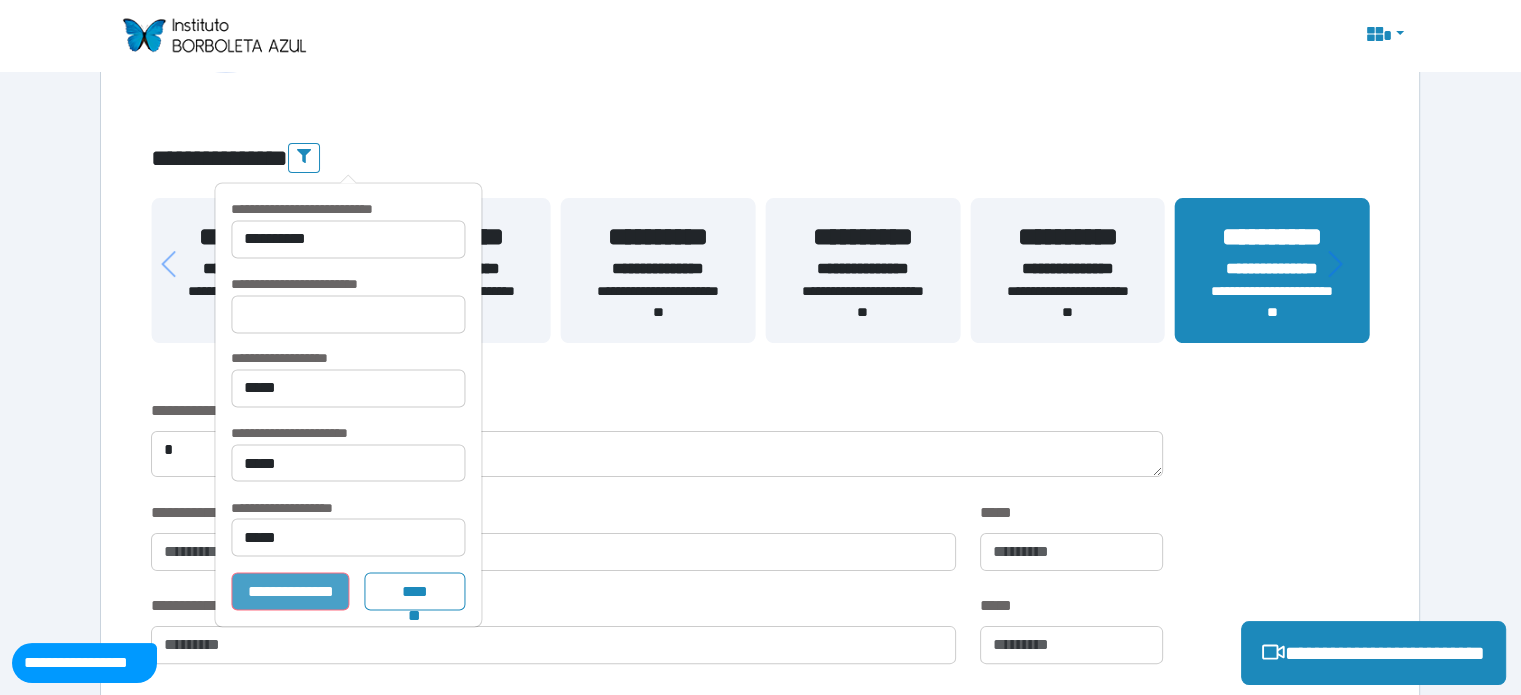 click on "**********" at bounding box center (290, 591) 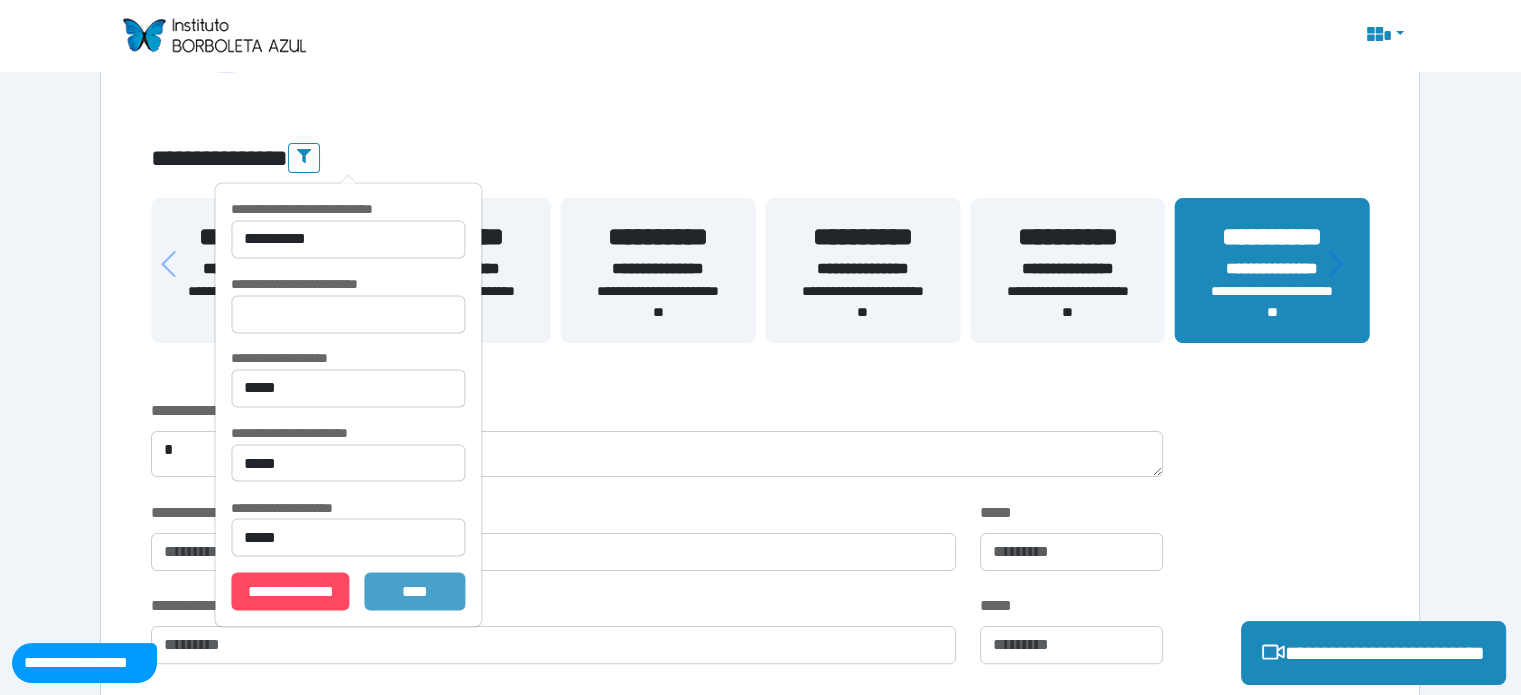 click on "*******" at bounding box center [415, 591] 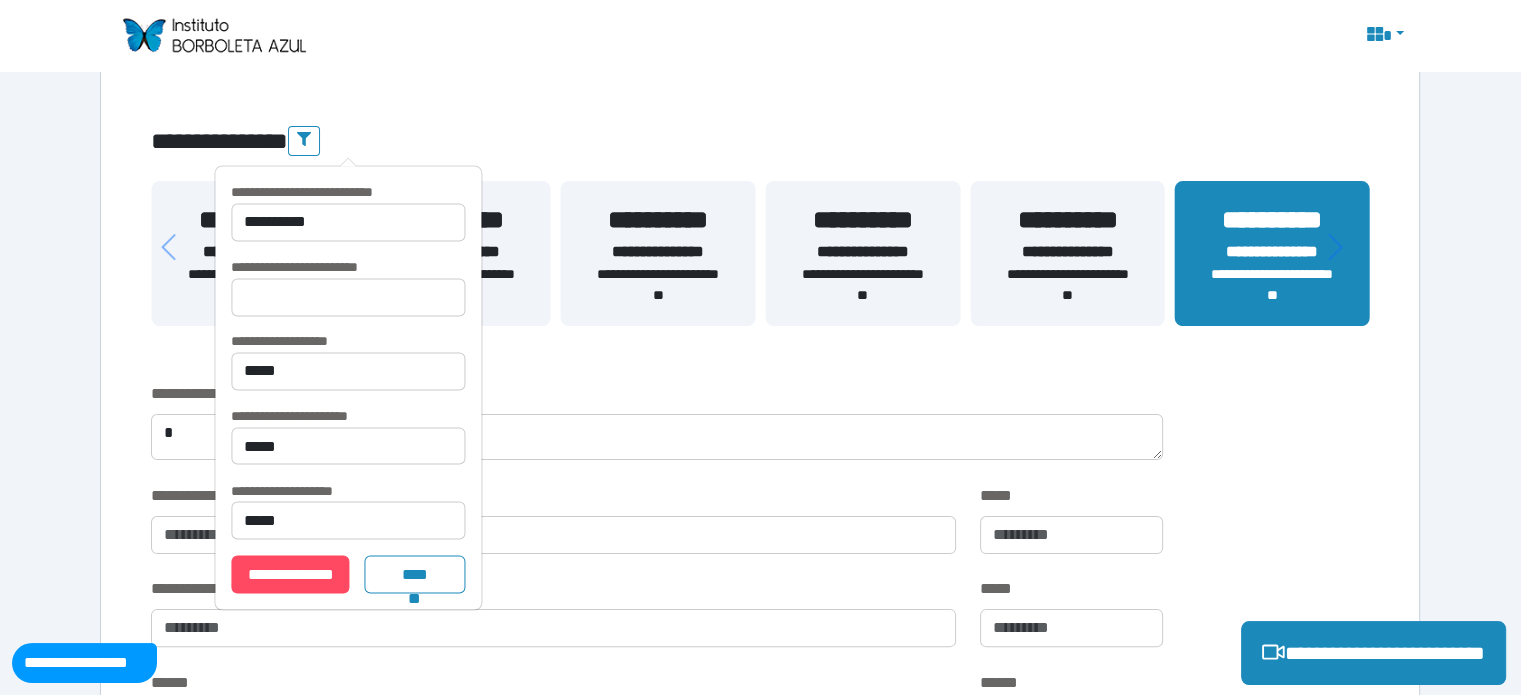scroll, scrollTop: 300, scrollLeft: 0, axis: vertical 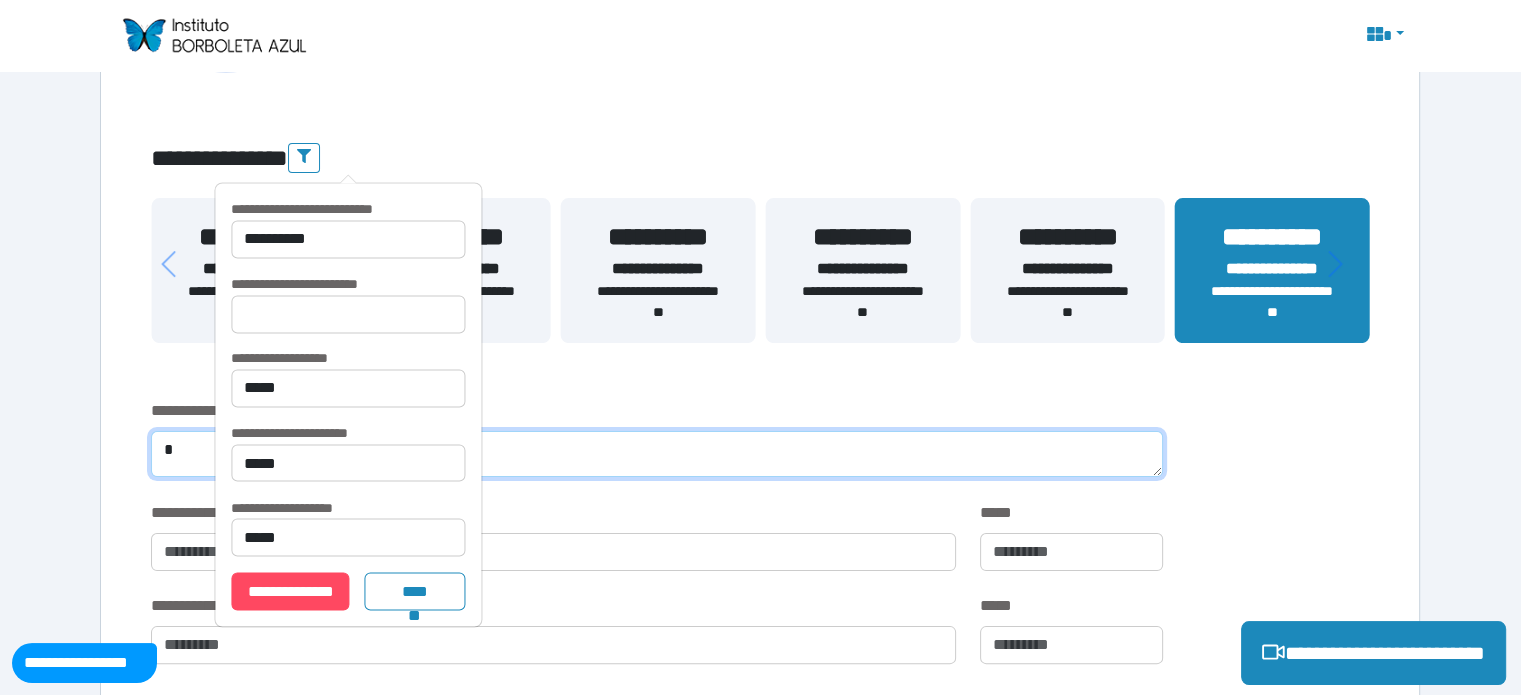 click on "*" at bounding box center (656, 454) 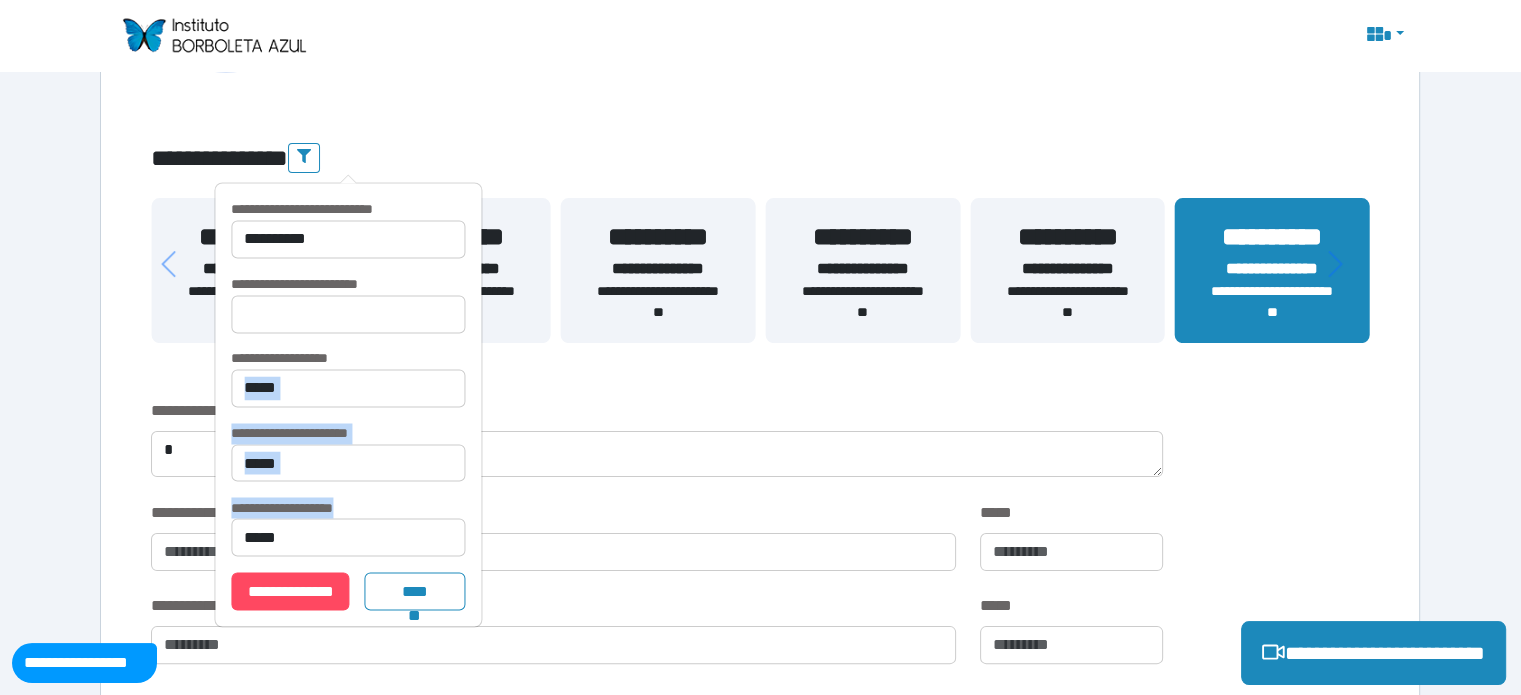drag, startPoint x: 471, startPoint y: 618, endPoint x: 466, endPoint y: 389, distance: 229.05458 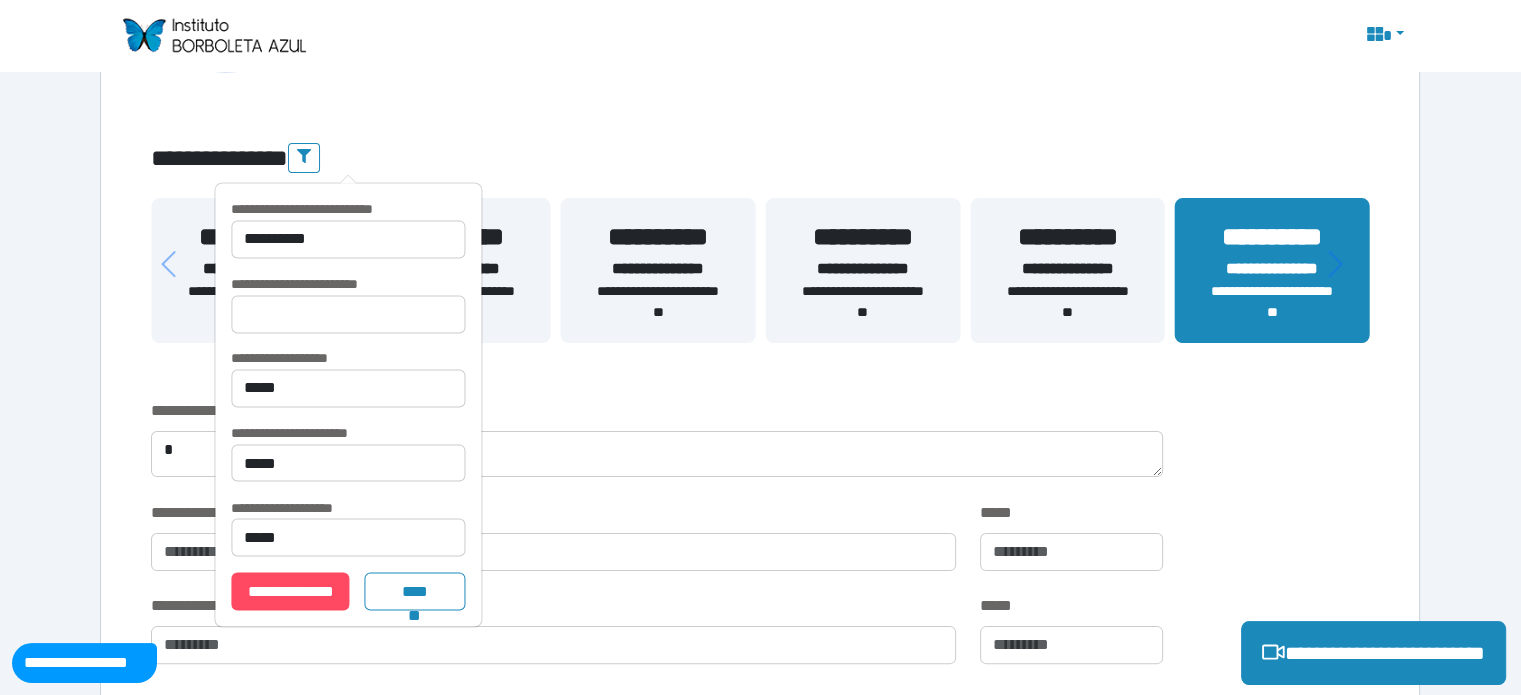 click on "**********" at bounding box center (656, 411) 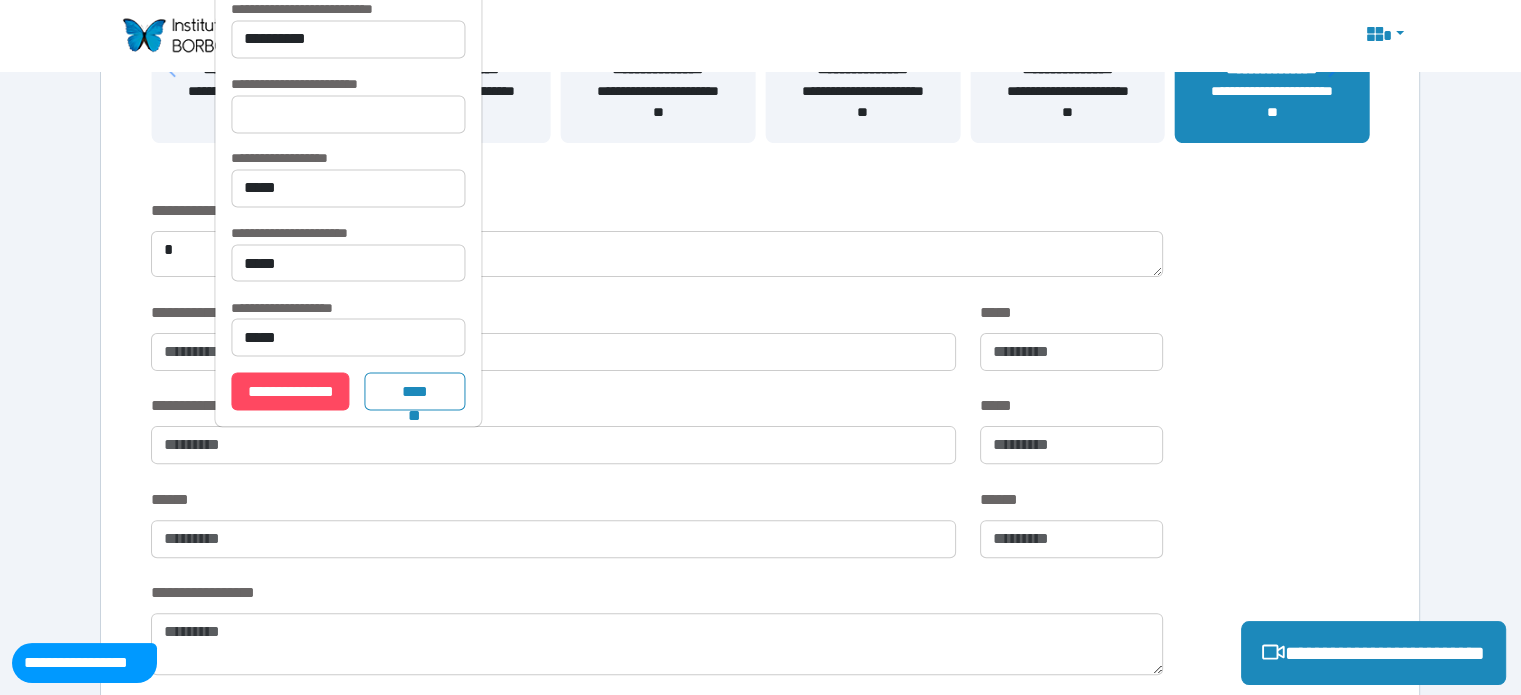 scroll, scrollTop: 200, scrollLeft: 0, axis: vertical 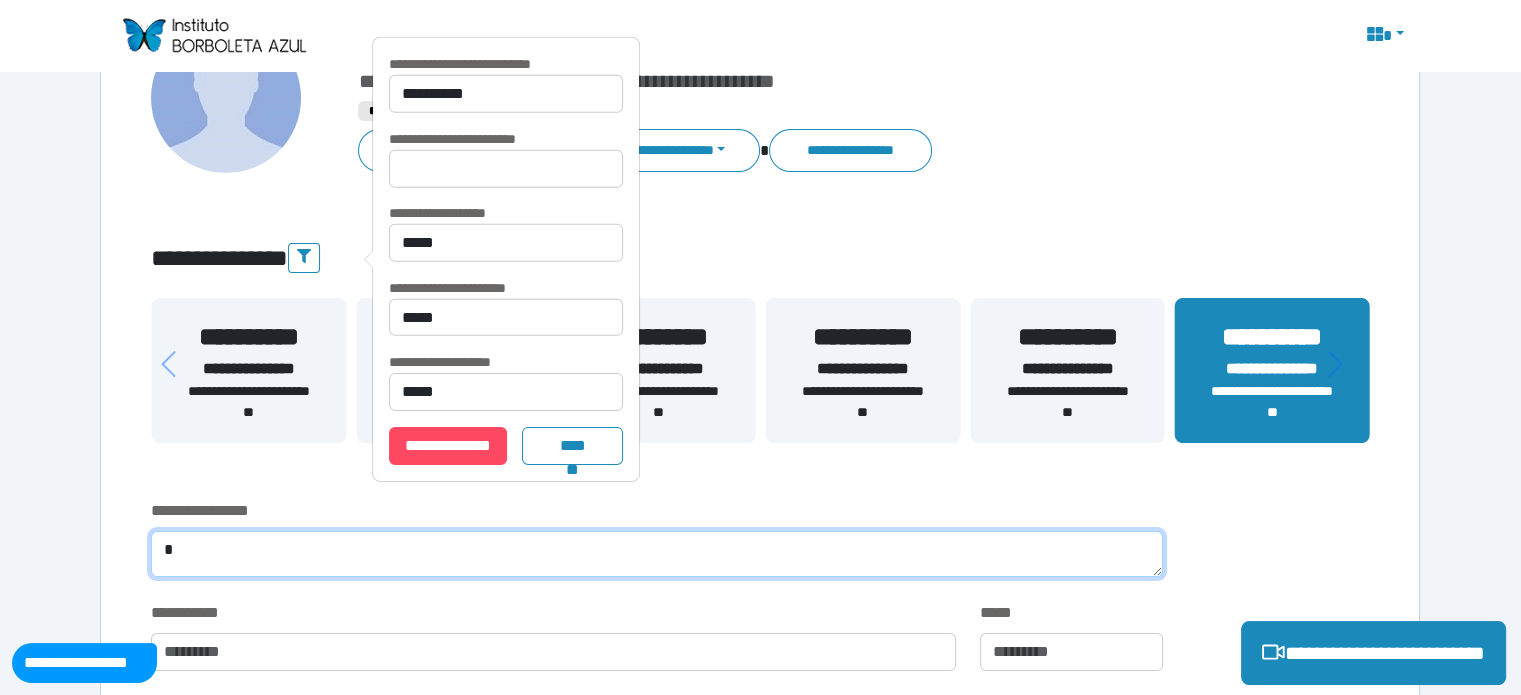click on "*" at bounding box center (656, 554) 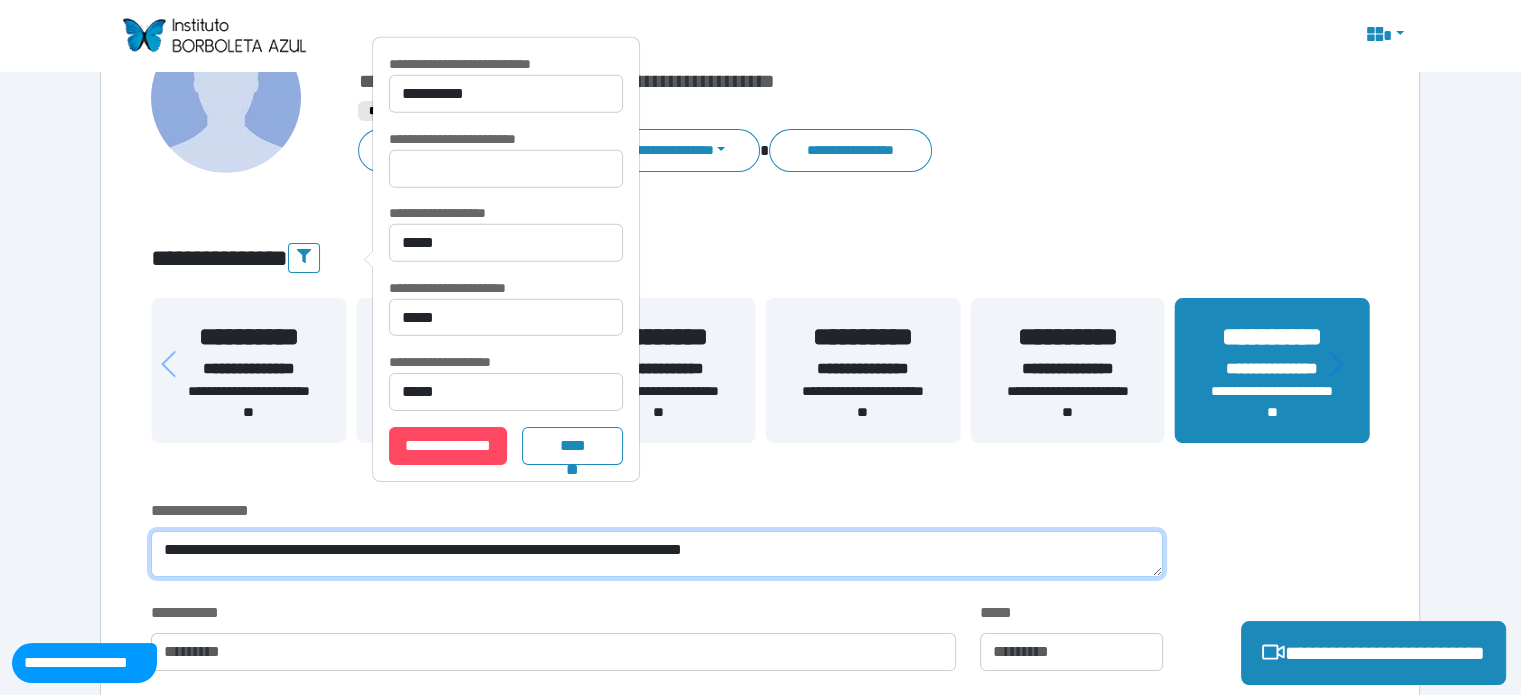 click on "**********" at bounding box center [656, 554] 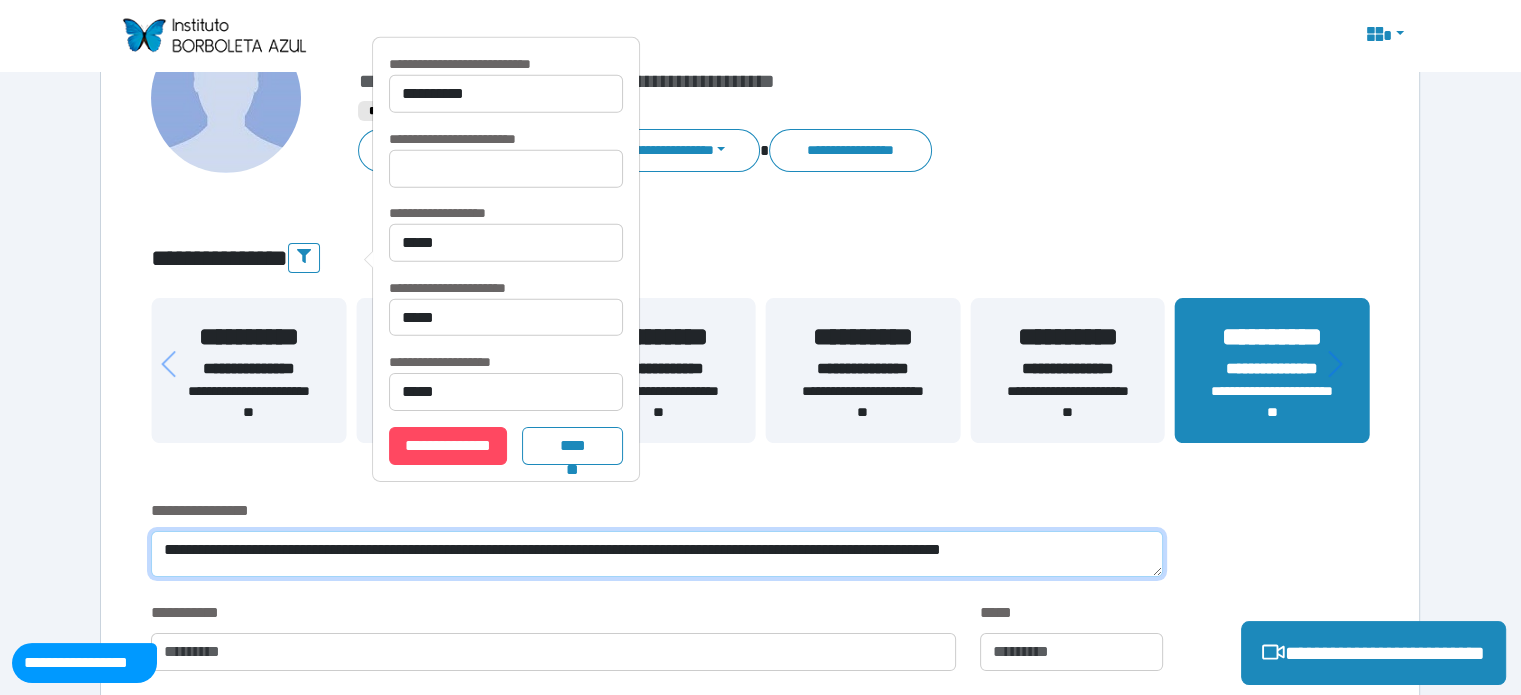 scroll, scrollTop: 0, scrollLeft: 0, axis: both 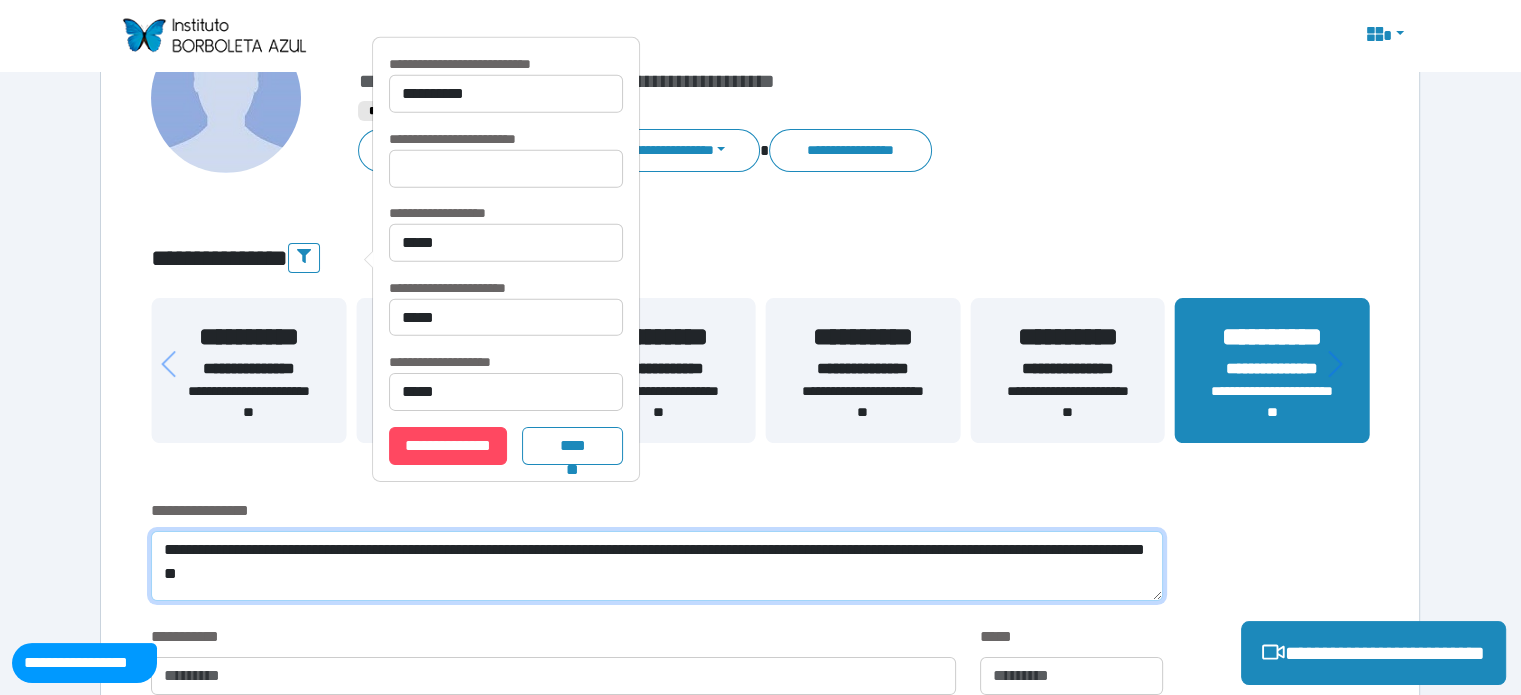 click on "**********" at bounding box center (656, 566) 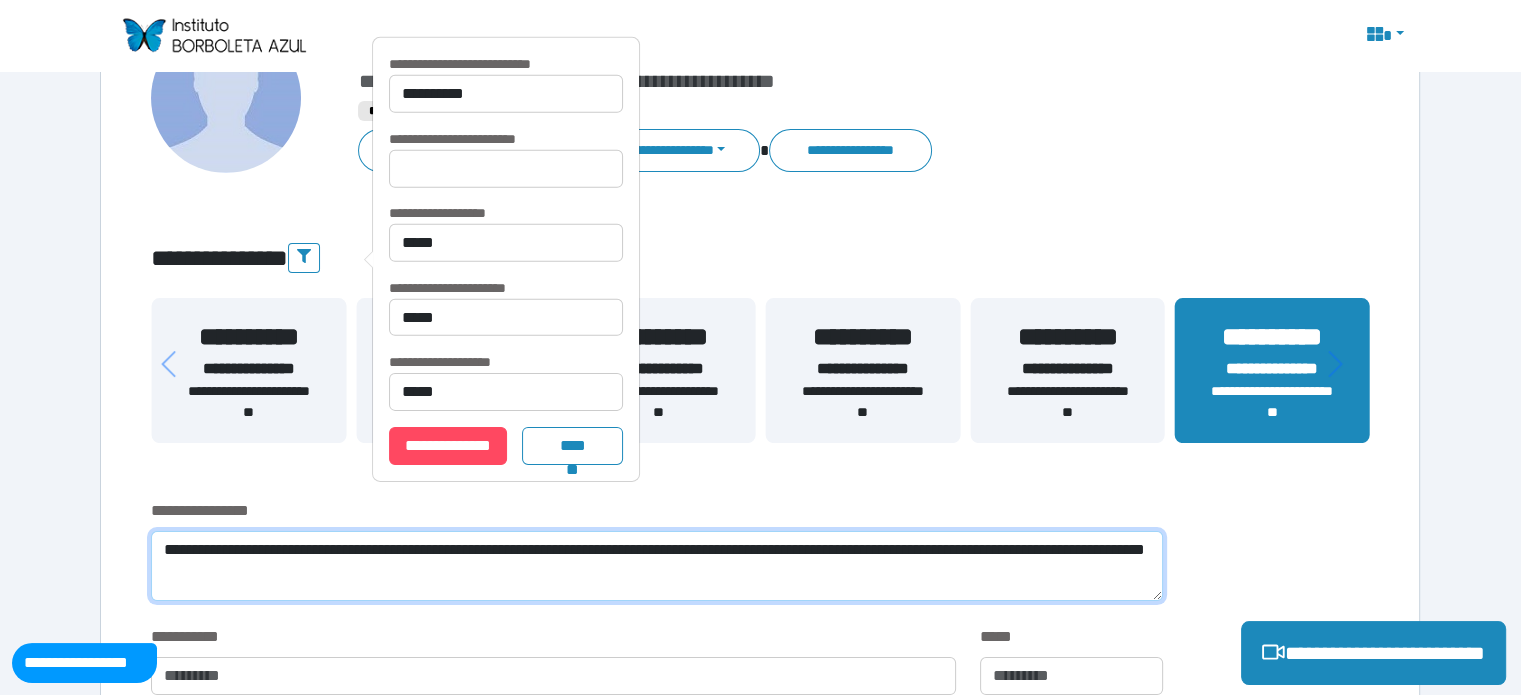 click on "**********" at bounding box center (656, 566) 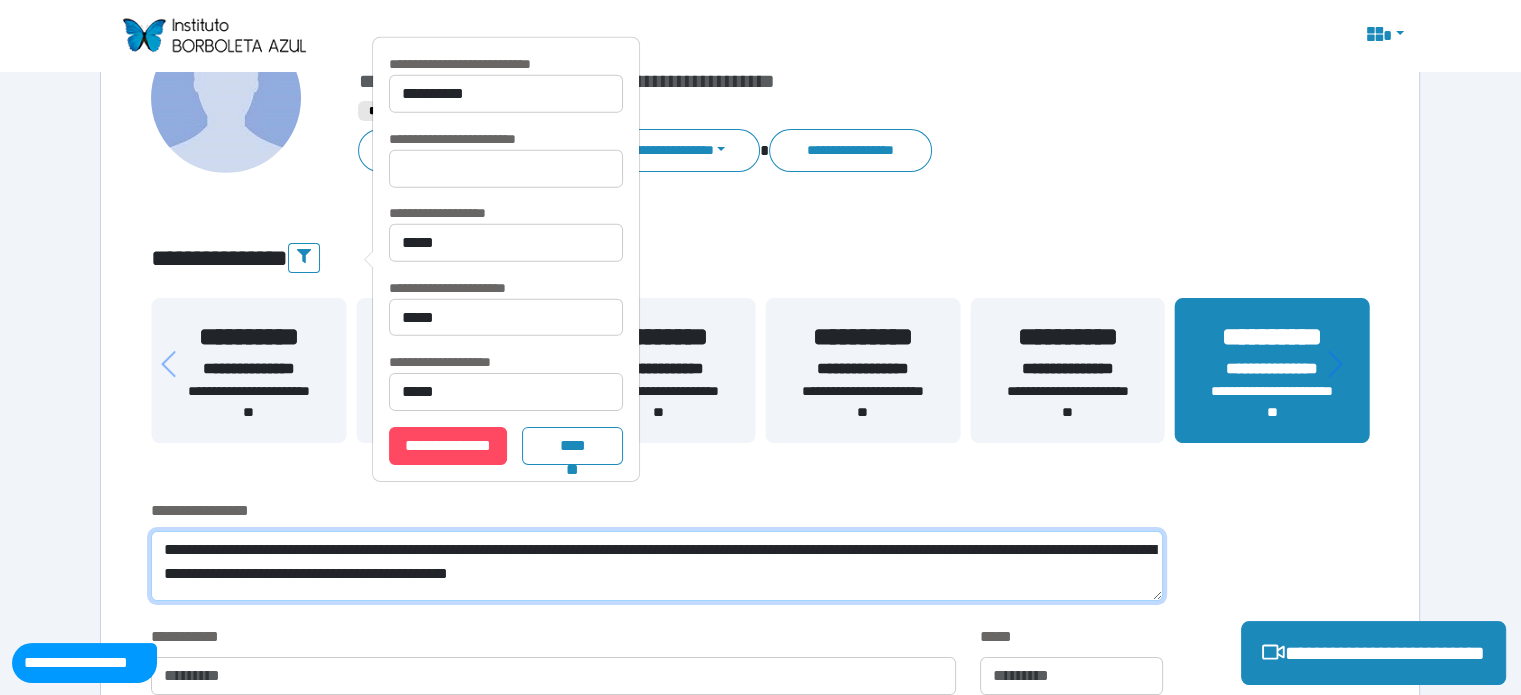 click on "**********" at bounding box center [656, 566] 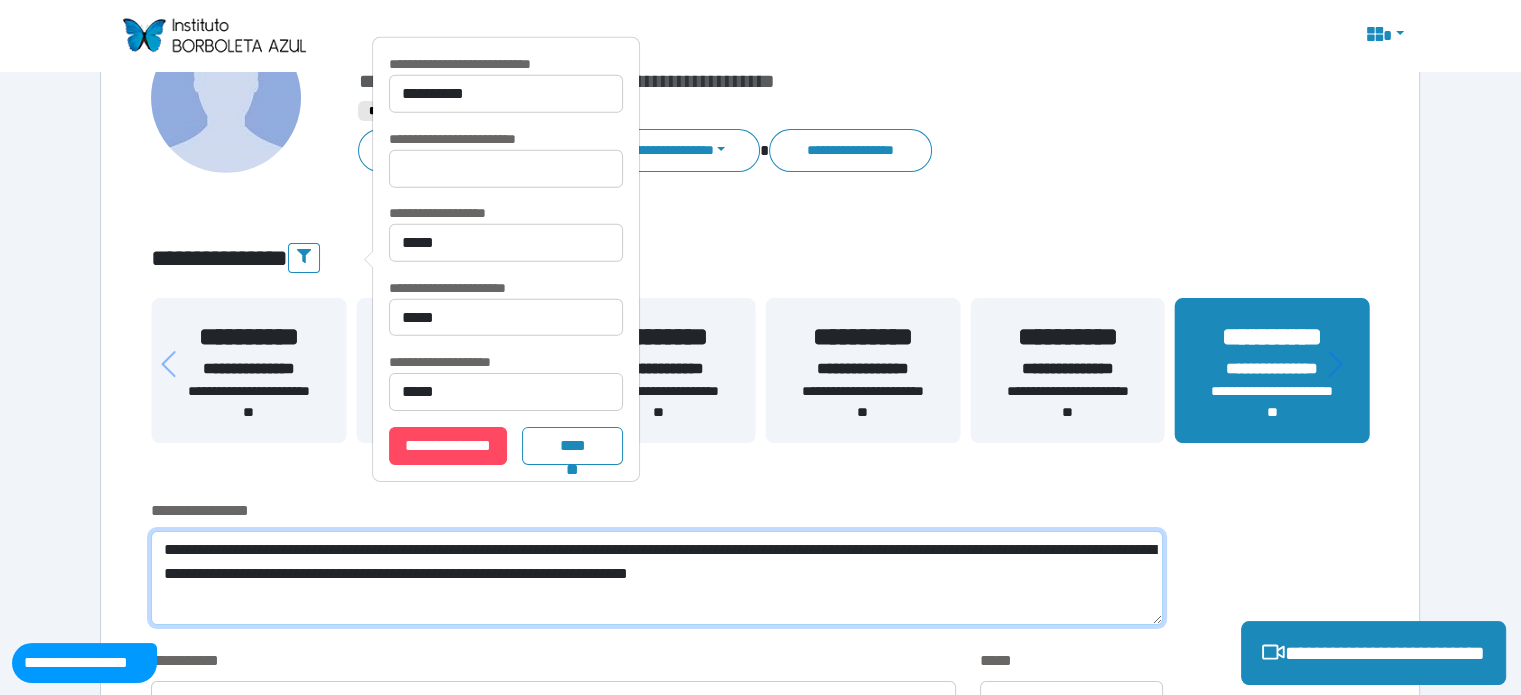 scroll, scrollTop: 0, scrollLeft: 0, axis: both 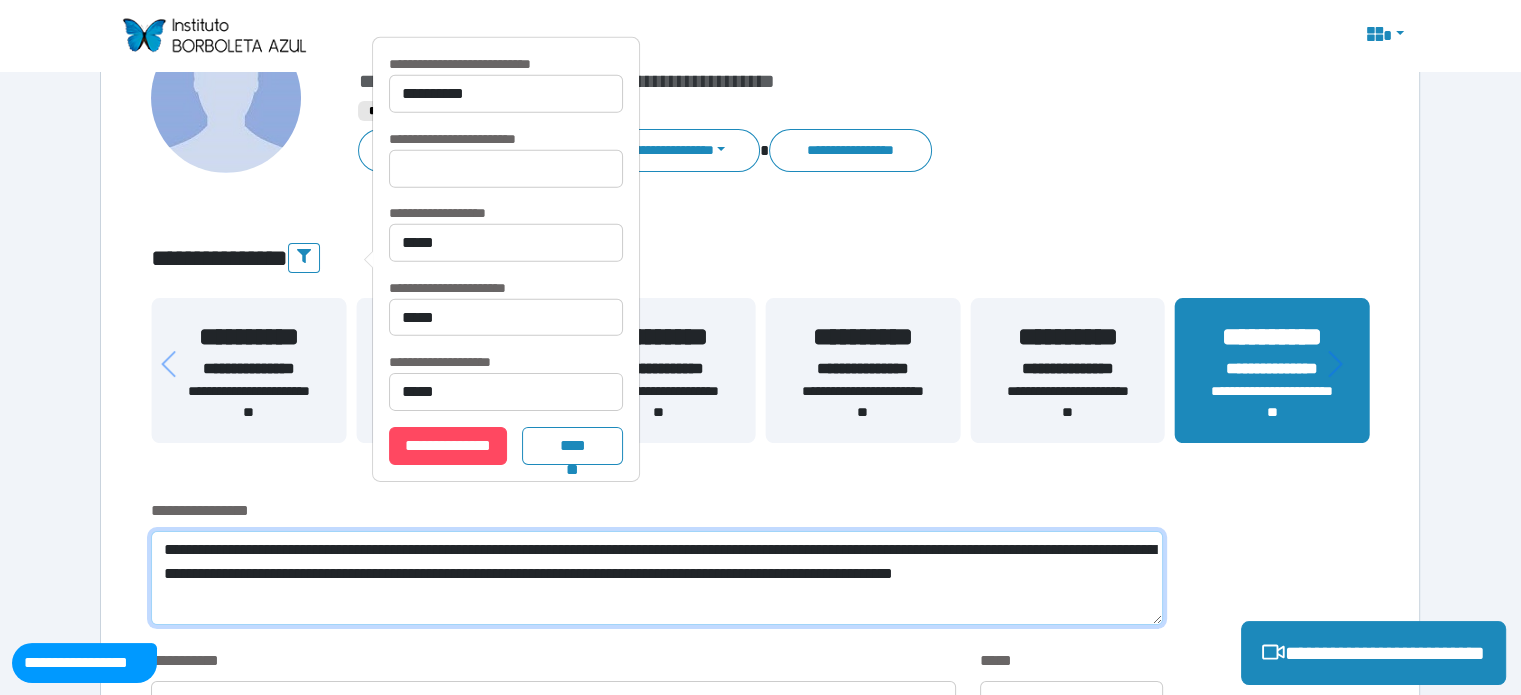 click on "**********" at bounding box center (656, 578) 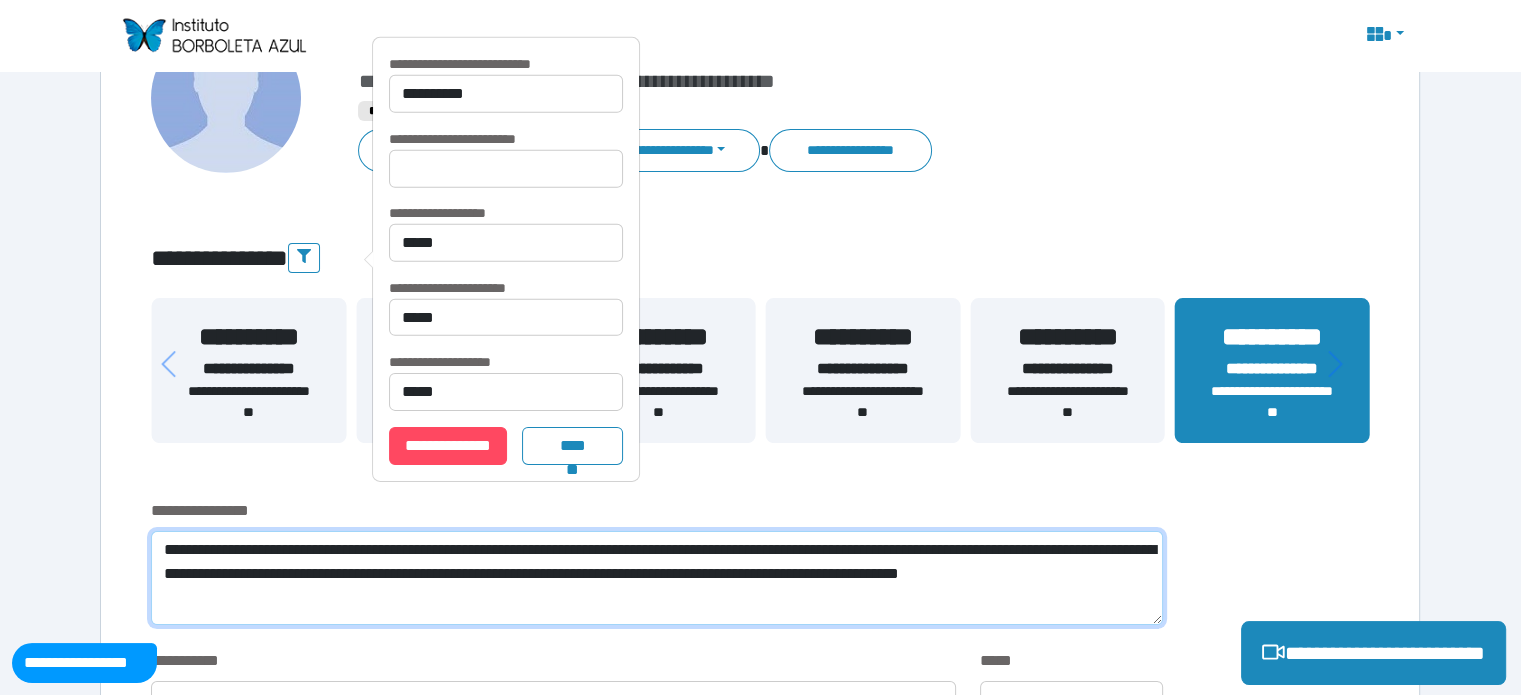 click on "**********" at bounding box center (656, 578) 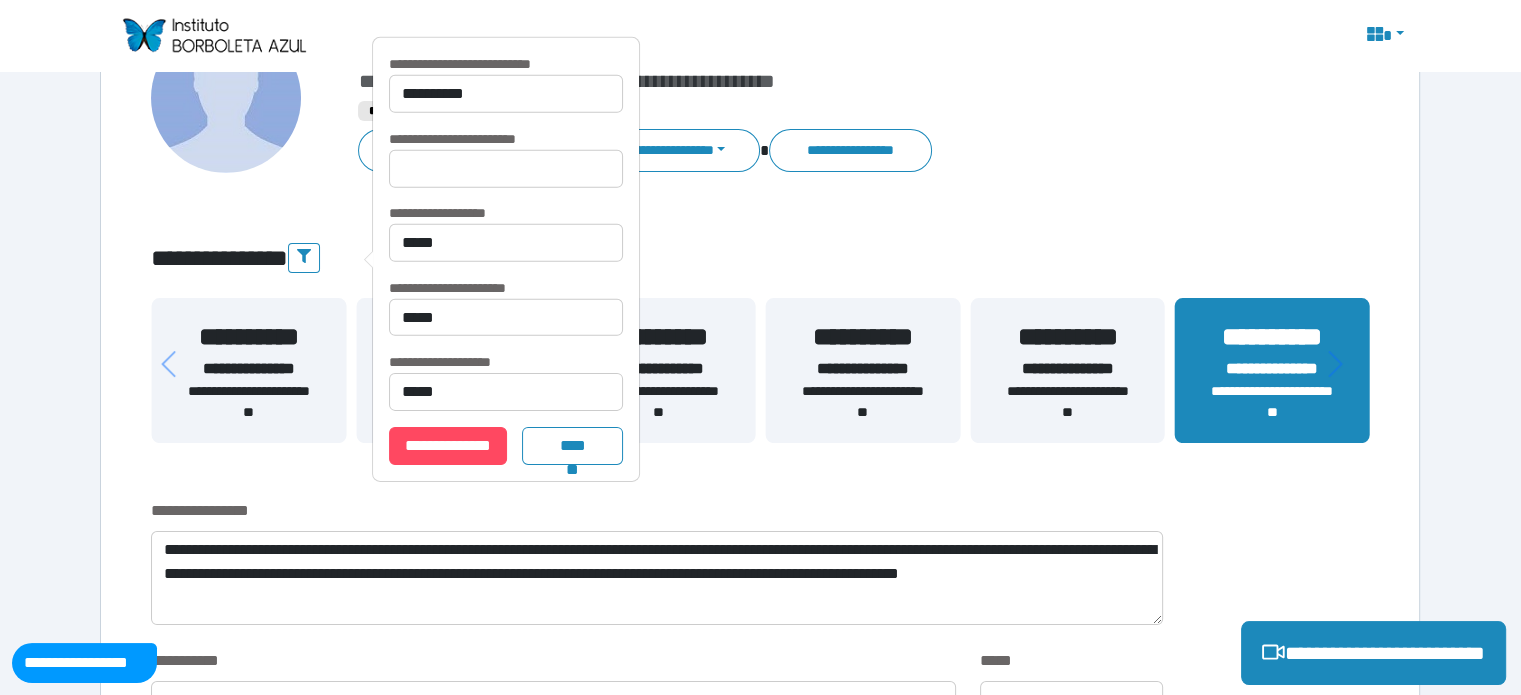 drag, startPoint x: 213, startPoint y: 599, endPoint x: 296, endPoint y: 234, distance: 374.31805 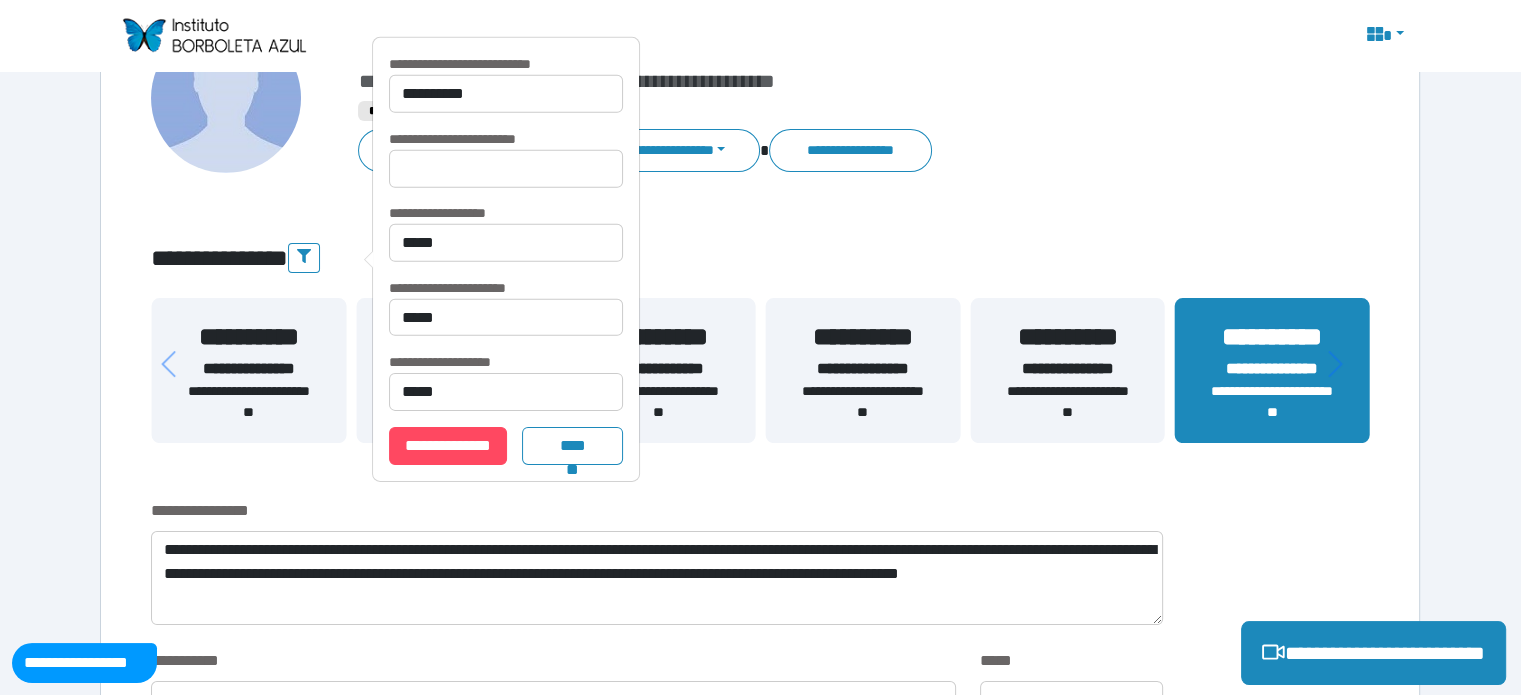 click on "**********" at bounding box center (760, 1911) 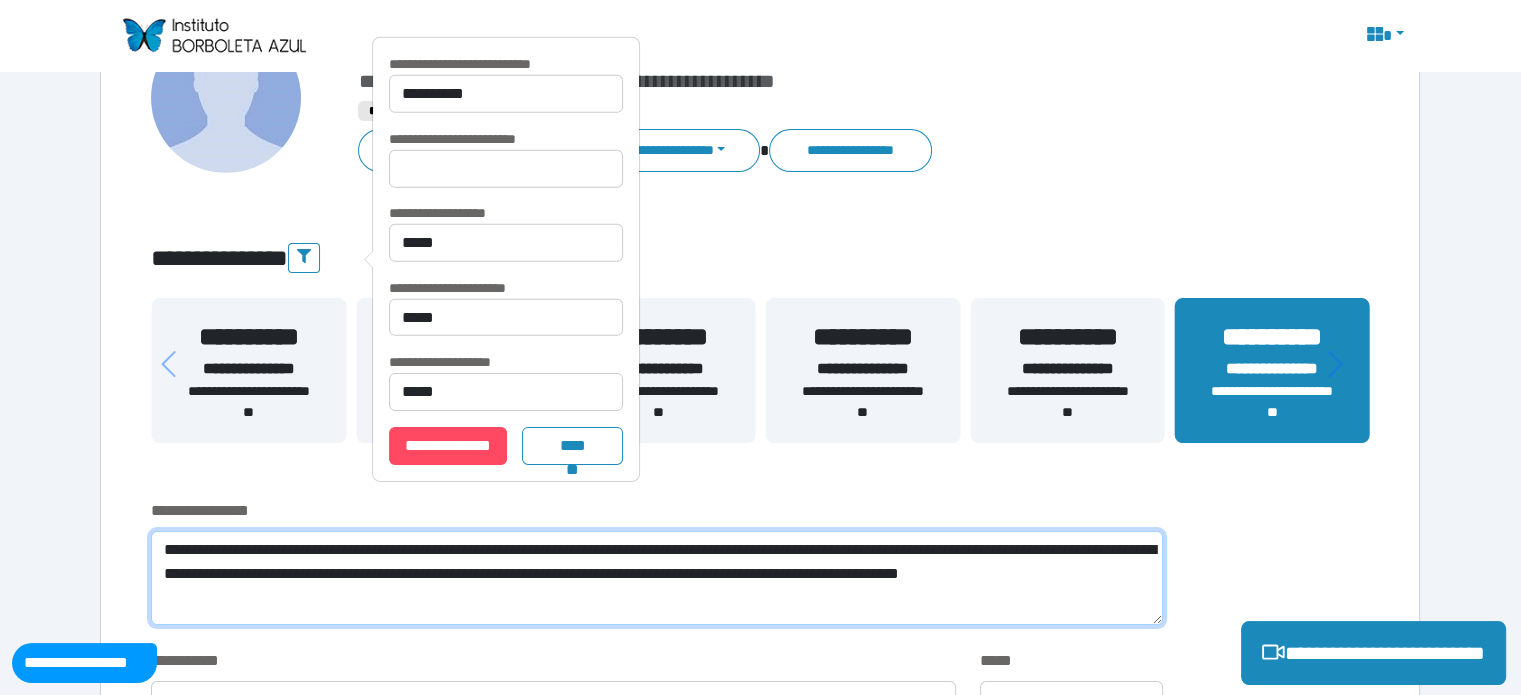 click on "**********" at bounding box center [656, 578] 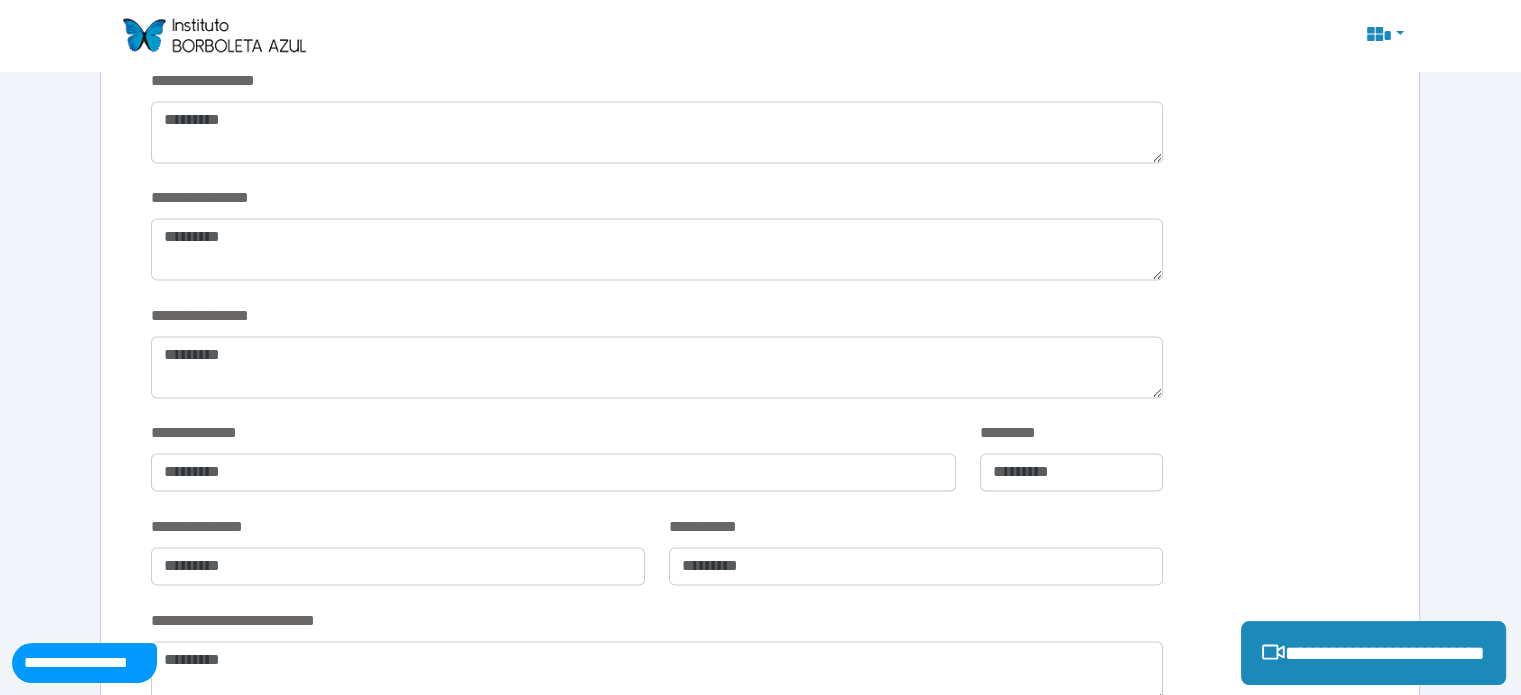 scroll, scrollTop: 3447, scrollLeft: 0, axis: vertical 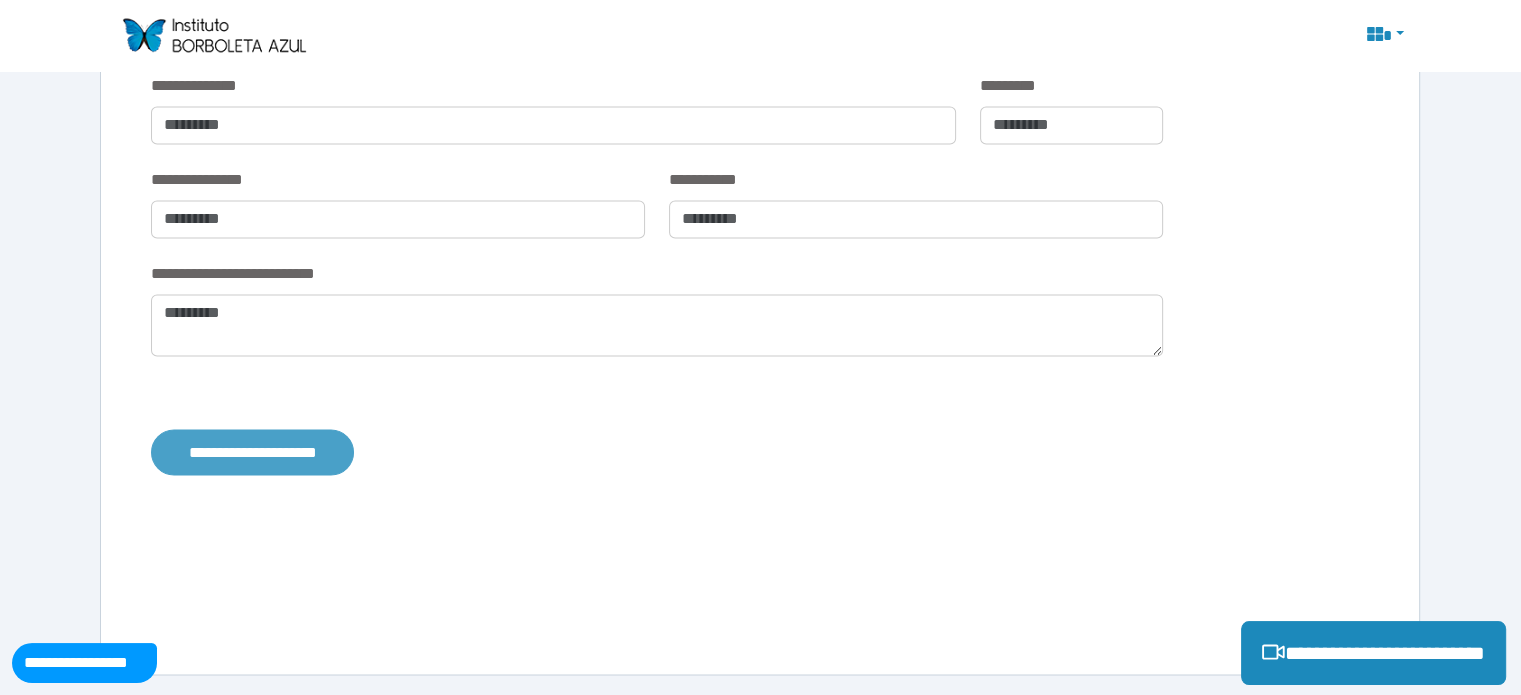 type on "**********" 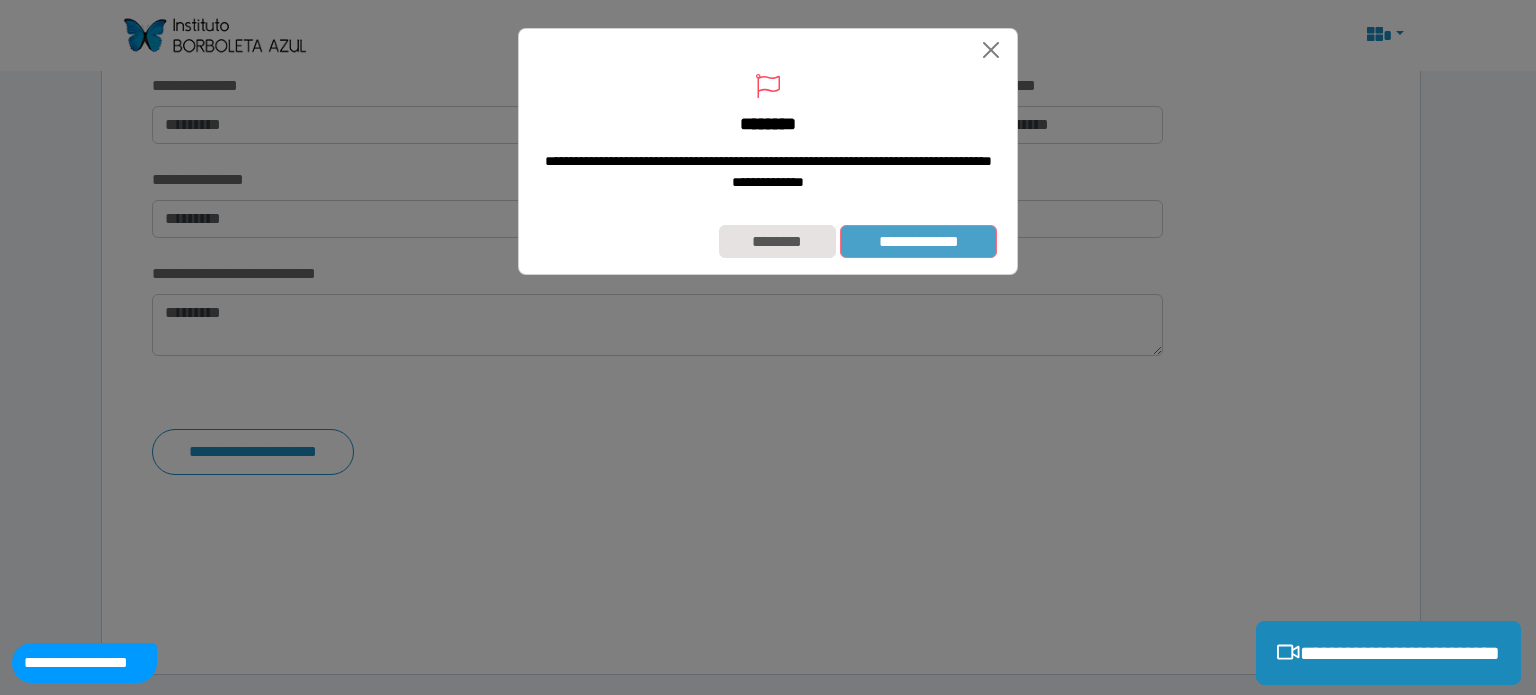 click on "**********" at bounding box center (918, 242) 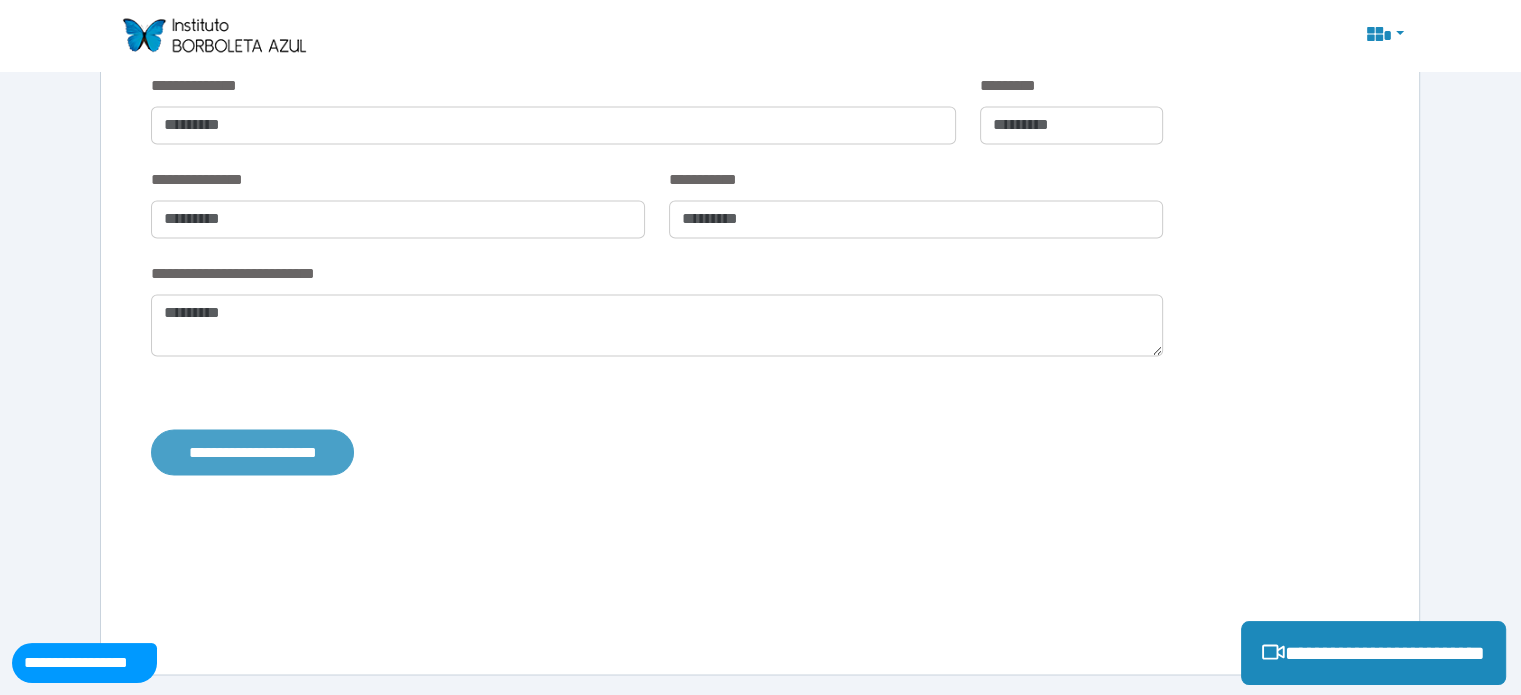 click on "**********" at bounding box center [252, 452] 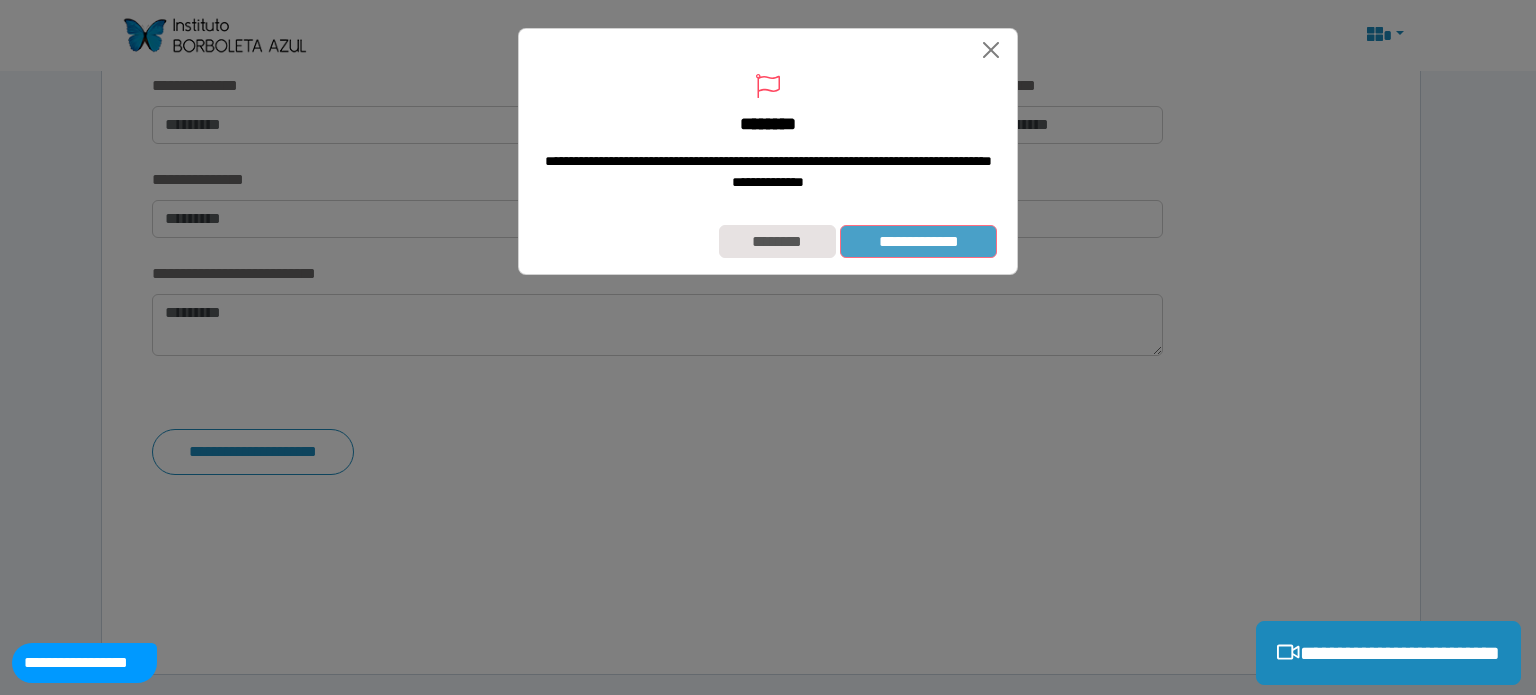 click on "**********" at bounding box center [918, 242] 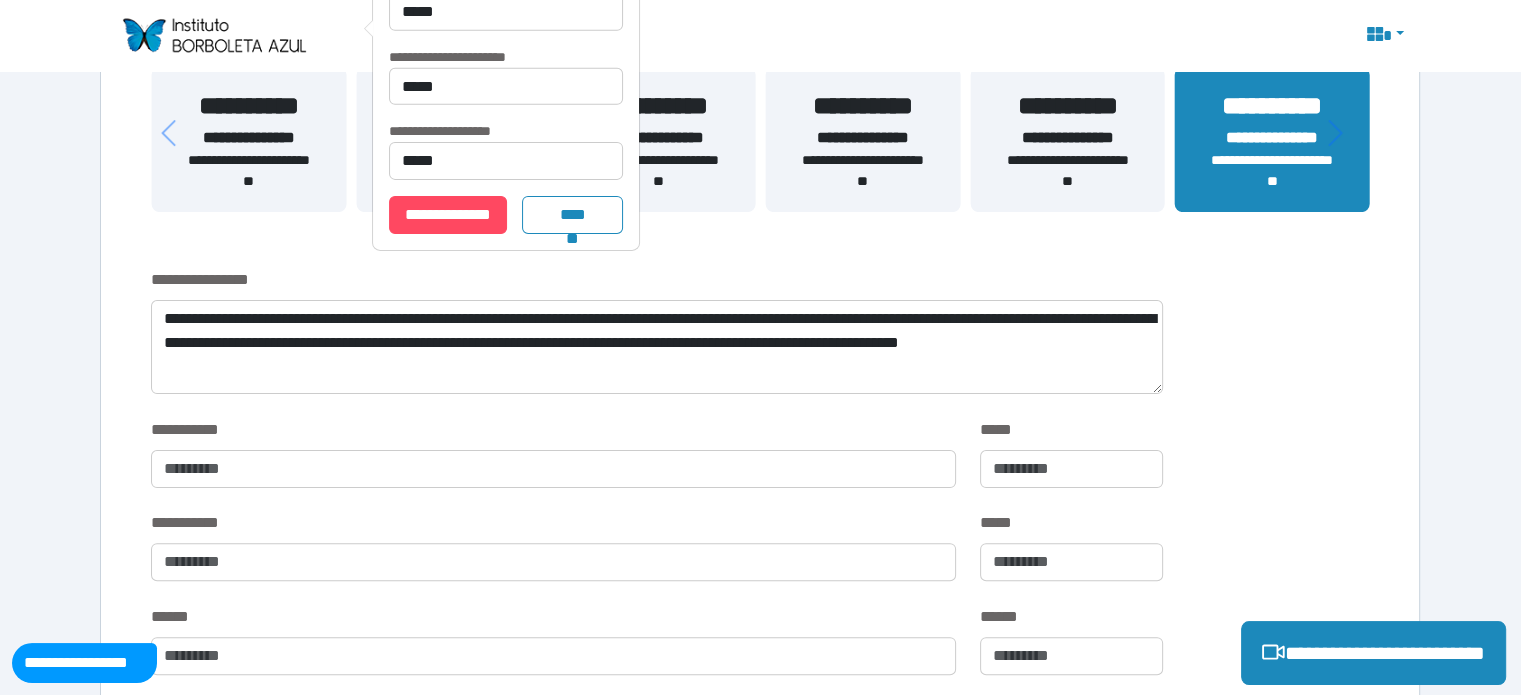 scroll, scrollTop: 447, scrollLeft: 0, axis: vertical 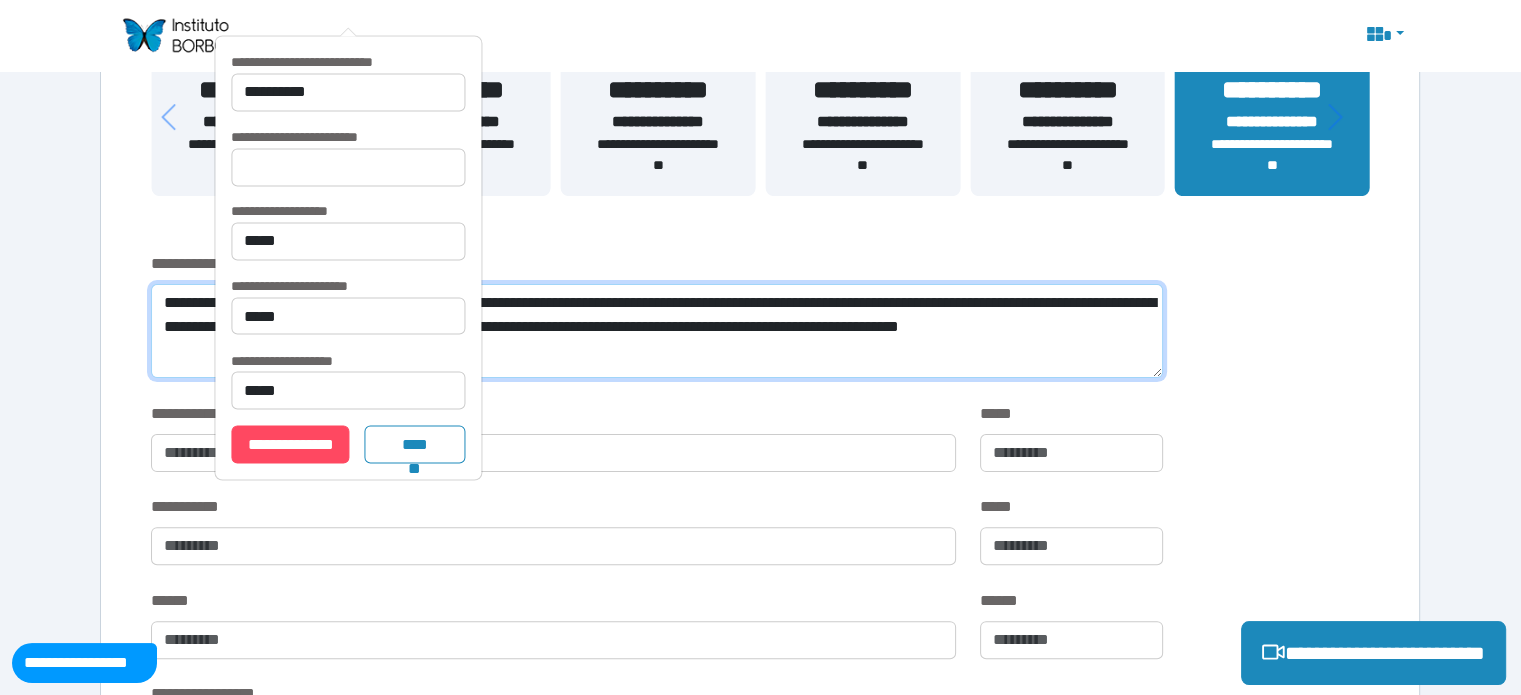 click on "**********" at bounding box center (656, 331) 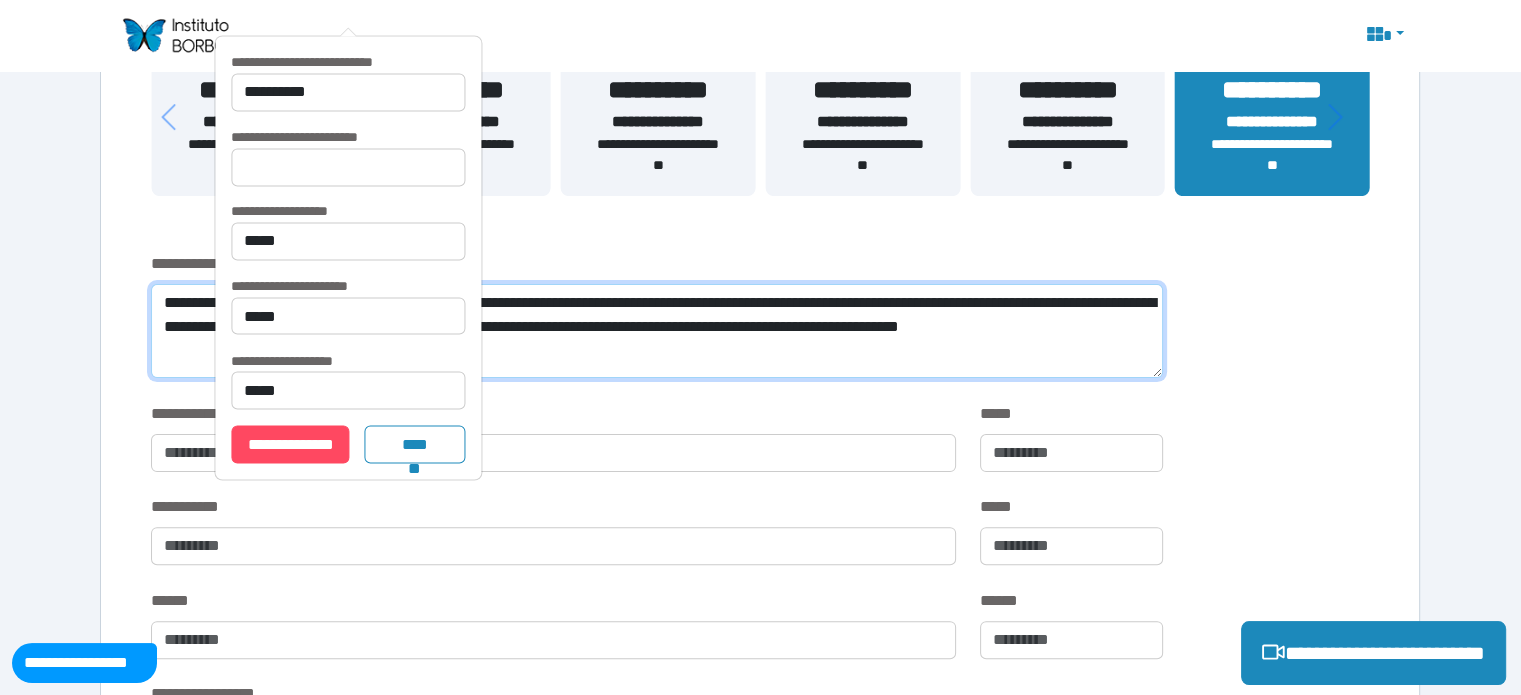 drag, startPoint x: 609, startPoint y: 366, endPoint x: 156, endPoint y: 312, distance: 456.20718 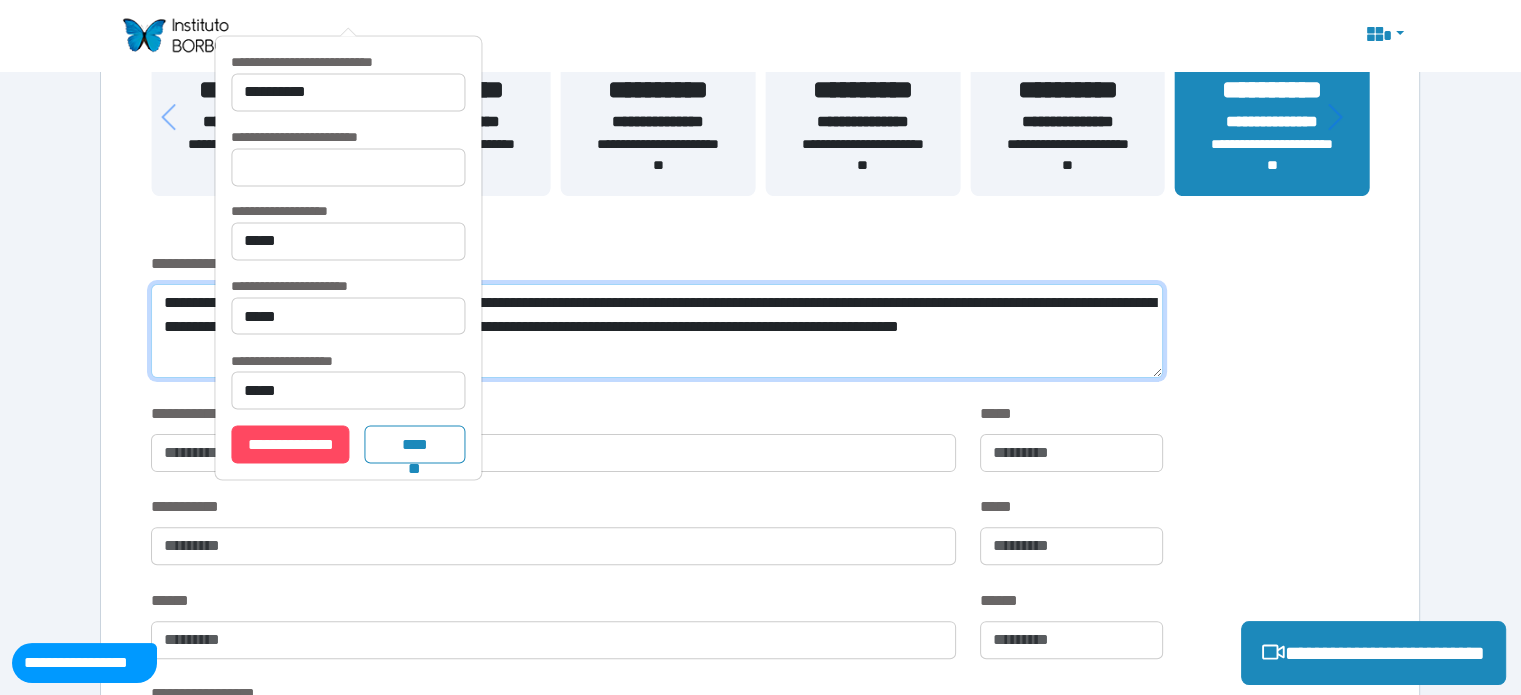 click on "**********" at bounding box center (656, 331) 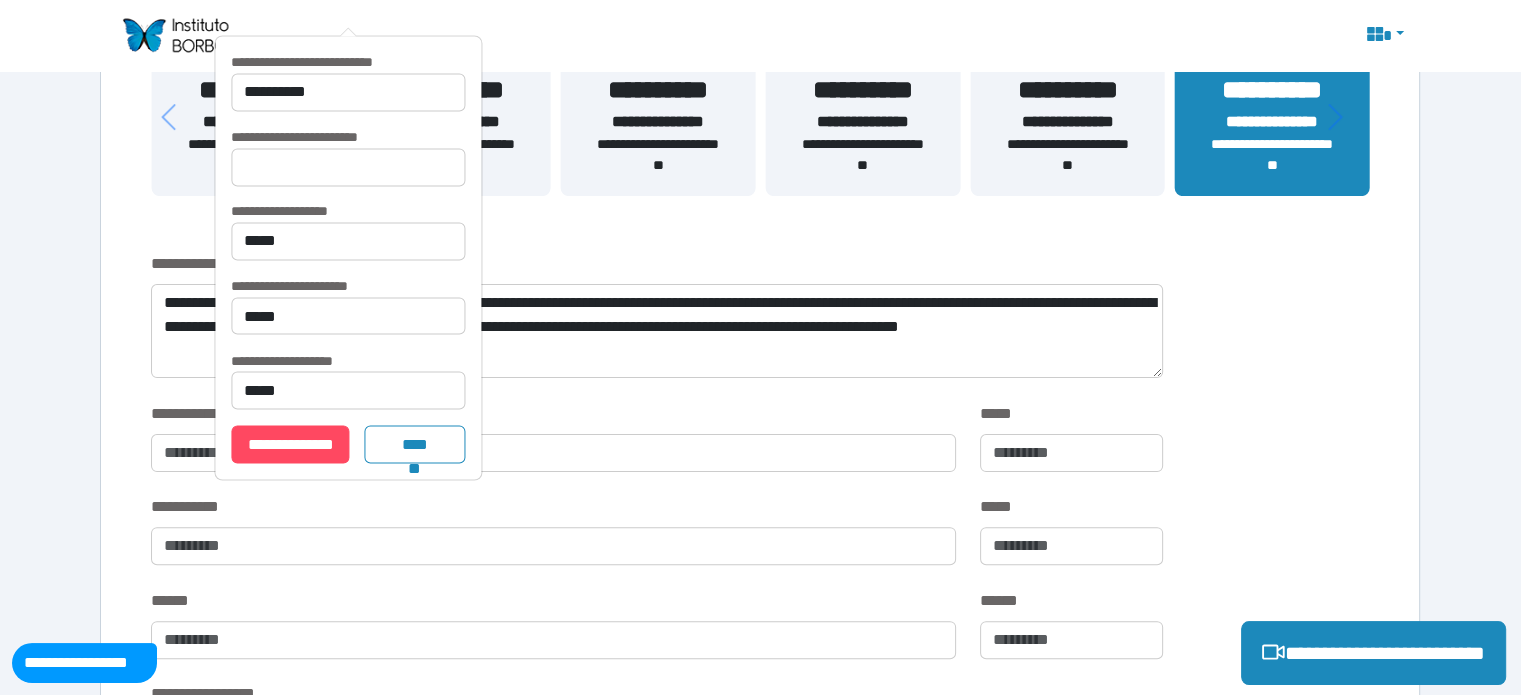 click on "**********" at bounding box center (760, 449) 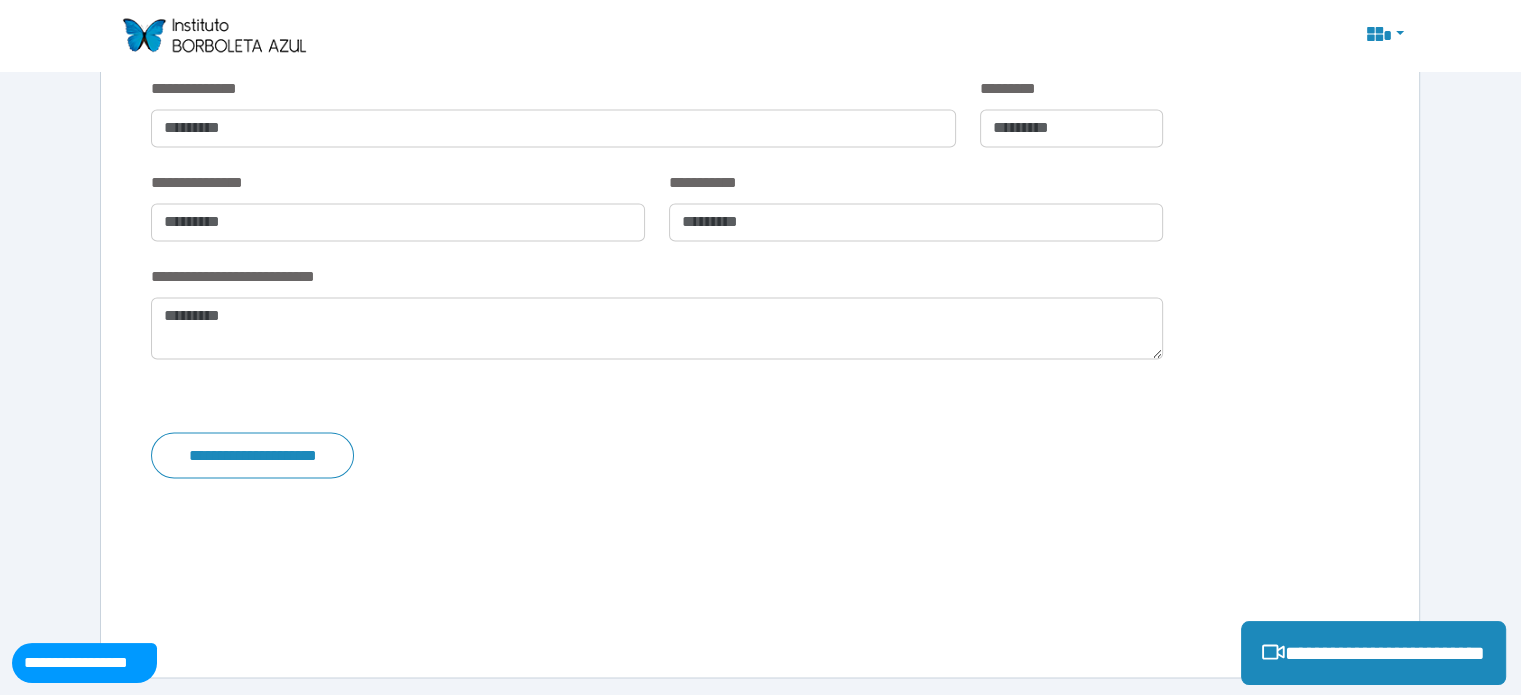 scroll, scrollTop: 3447, scrollLeft: 0, axis: vertical 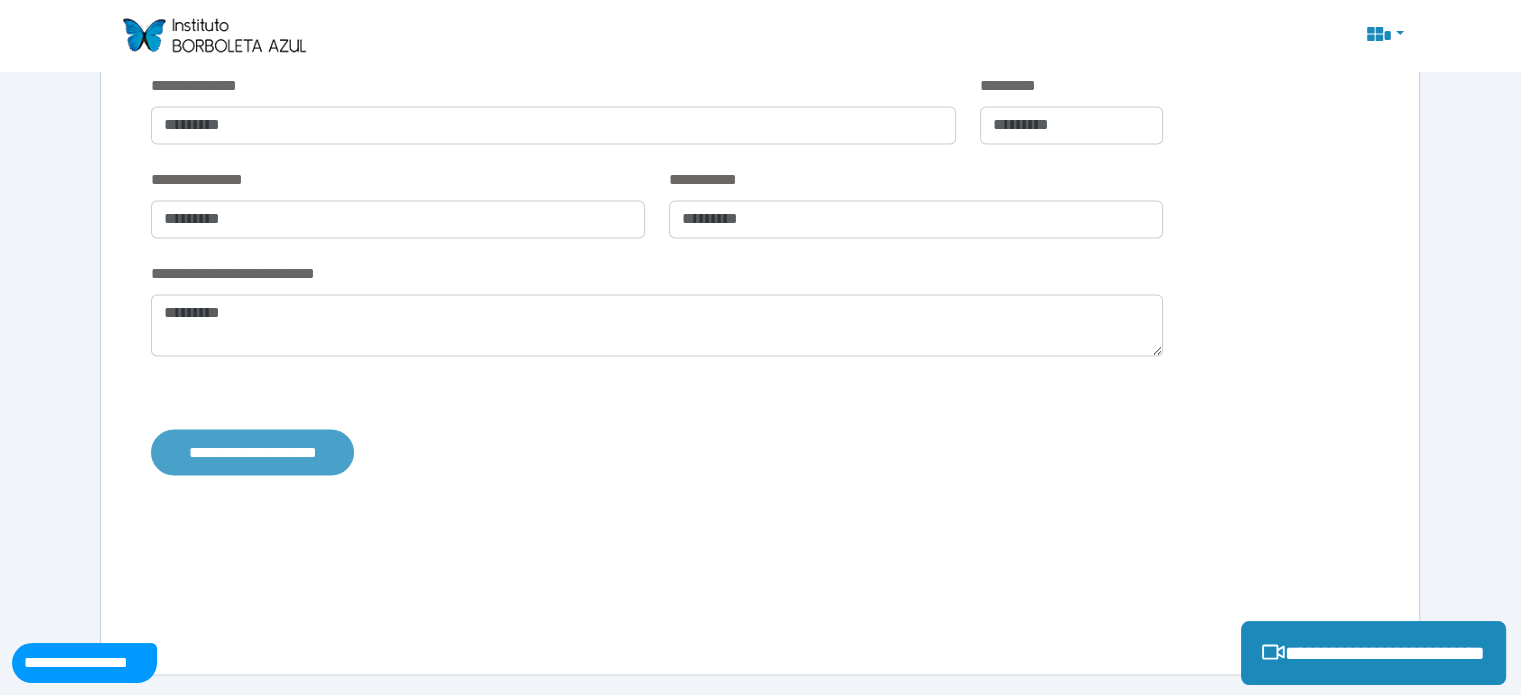 click on "**********" at bounding box center (252, 452) 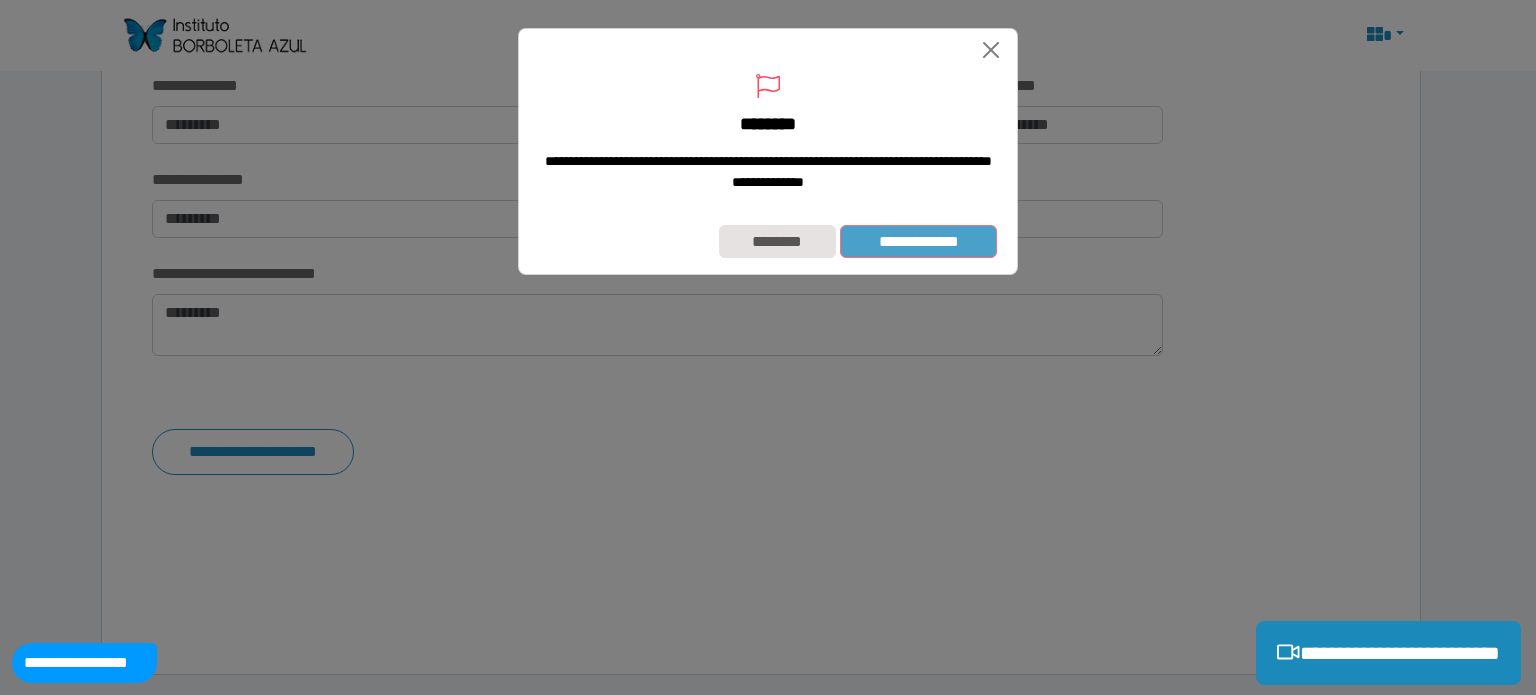 click on "**********" at bounding box center [918, 242] 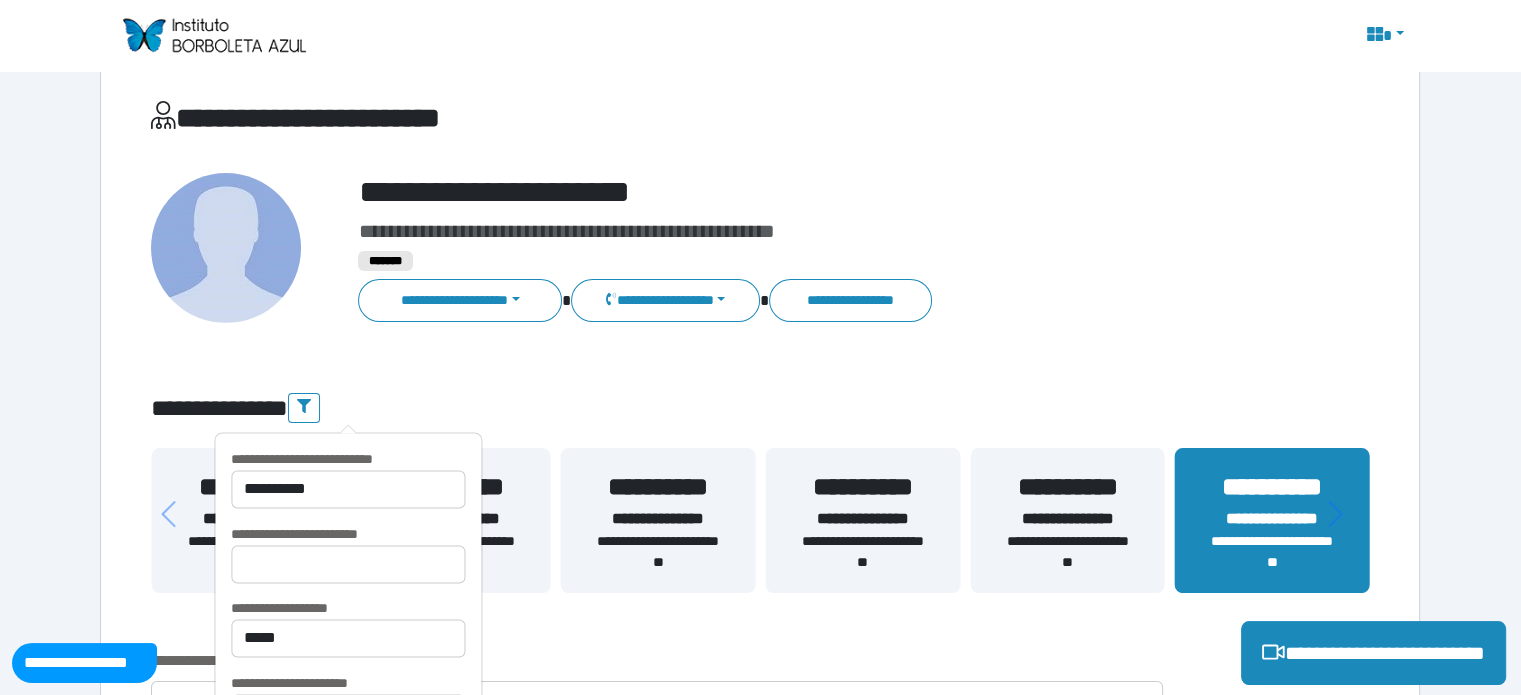 scroll, scrollTop: 47, scrollLeft: 0, axis: vertical 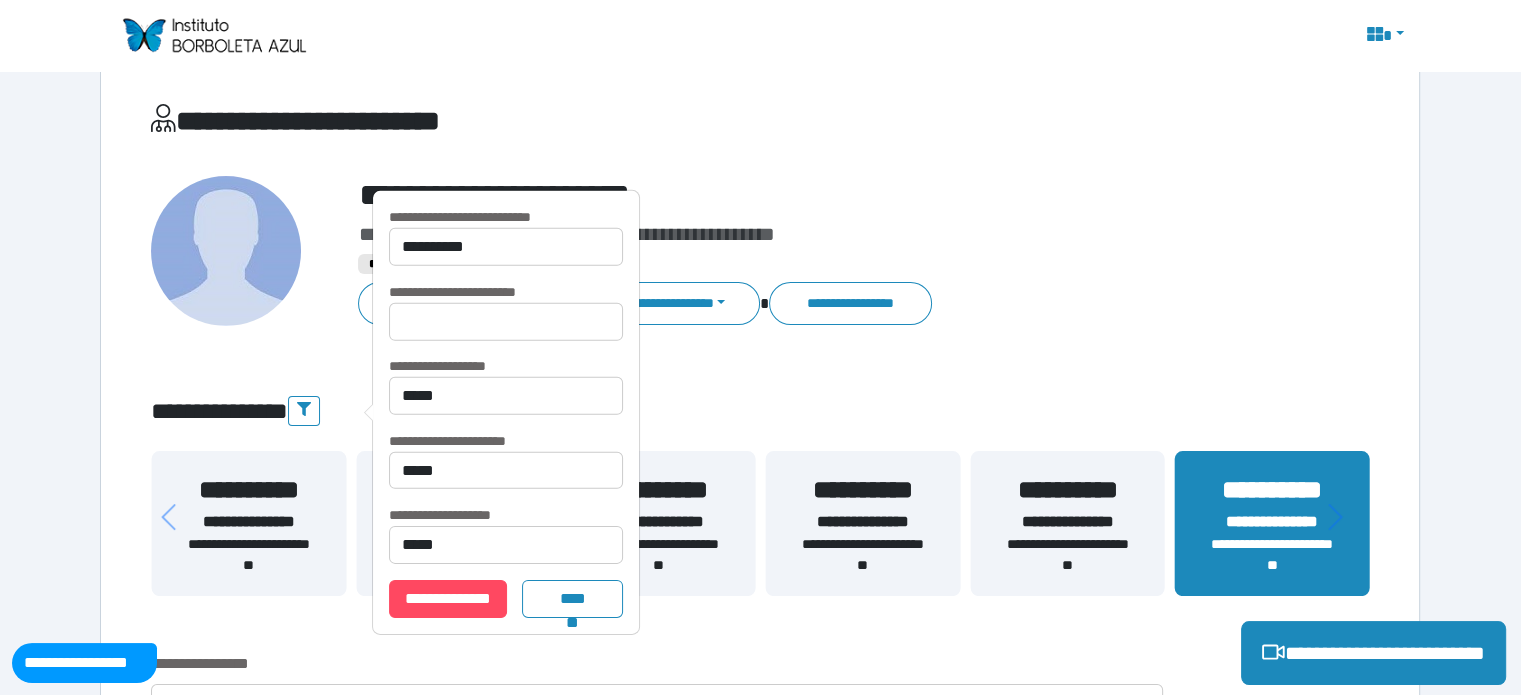 click on "**********" at bounding box center [760, 2064] 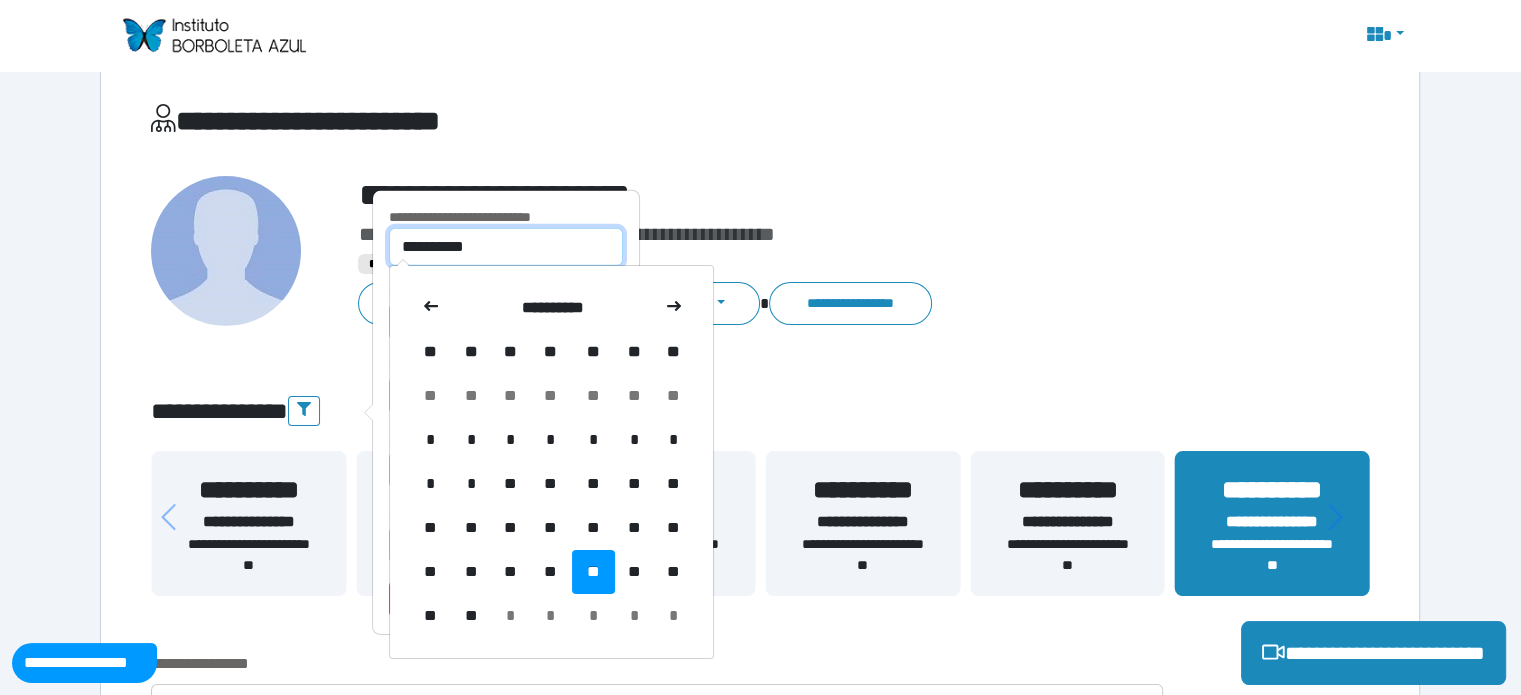 click on "**********" at bounding box center [506, 247] 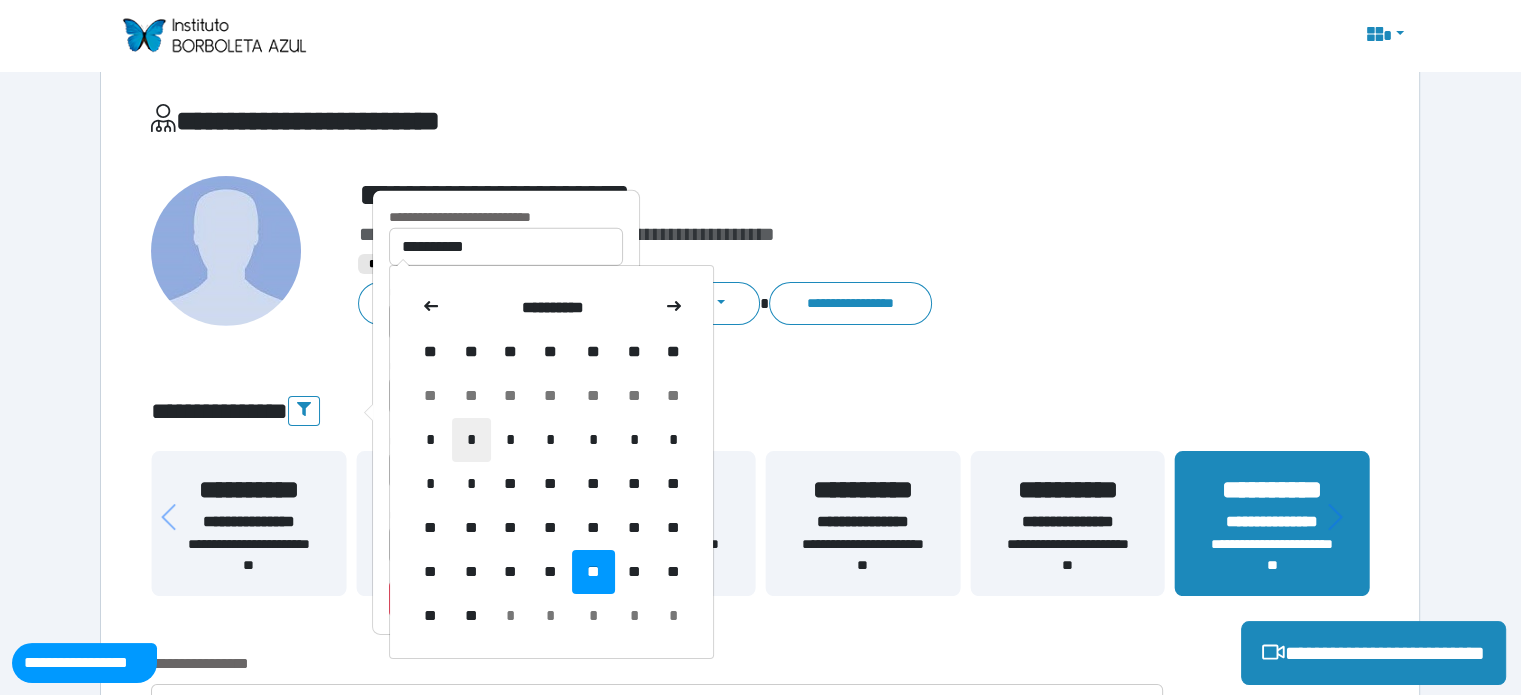 click on "*" at bounding box center [471, 440] 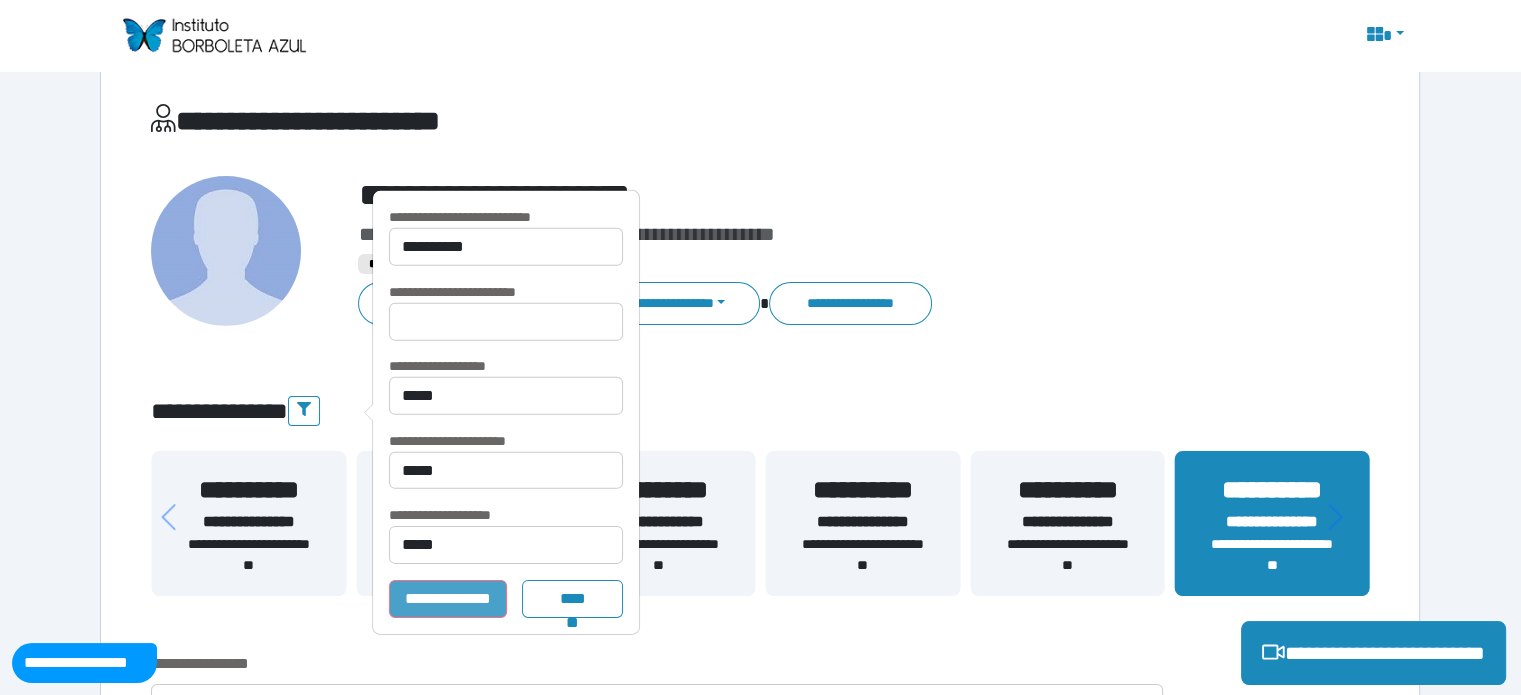 click on "**********" at bounding box center [448, 599] 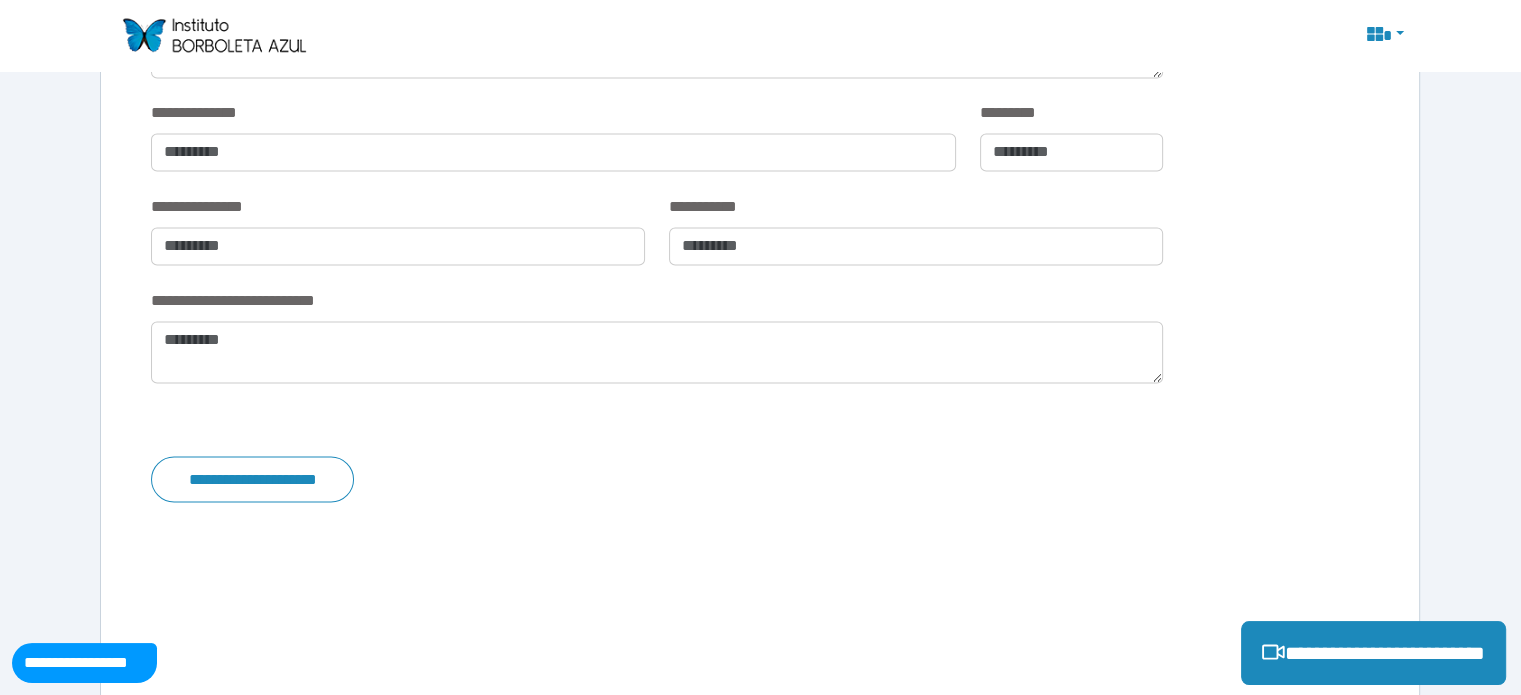 scroll, scrollTop: 3447, scrollLeft: 0, axis: vertical 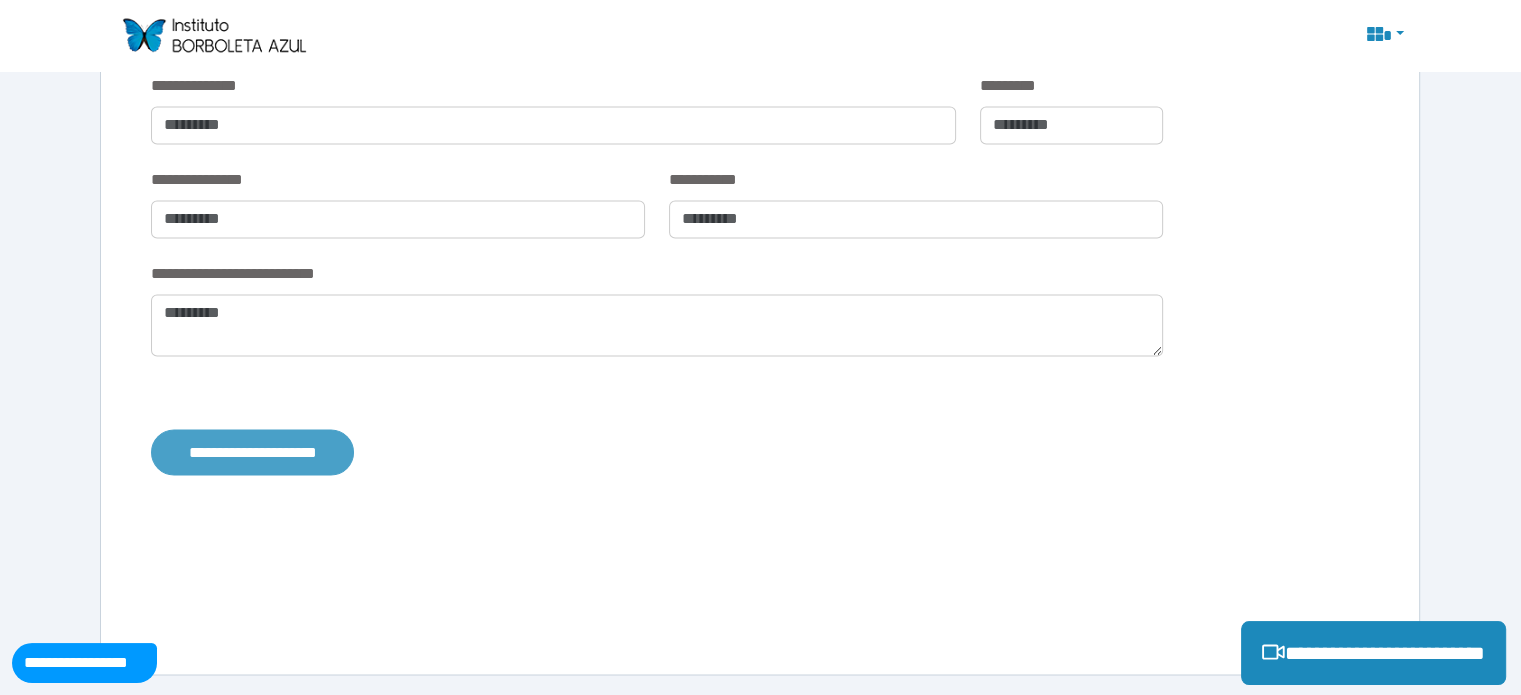 click on "**********" at bounding box center (252, 452) 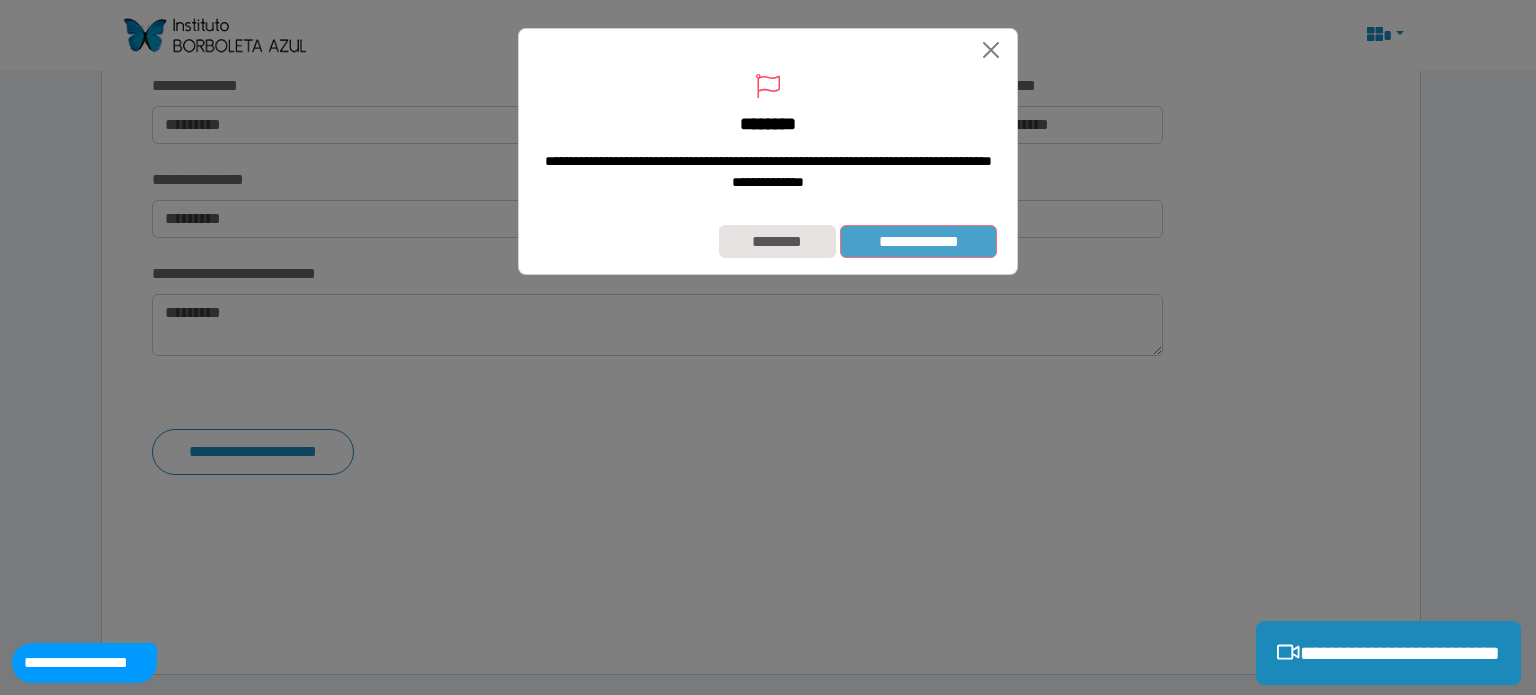 click on "**********" at bounding box center (918, 242) 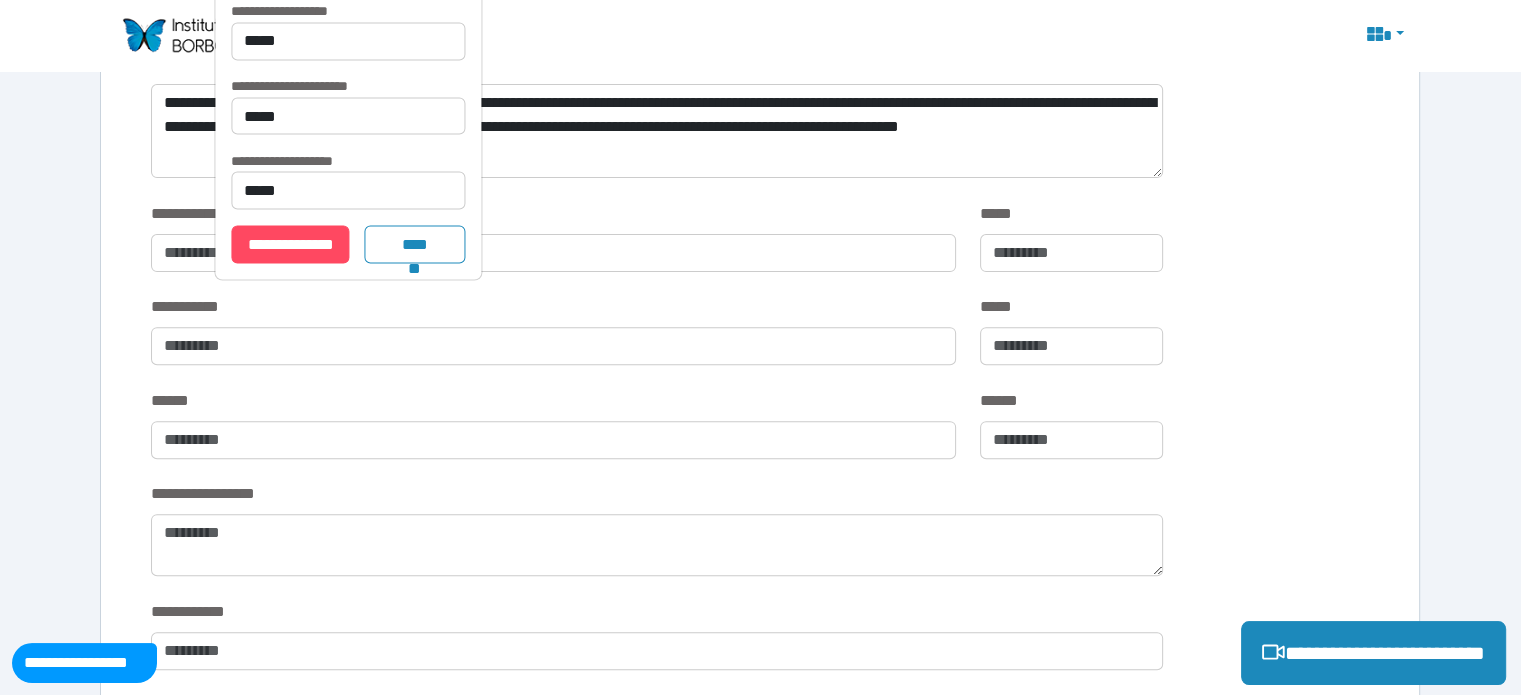 scroll, scrollTop: 147, scrollLeft: 0, axis: vertical 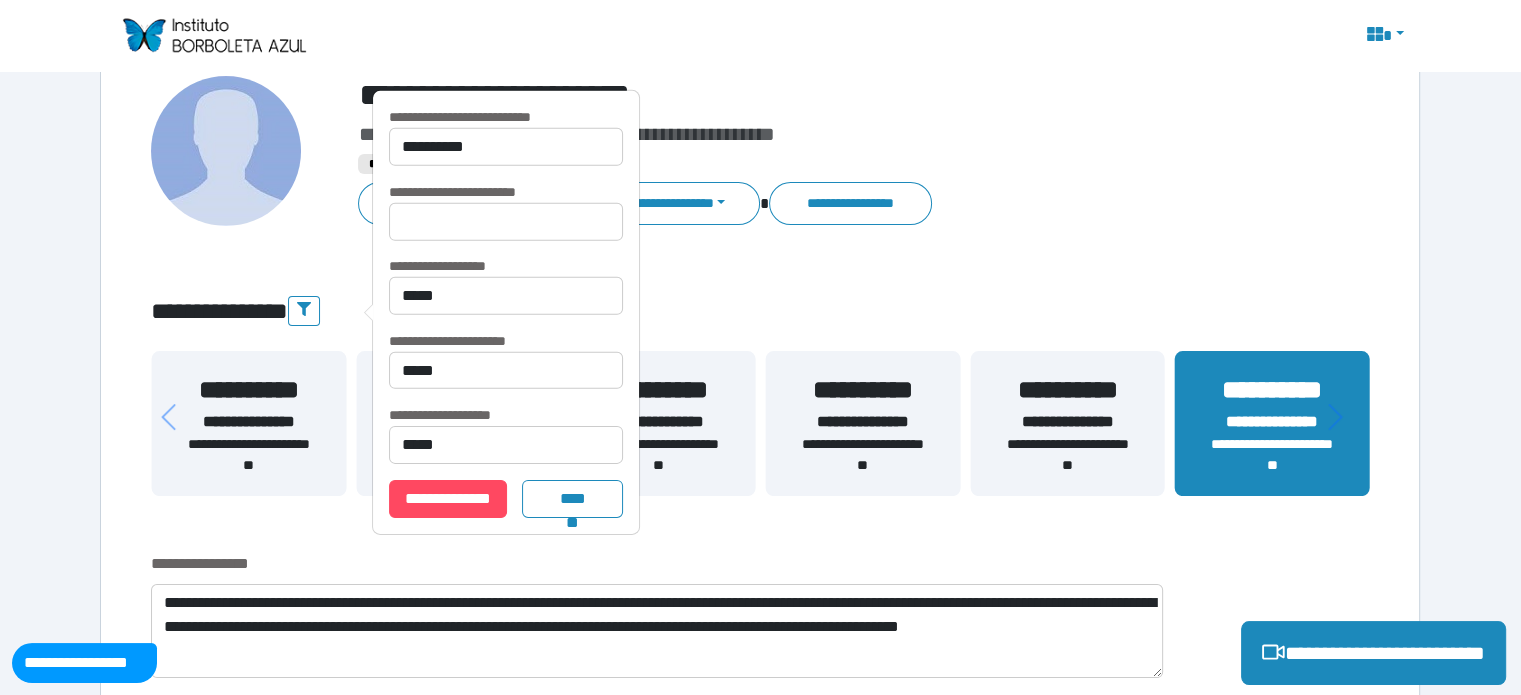 click on "**********" at bounding box center [812, 203] 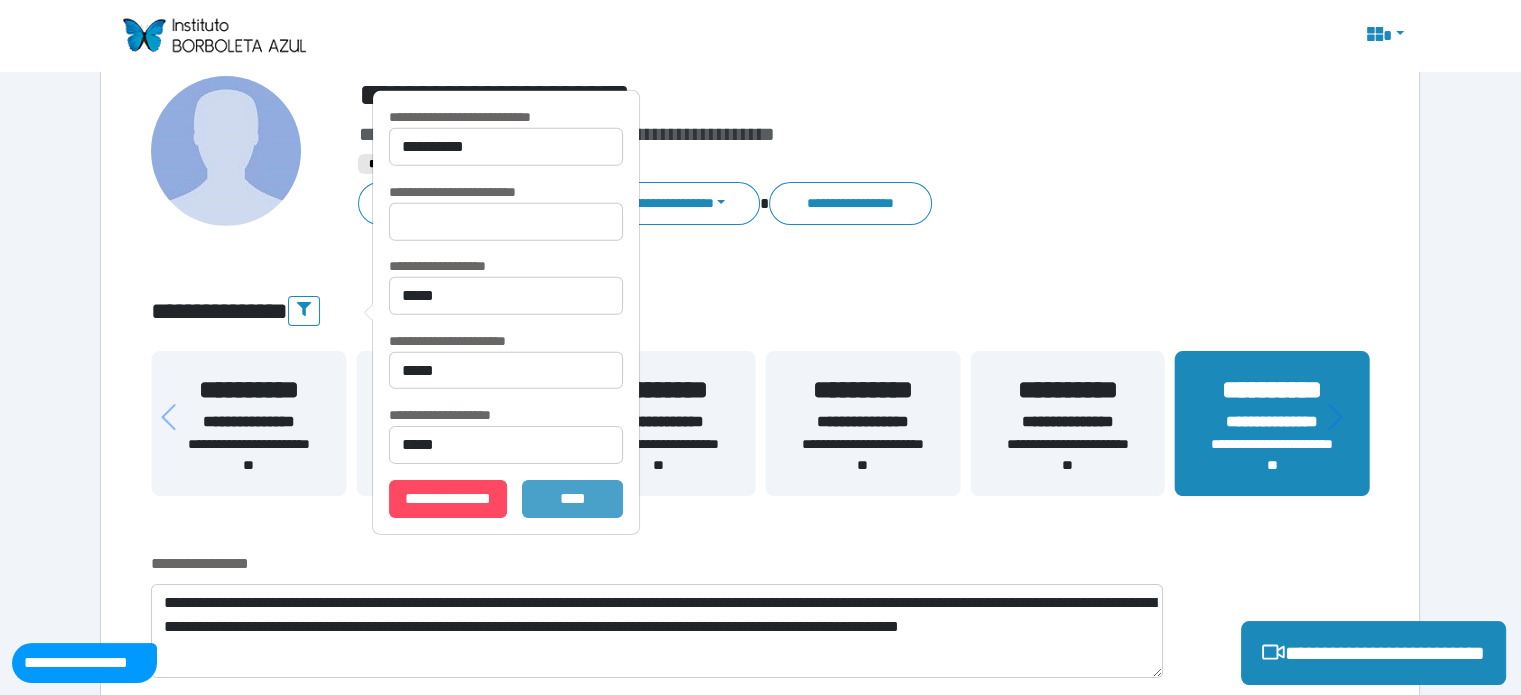 click on "*******" at bounding box center (573, 499) 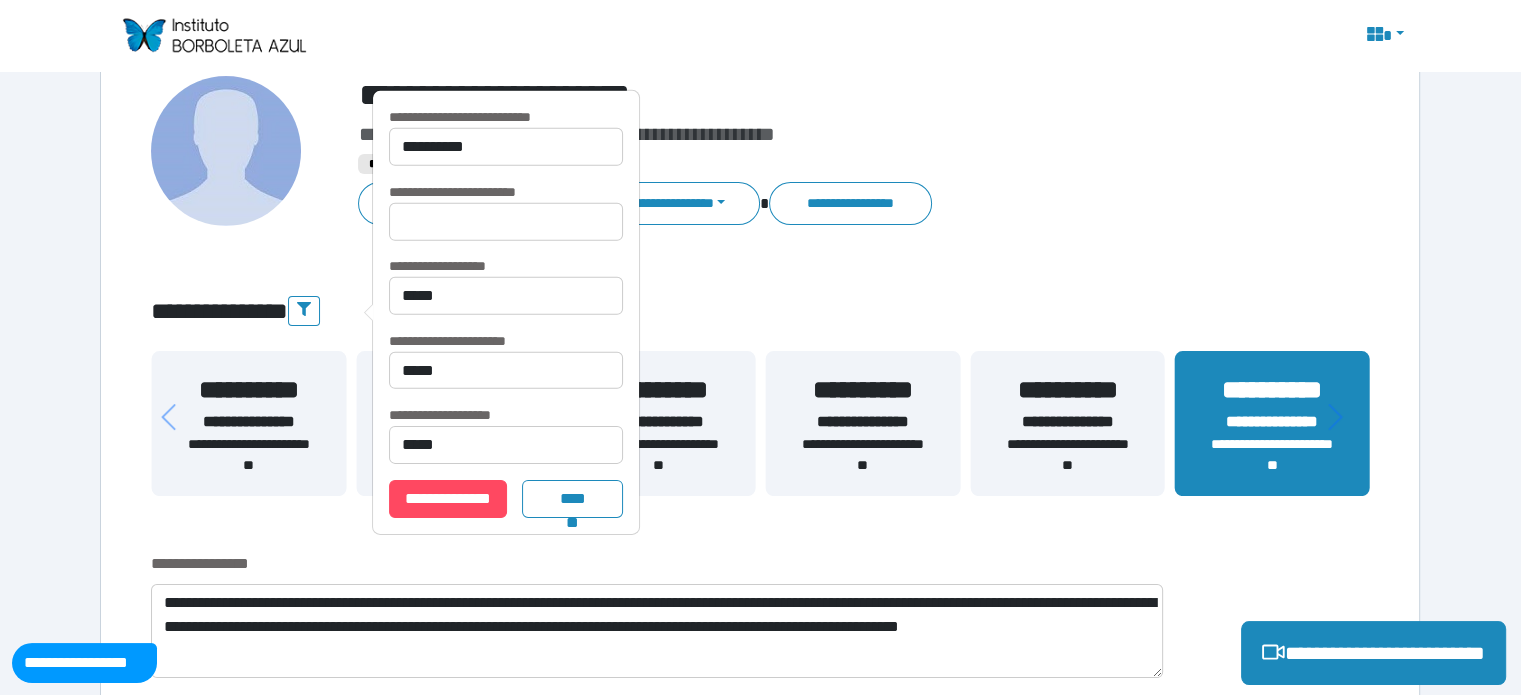 click on "**********" at bounding box center [1272, 455] 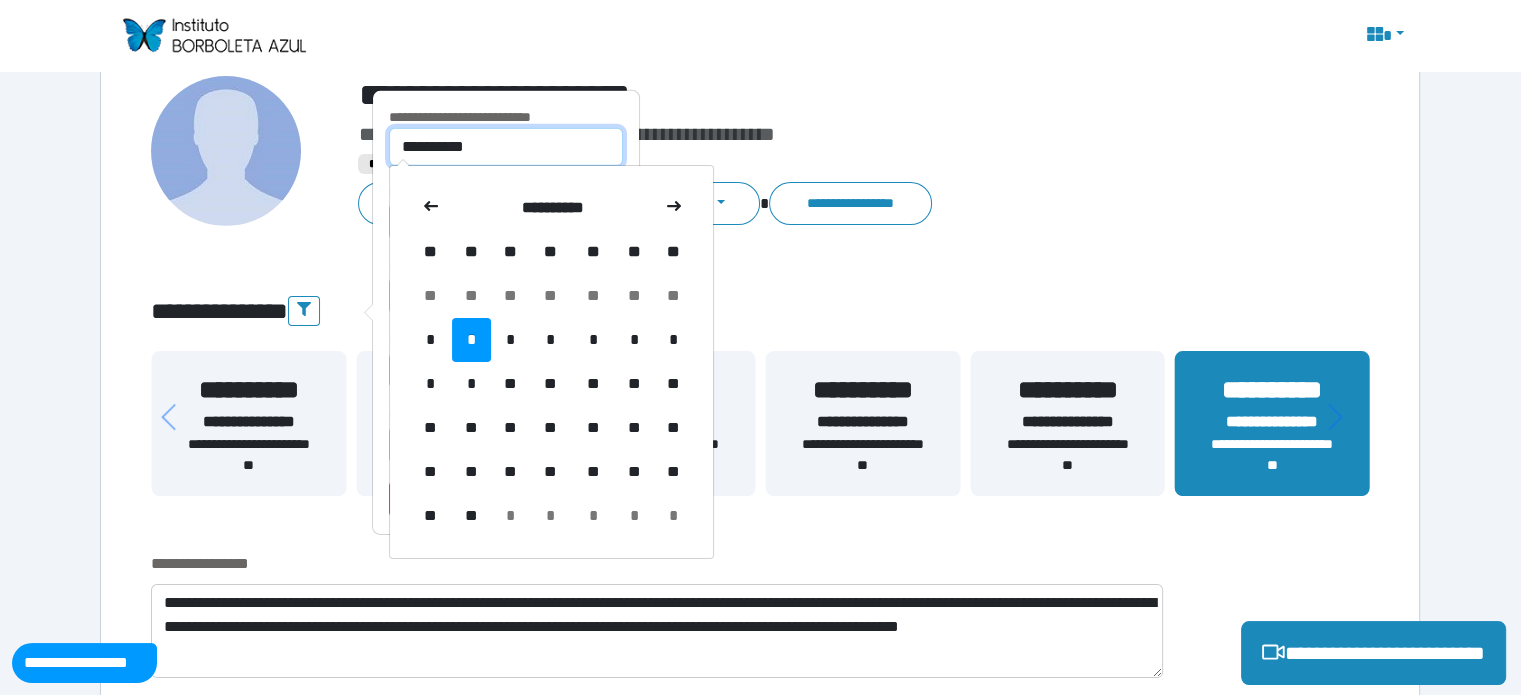 click on "**********" at bounding box center (506, 147) 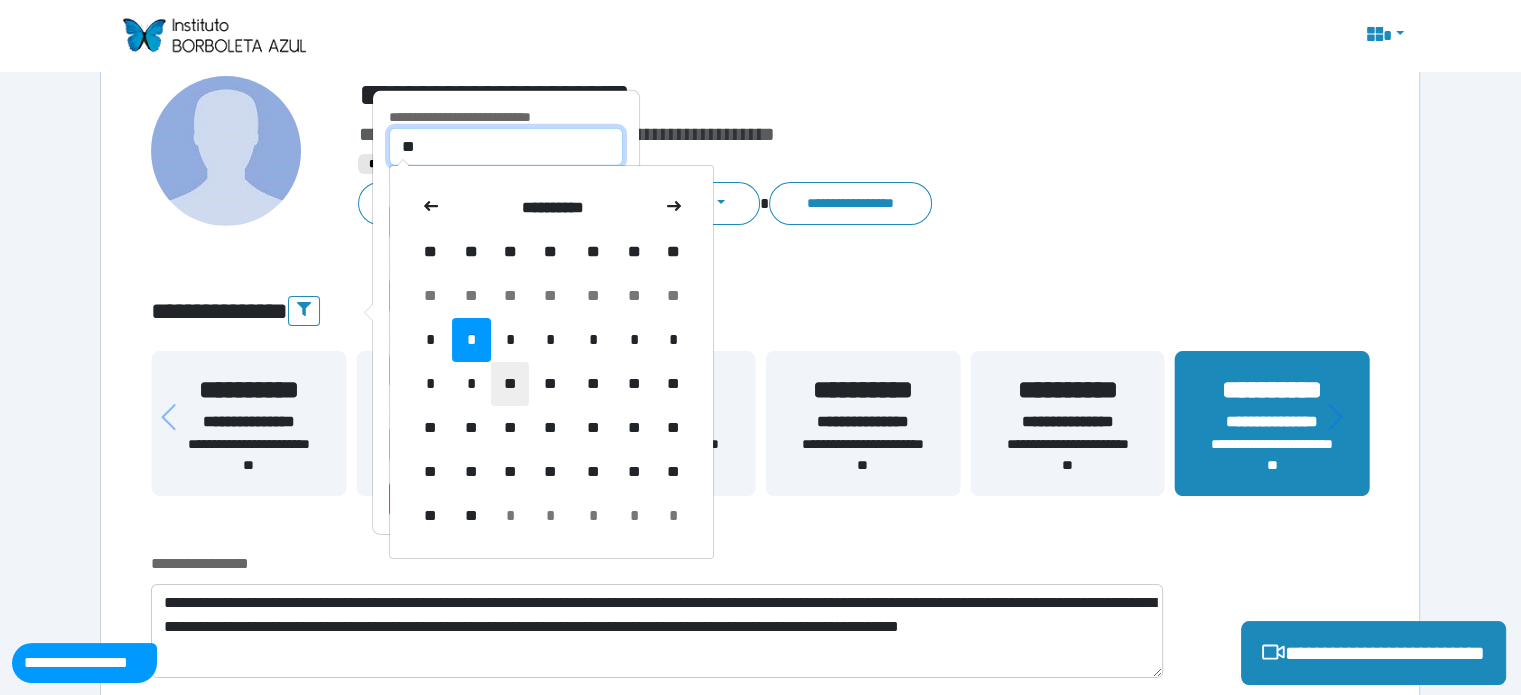 type on "*" 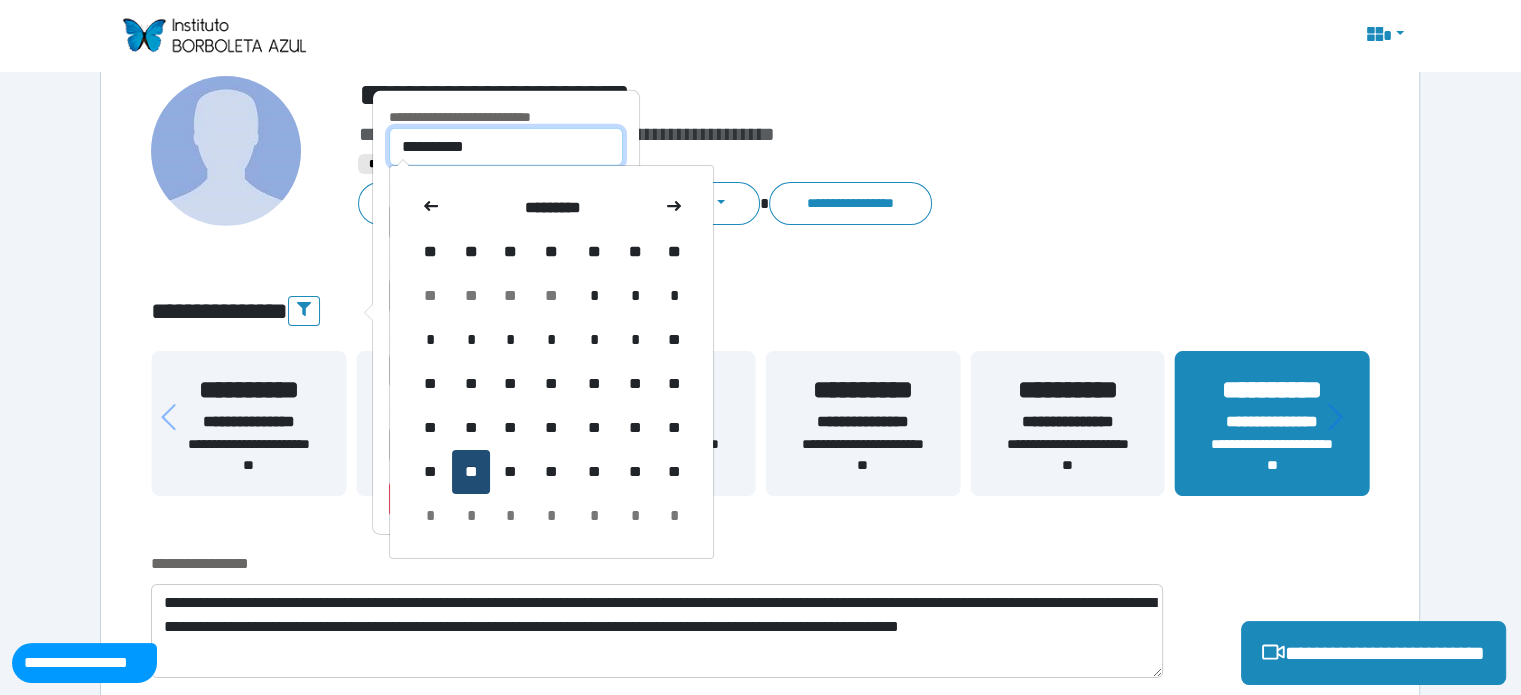 type on "**********" 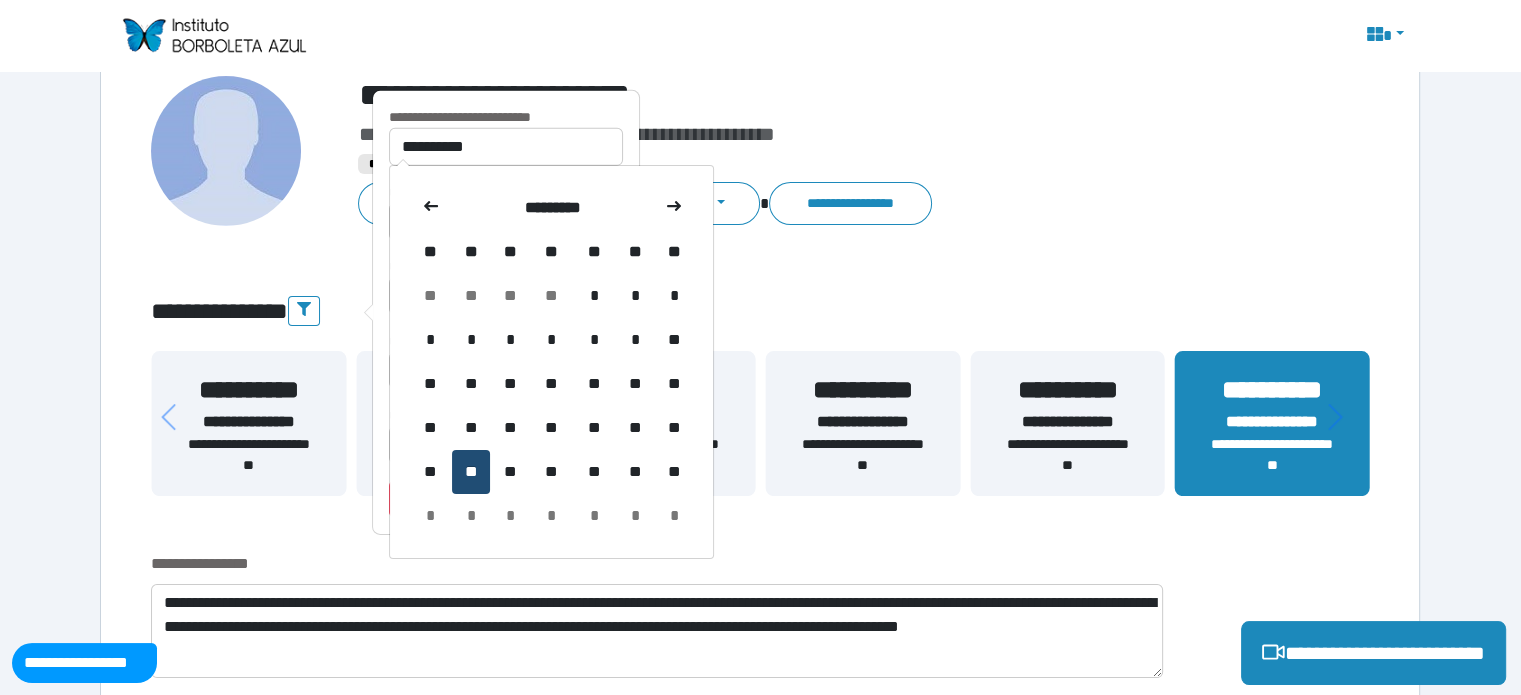 click on "**" at bounding box center [471, 472] 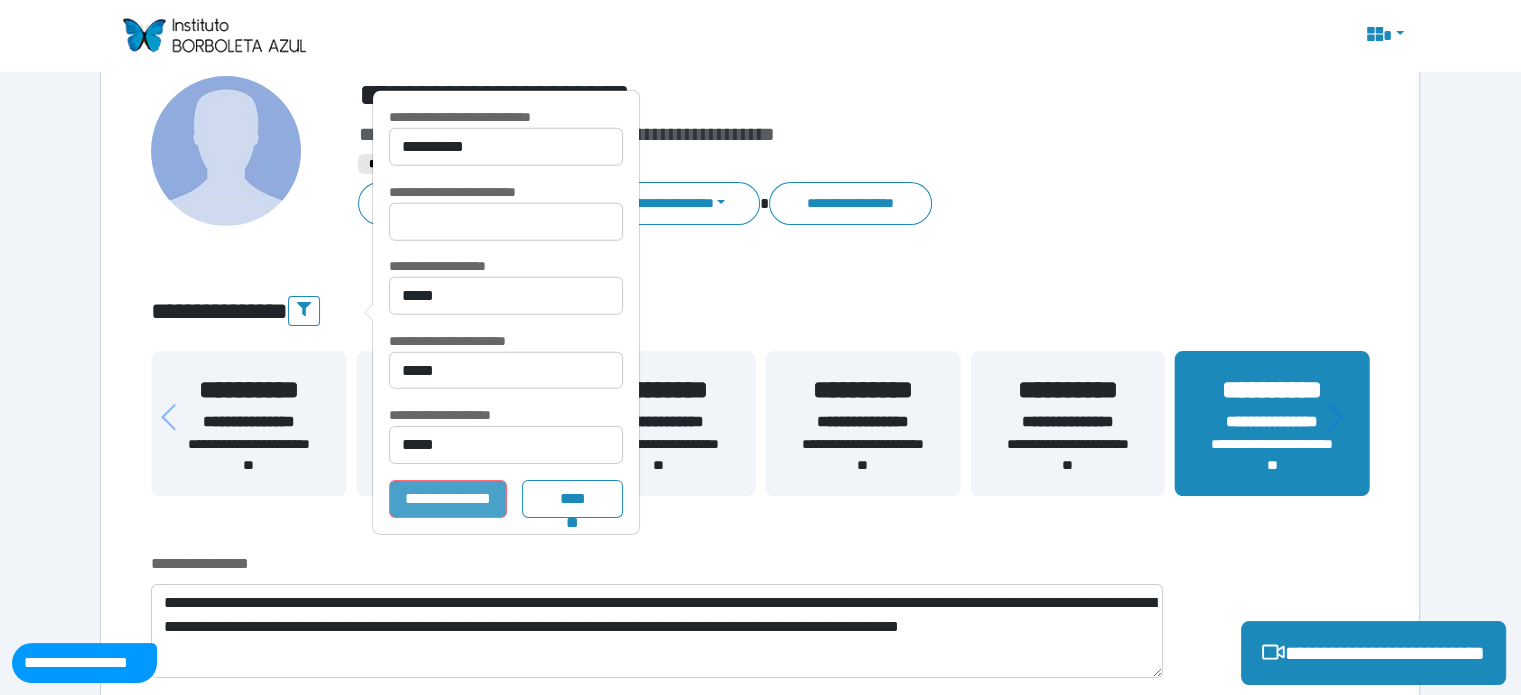click on "**********" at bounding box center (448, 499) 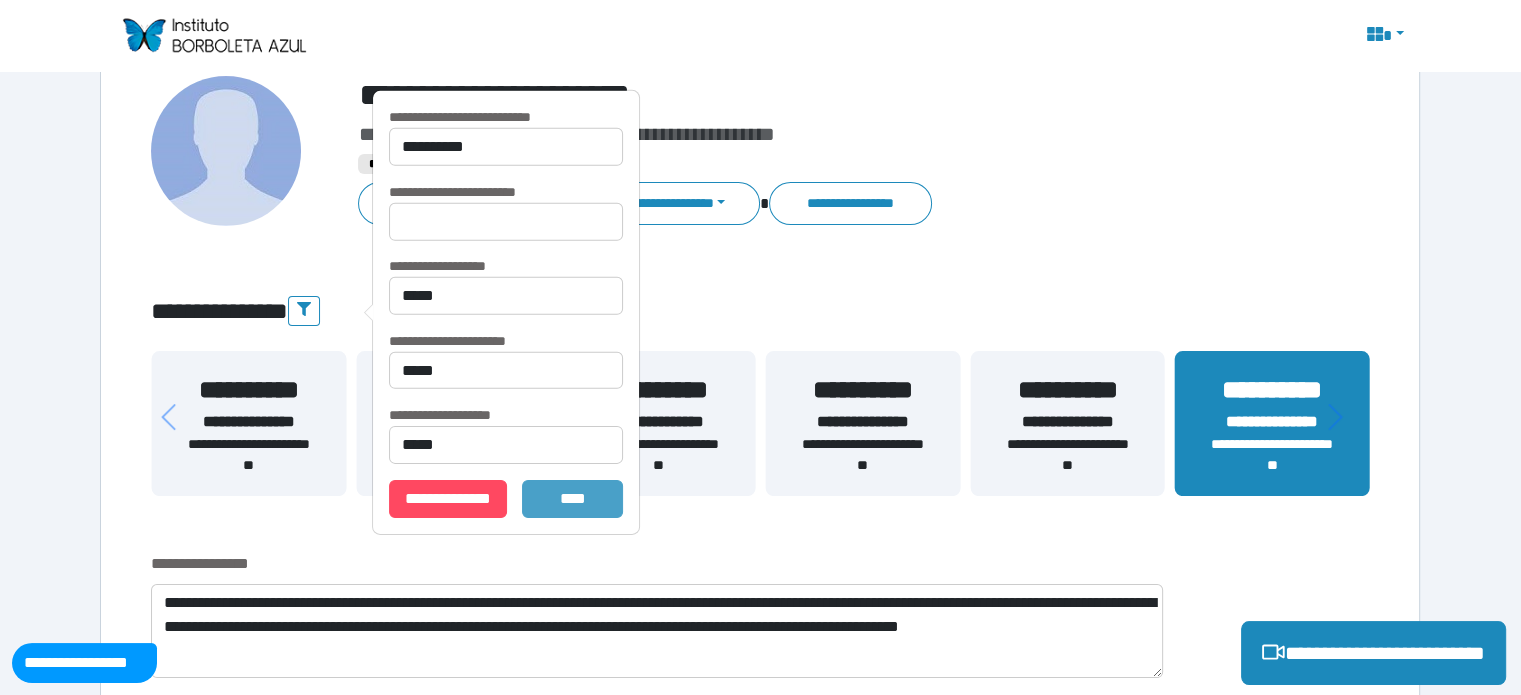 click on "*******" at bounding box center (573, 499) 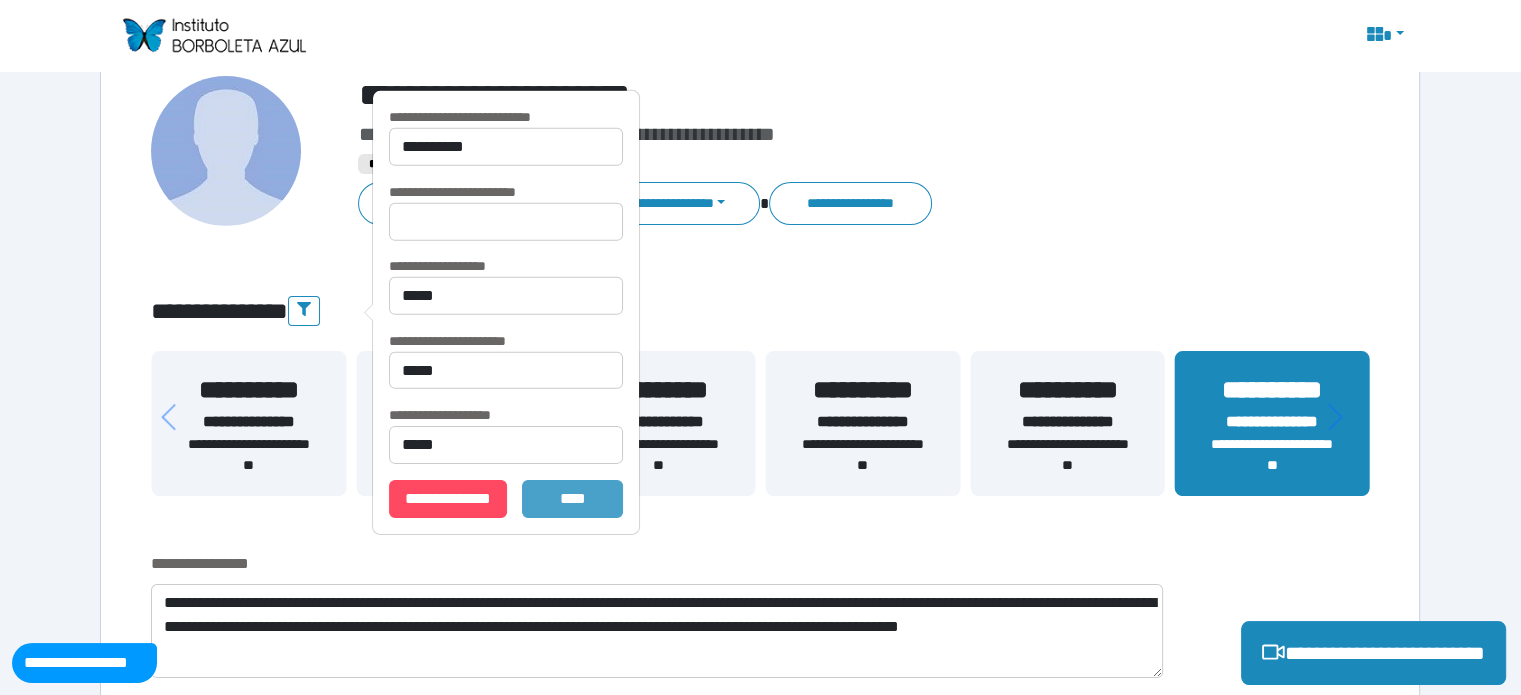 click on "*******" at bounding box center (573, 499) 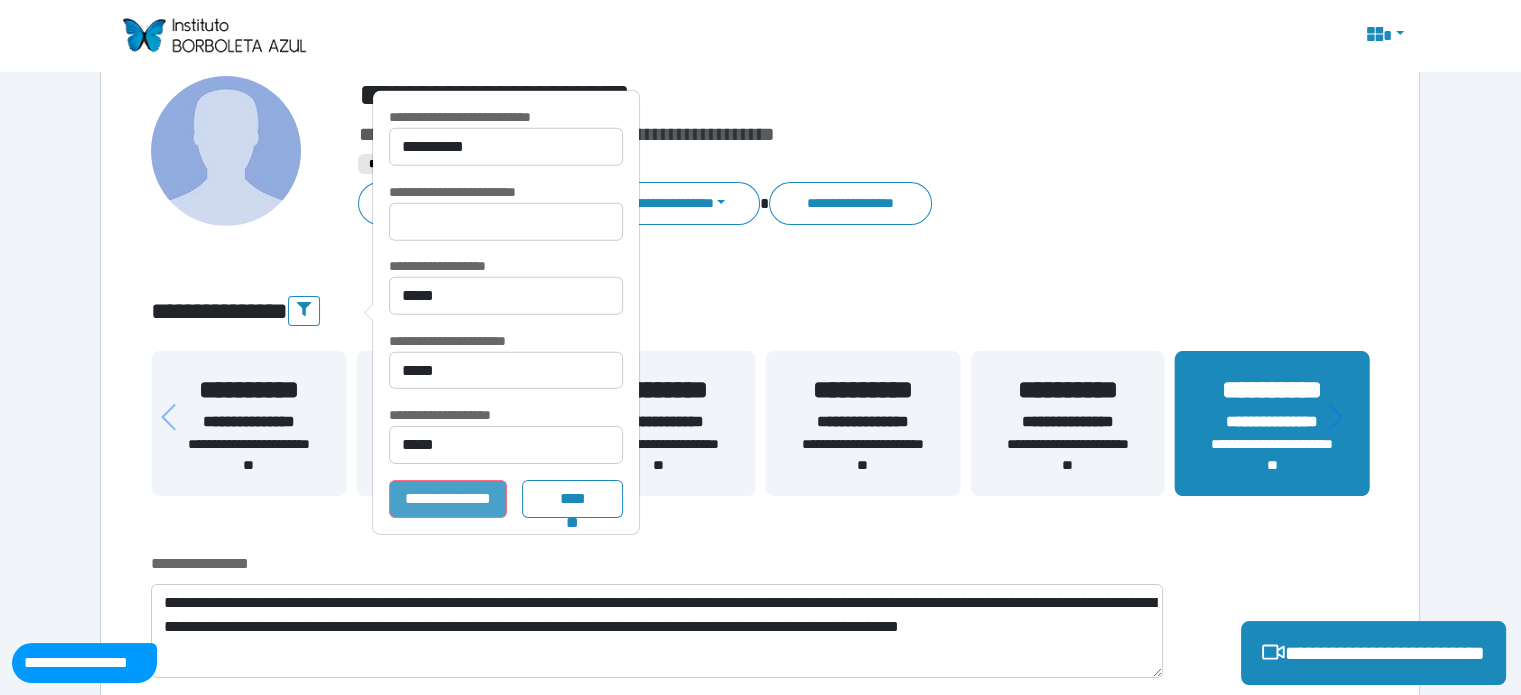 click on "**********" at bounding box center (448, 499) 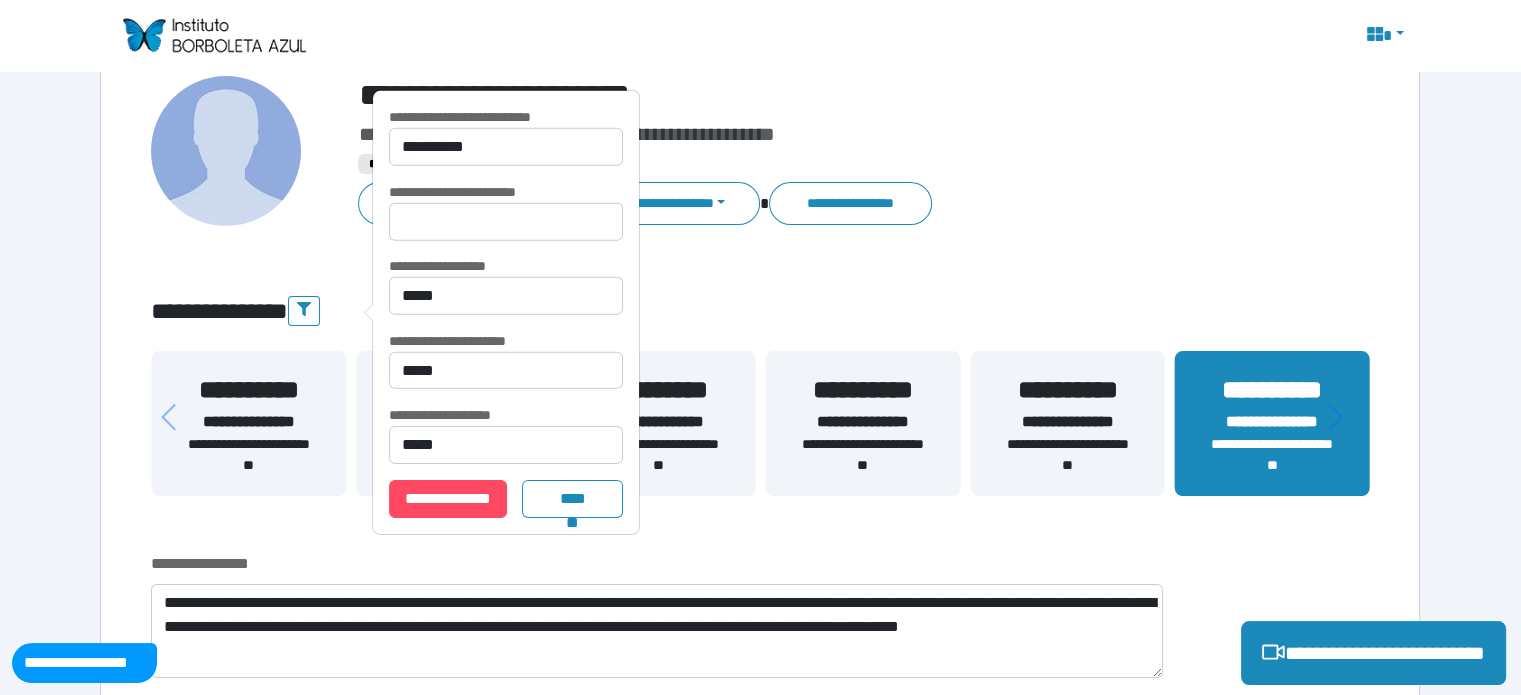 click on "**********" at bounding box center (760, 312) 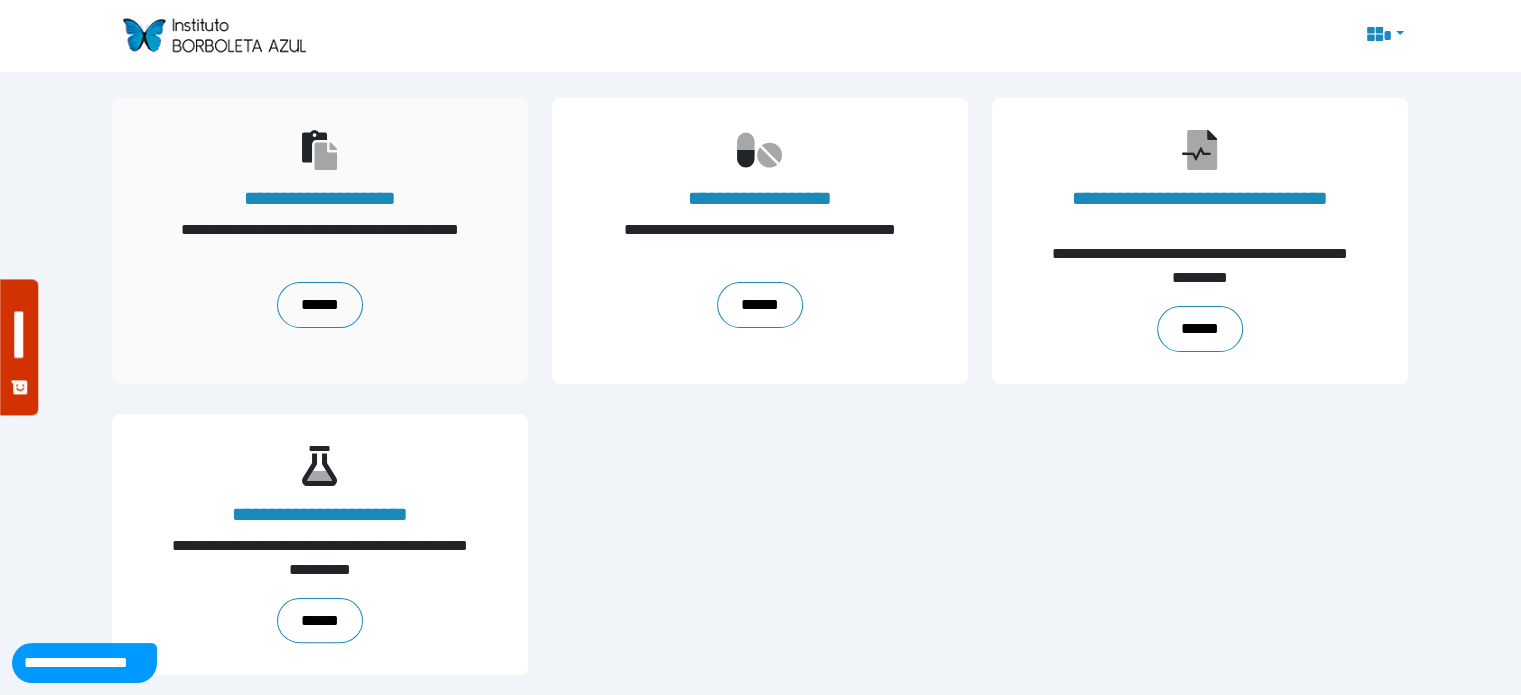 scroll, scrollTop: 0, scrollLeft: 0, axis: both 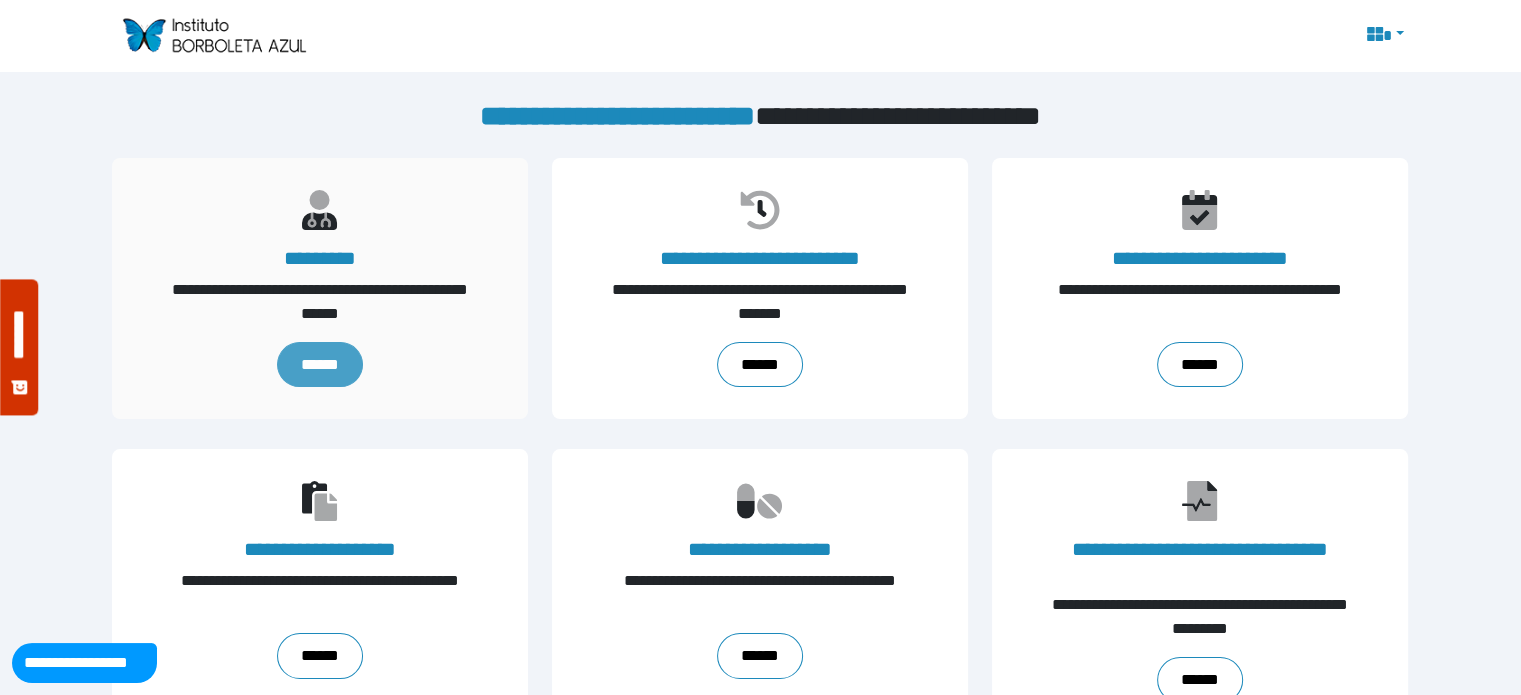 click on "******" at bounding box center (320, 365) 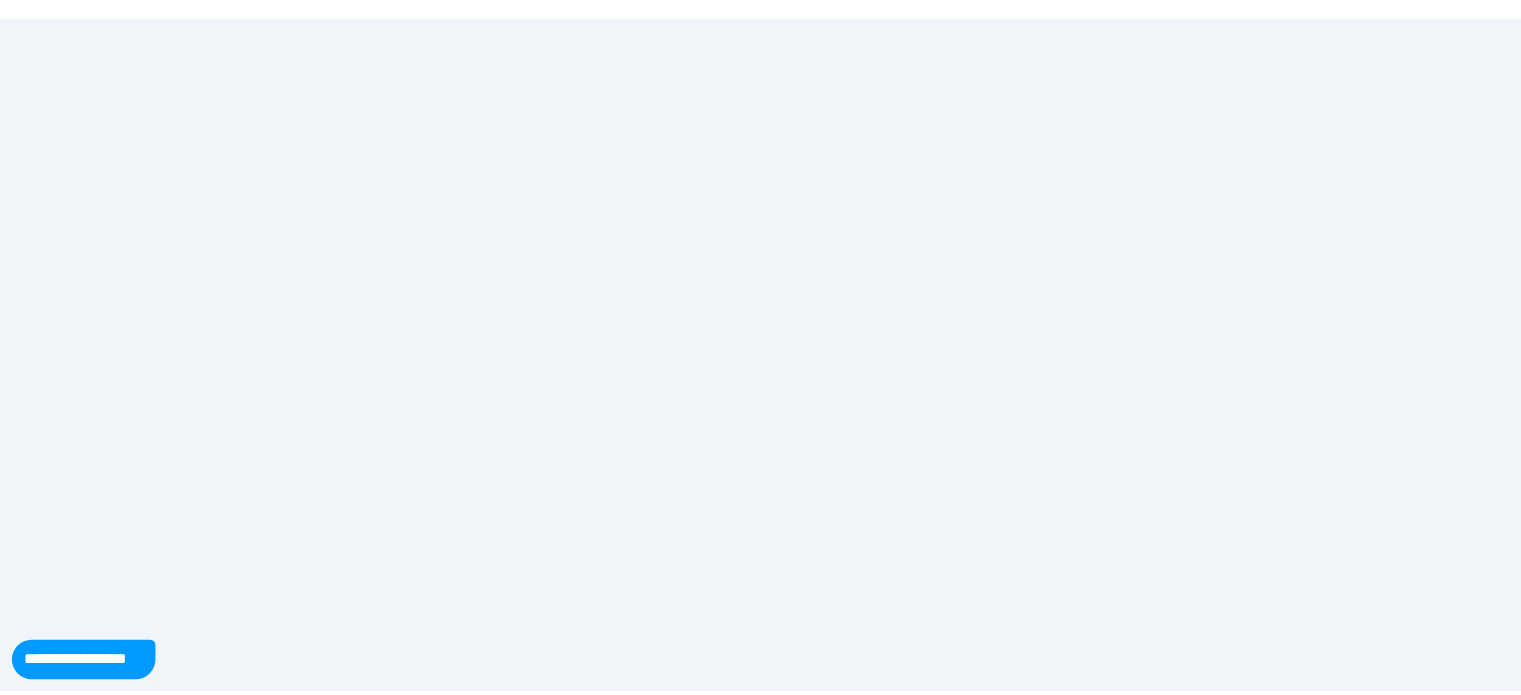 scroll, scrollTop: 0, scrollLeft: 0, axis: both 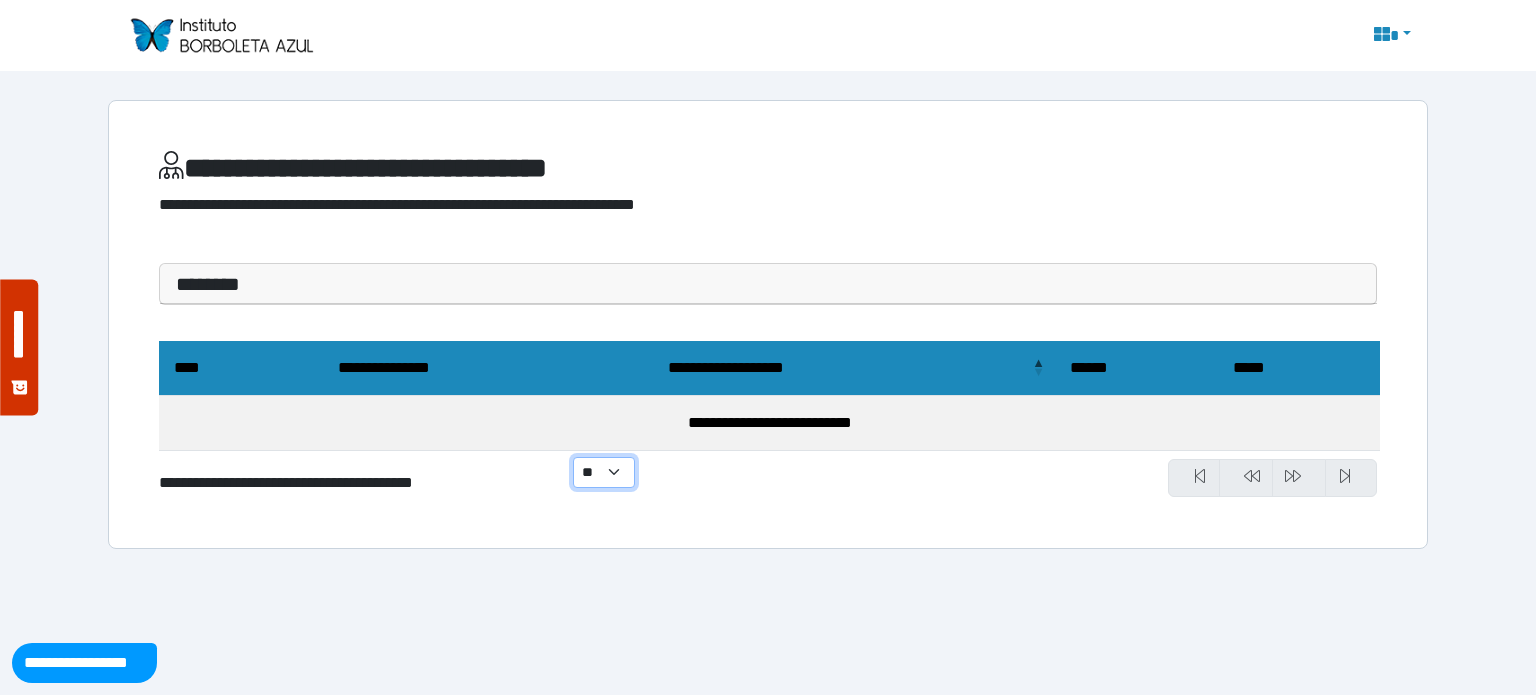 click on "** ** ** ***" at bounding box center (604, 472) 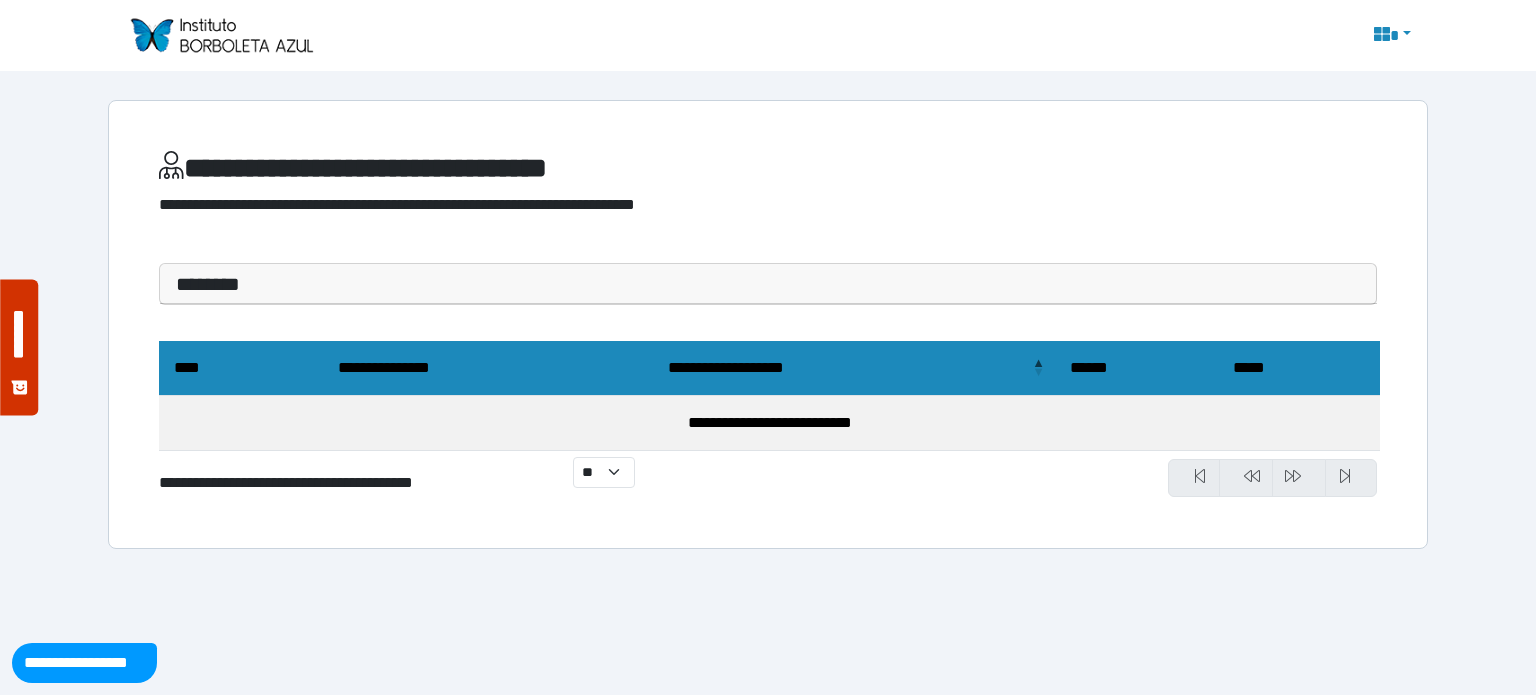 click on "********" at bounding box center [768, 284] 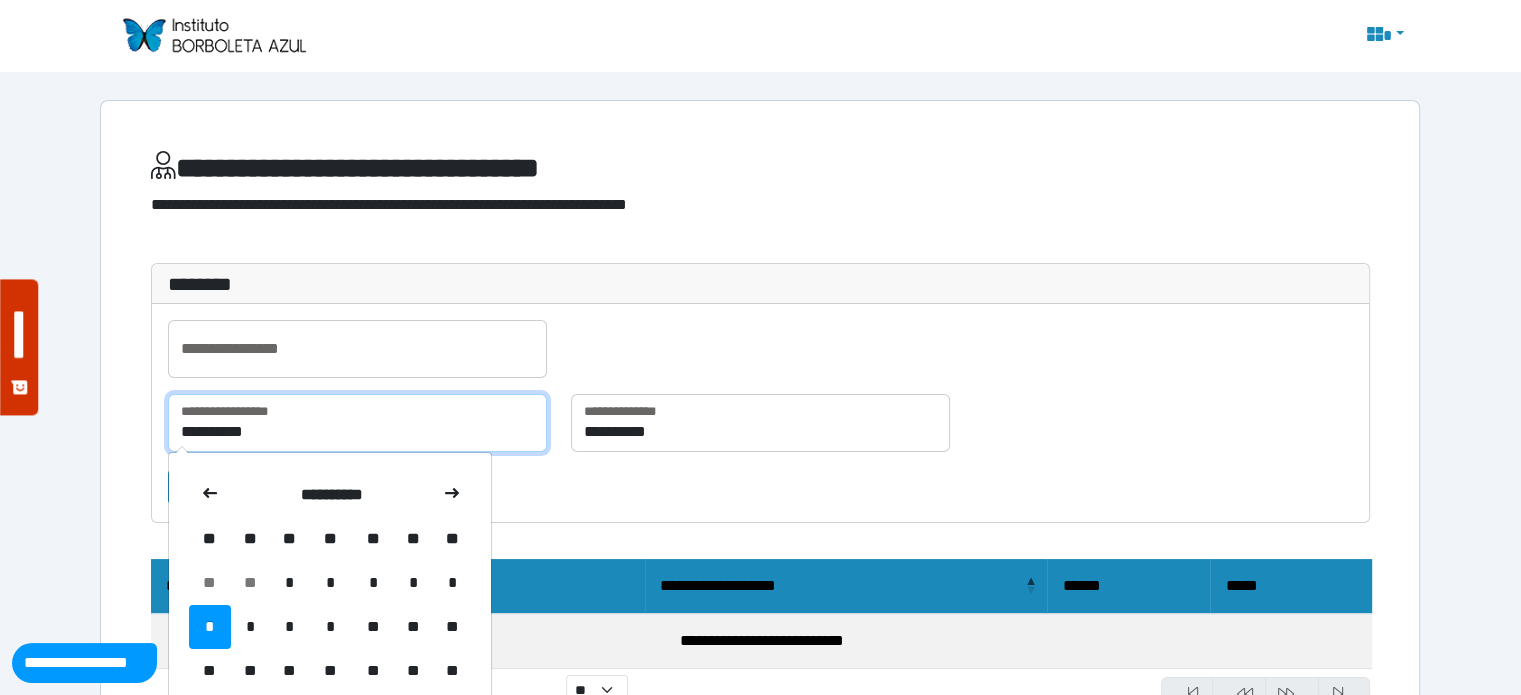 drag, startPoint x: 281, startPoint y: 435, endPoint x: 165, endPoint y: 435, distance: 116 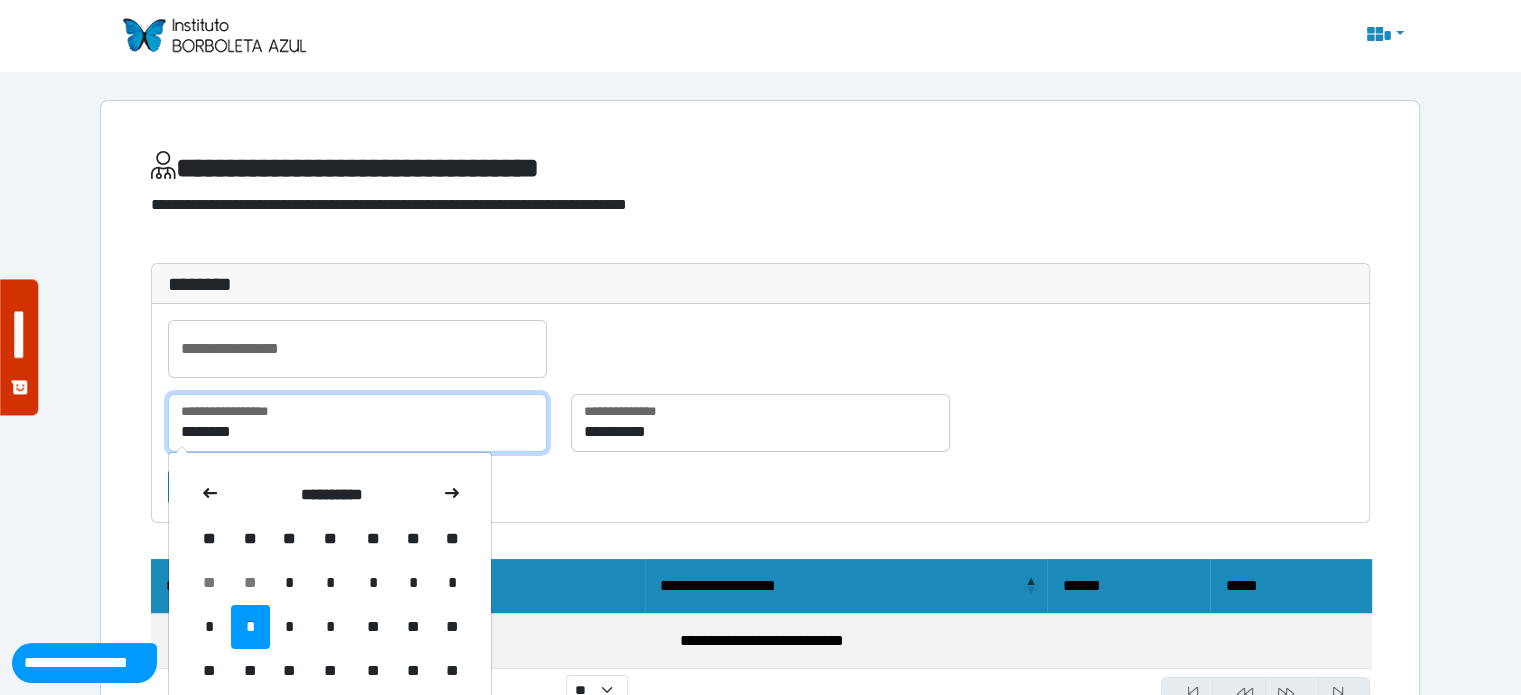 click on "********" at bounding box center (357, 423) 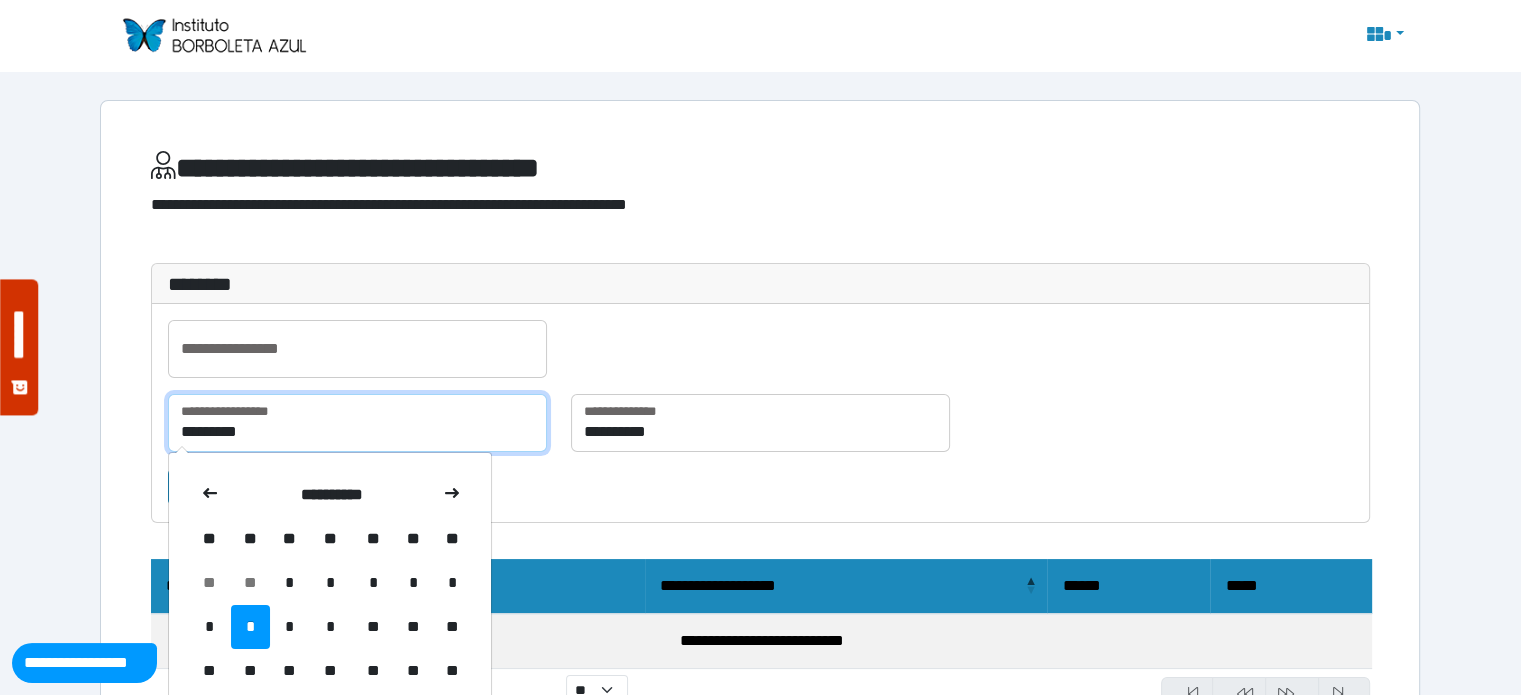 click on "*********" at bounding box center [357, 423] 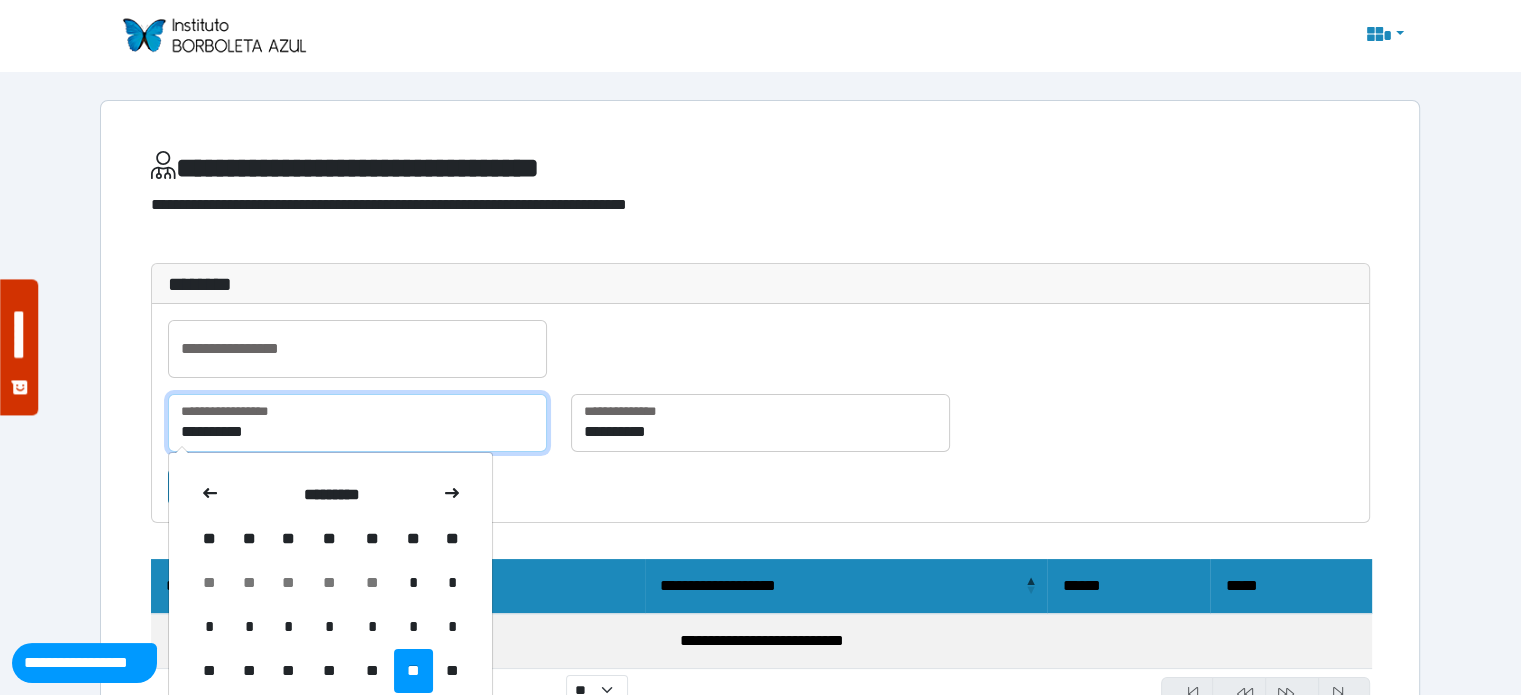 type on "**********" 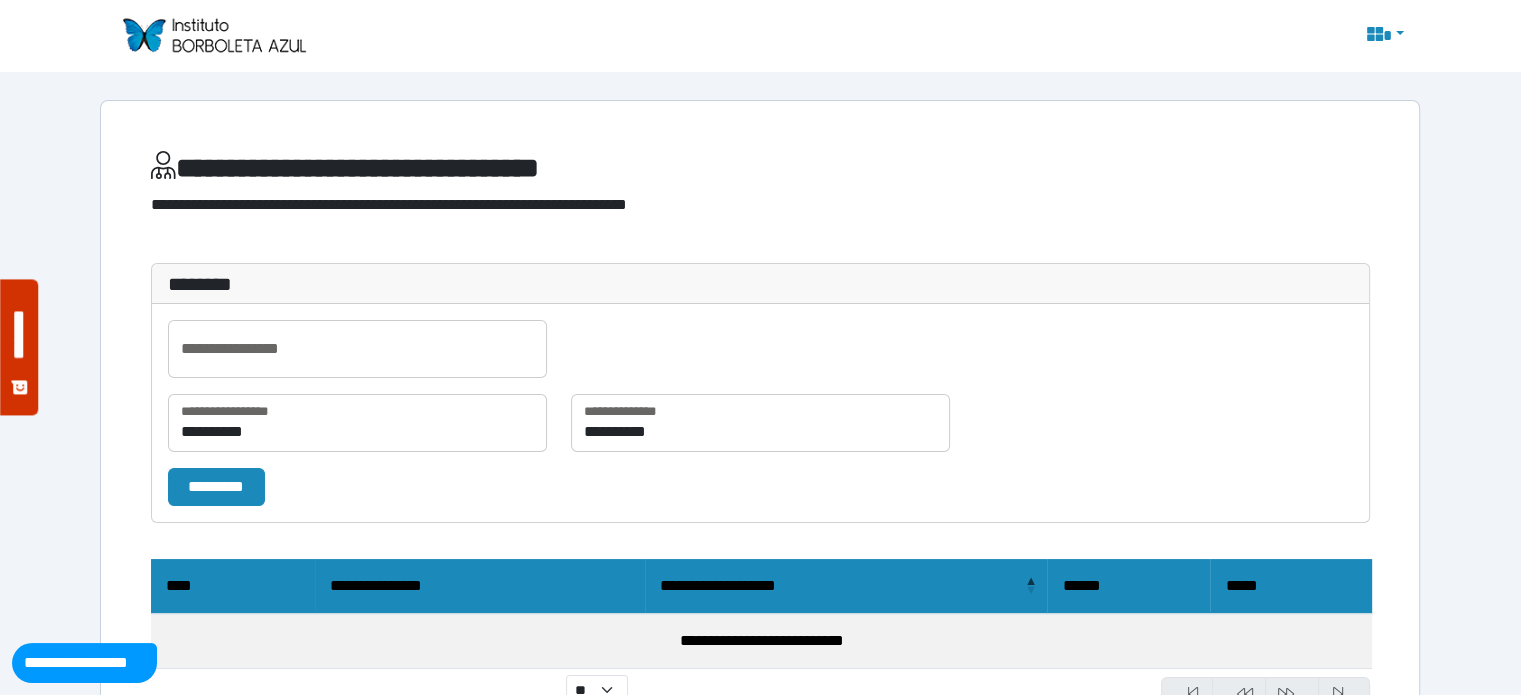 click on "*********" at bounding box center [760, 487] 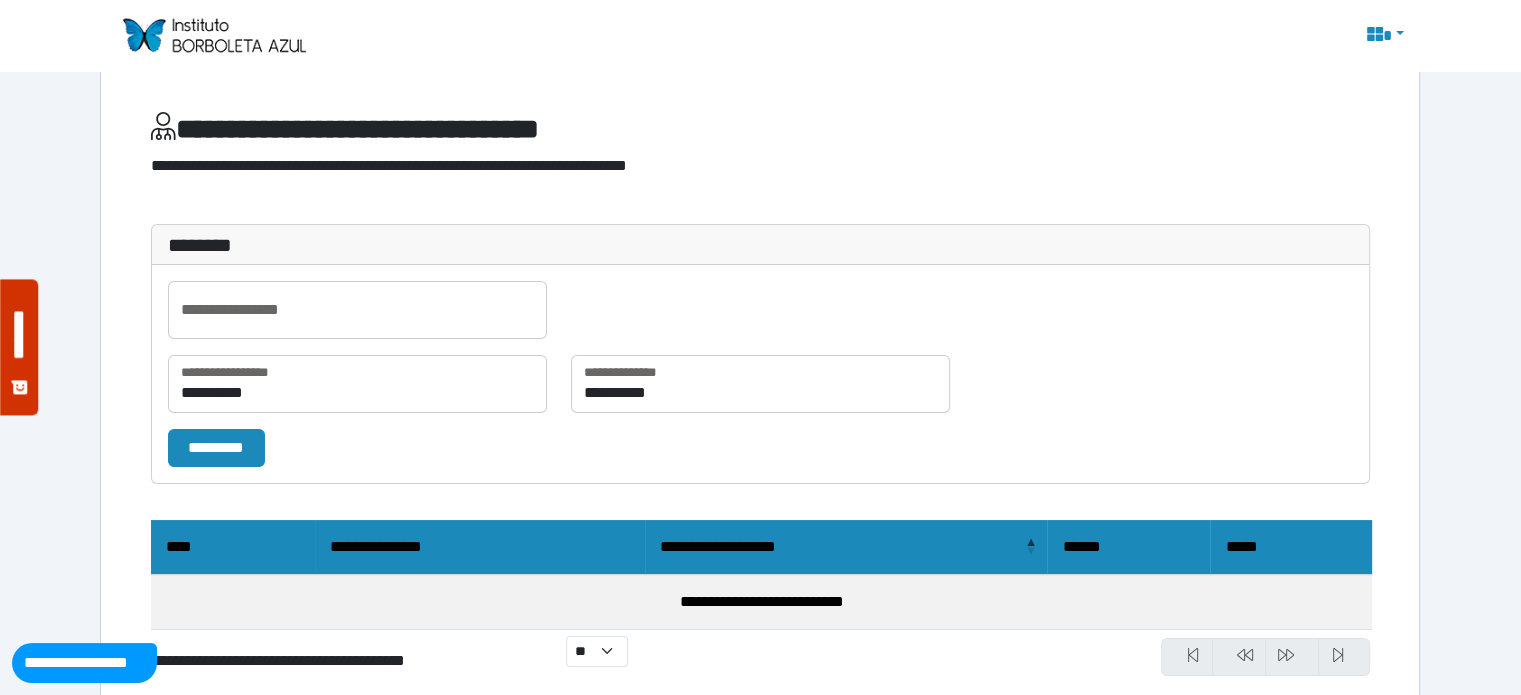scroll, scrollTop: 91, scrollLeft: 0, axis: vertical 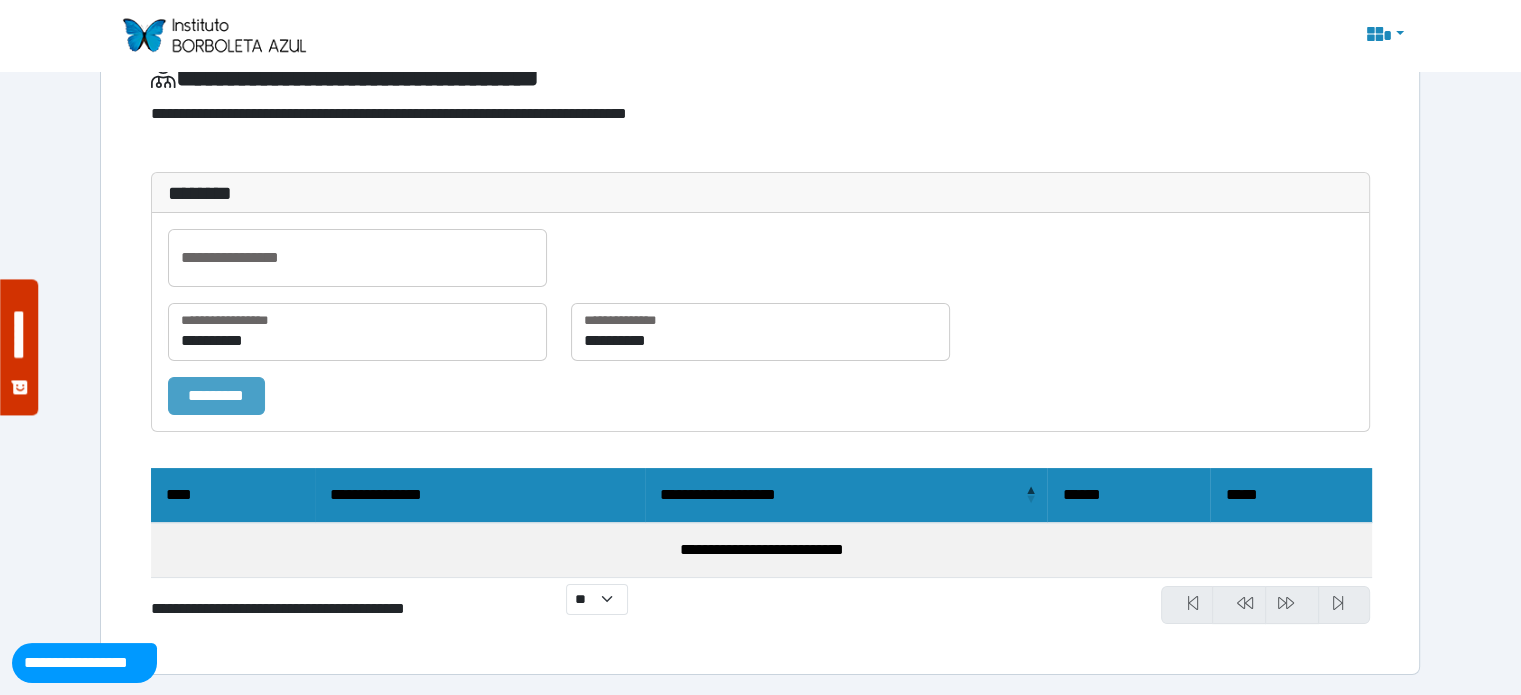click on "*********" at bounding box center (216, 396) 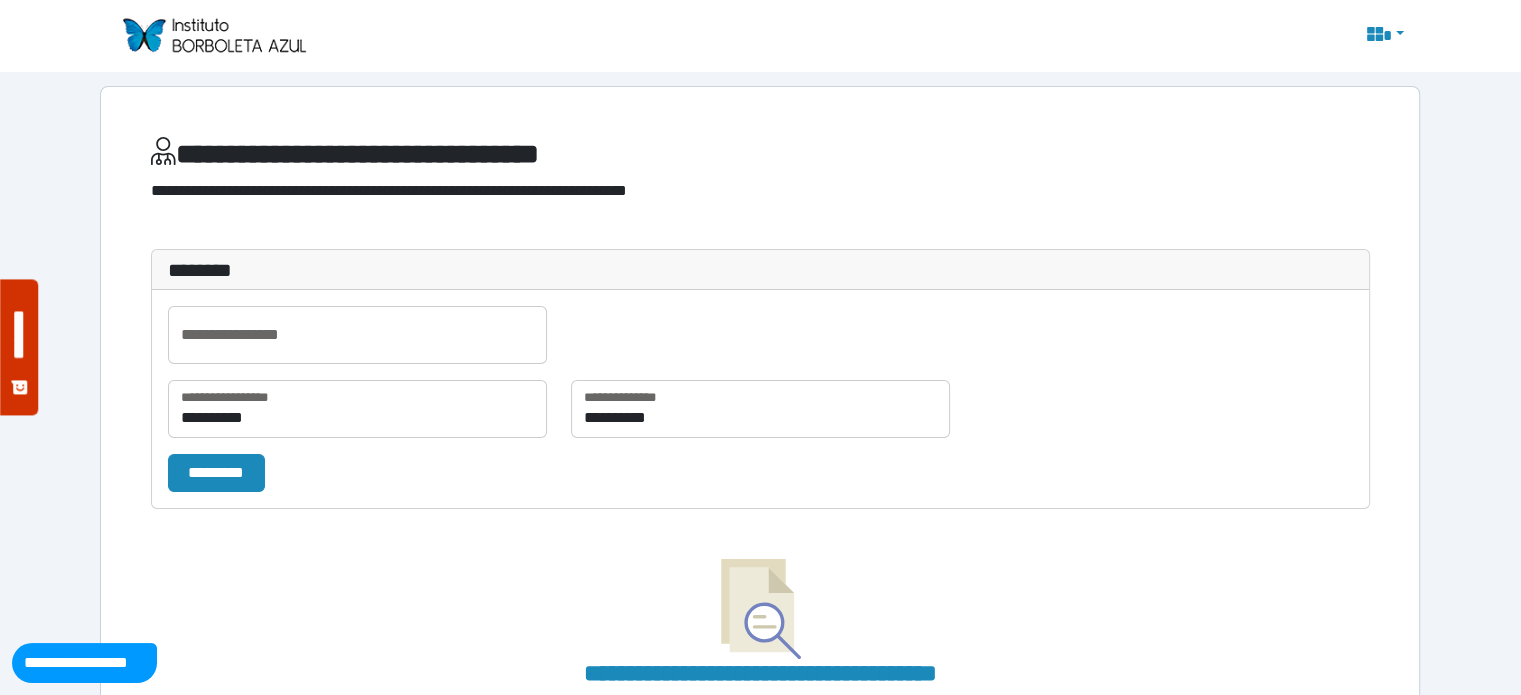 scroll, scrollTop: 0, scrollLeft: 0, axis: both 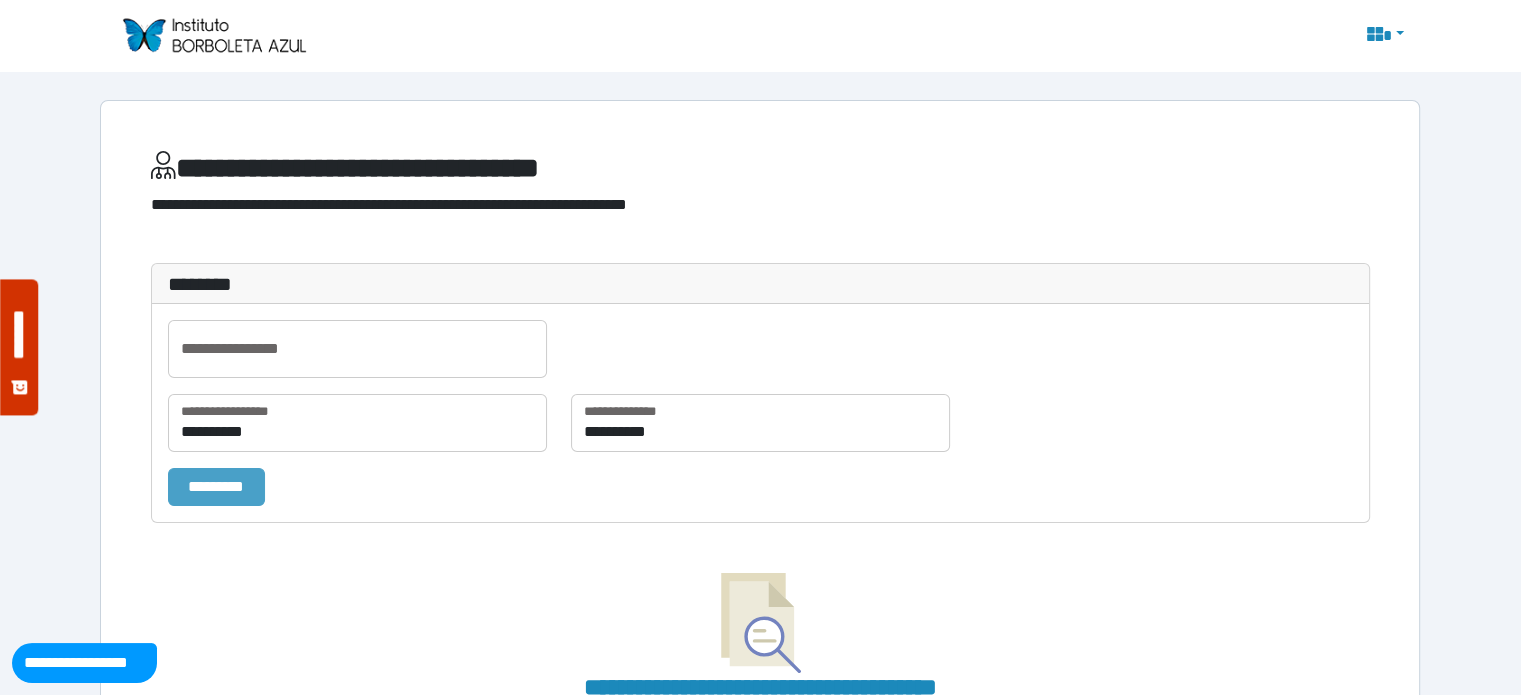 click on "*********" at bounding box center [216, 487] 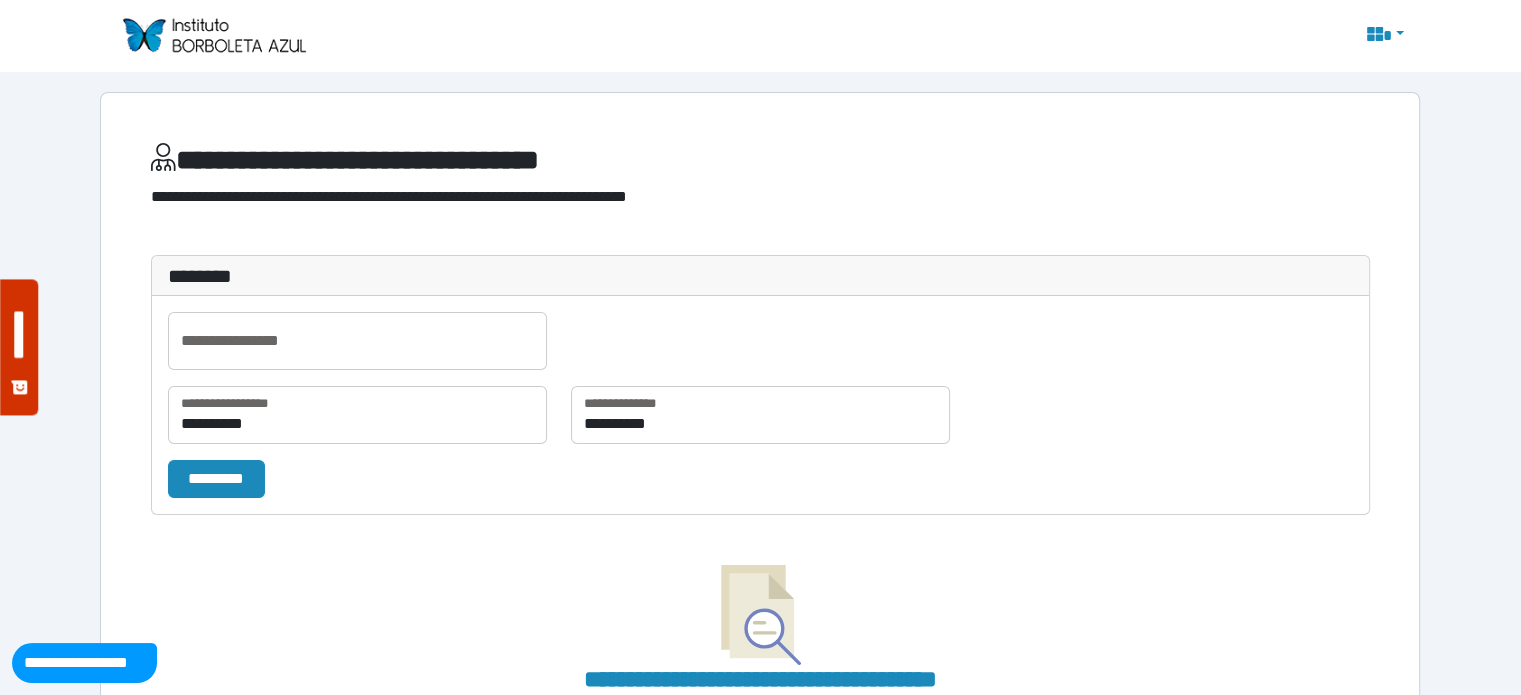 scroll, scrollTop: 0, scrollLeft: 0, axis: both 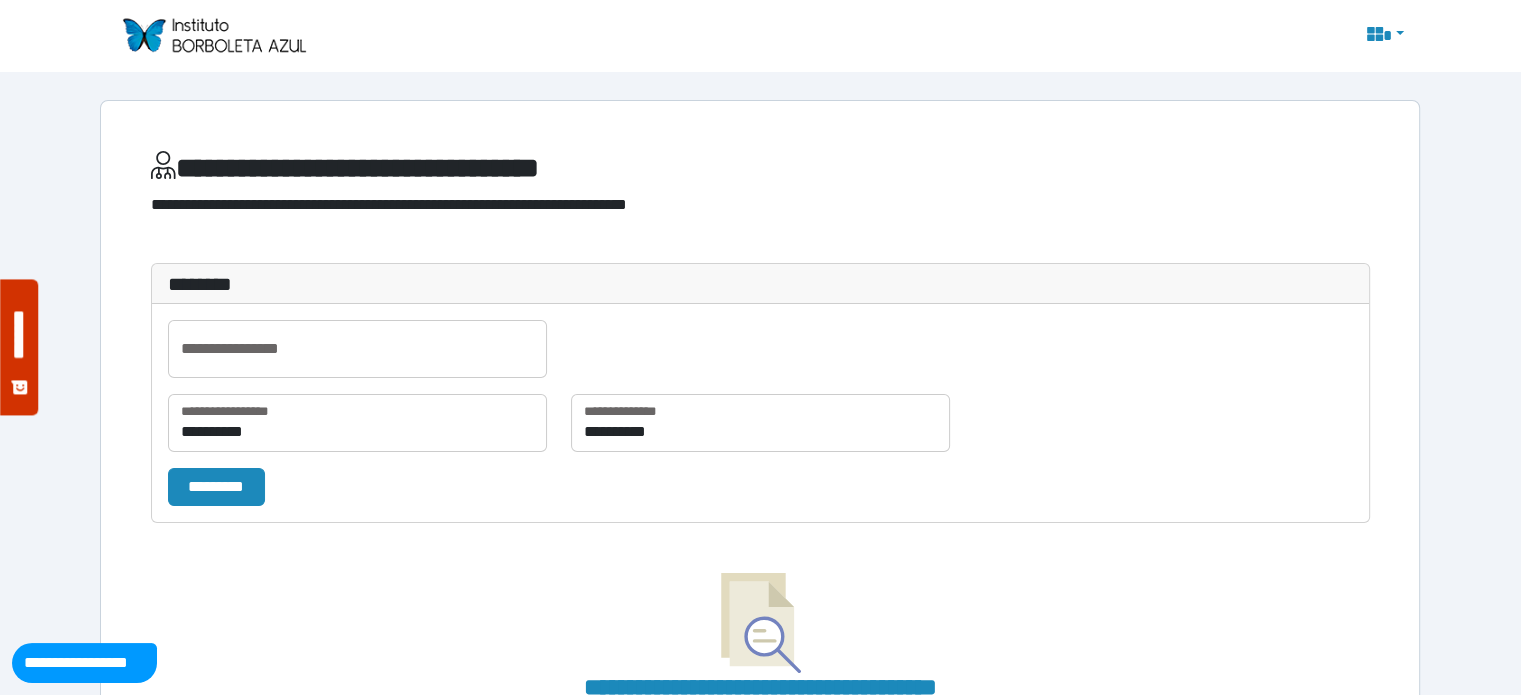 click at bounding box center (213, 35) 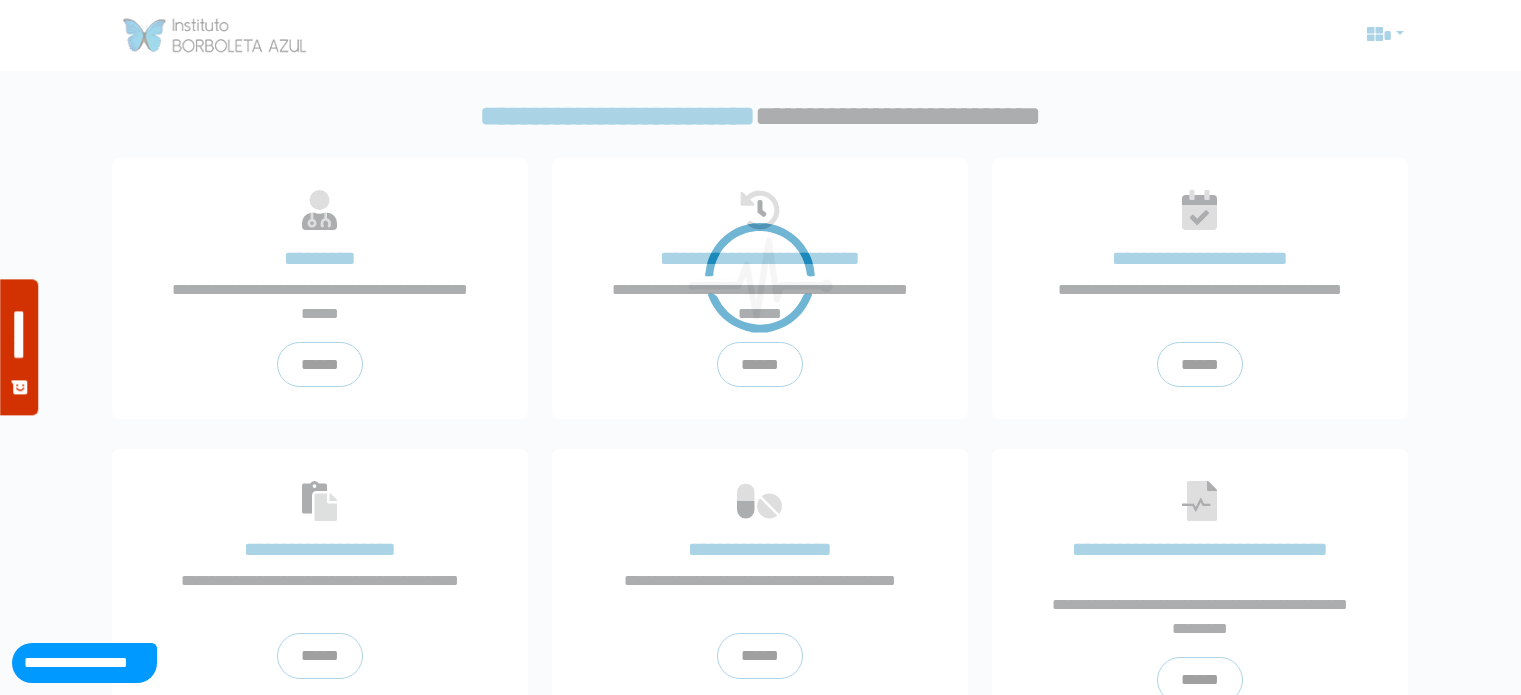 scroll, scrollTop: 0, scrollLeft: 0, axis: both 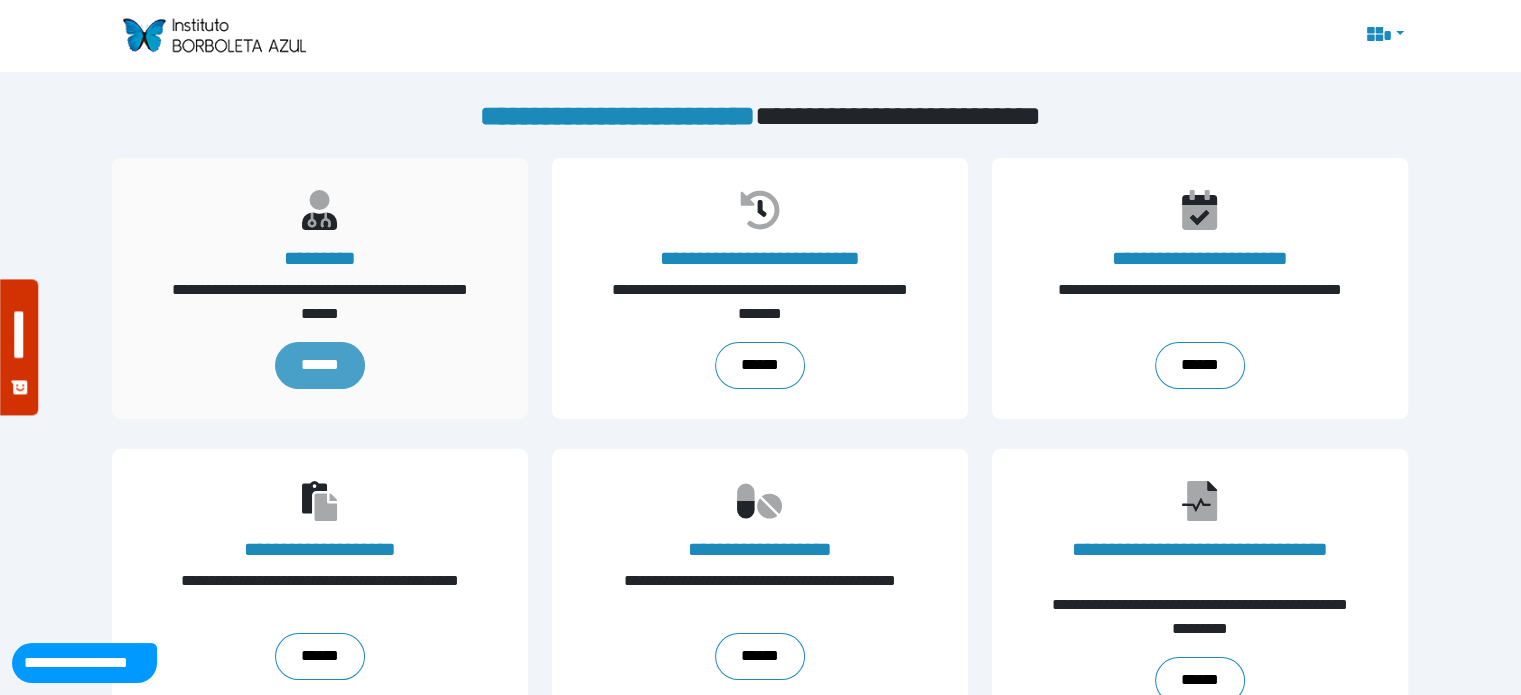 click on "******" at bounding box center (320, 365) 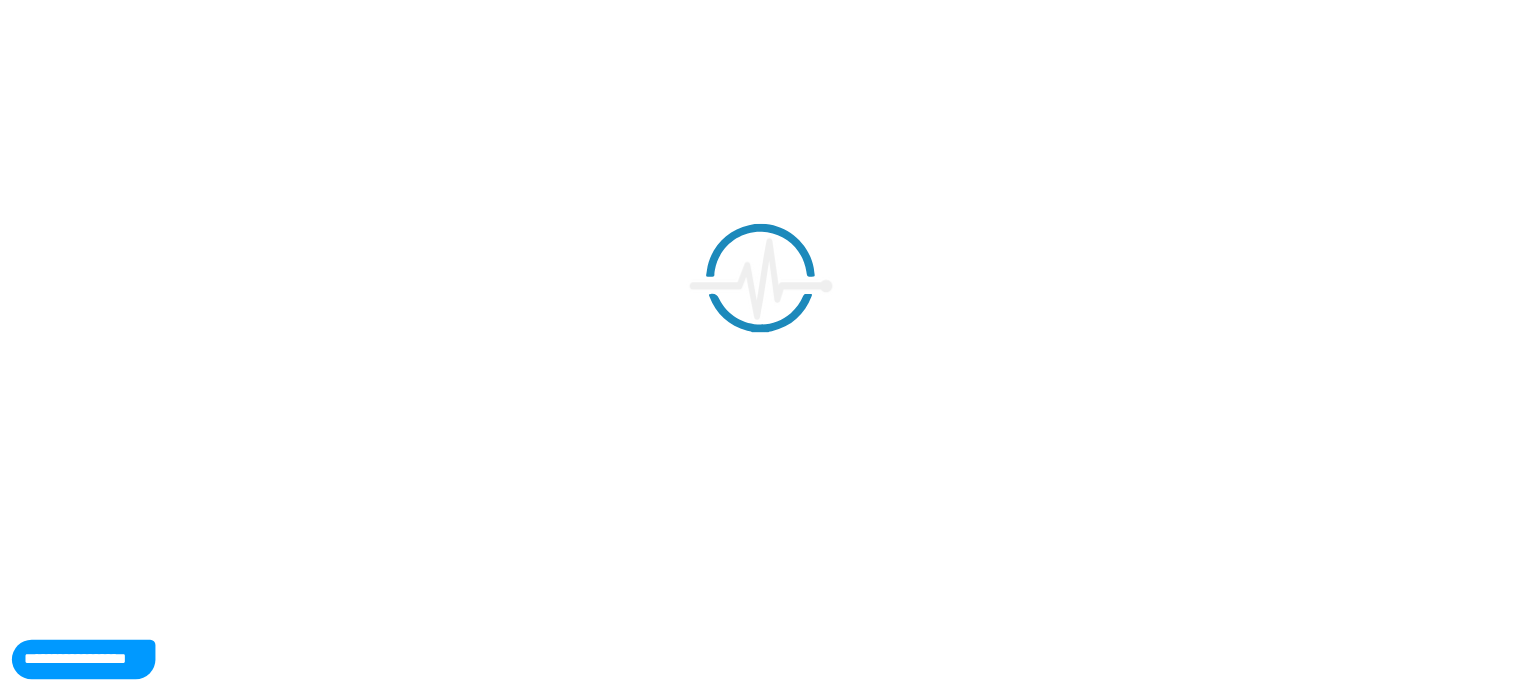 scroll, scrollTop: 0, scrollLeft: 0, axis: both 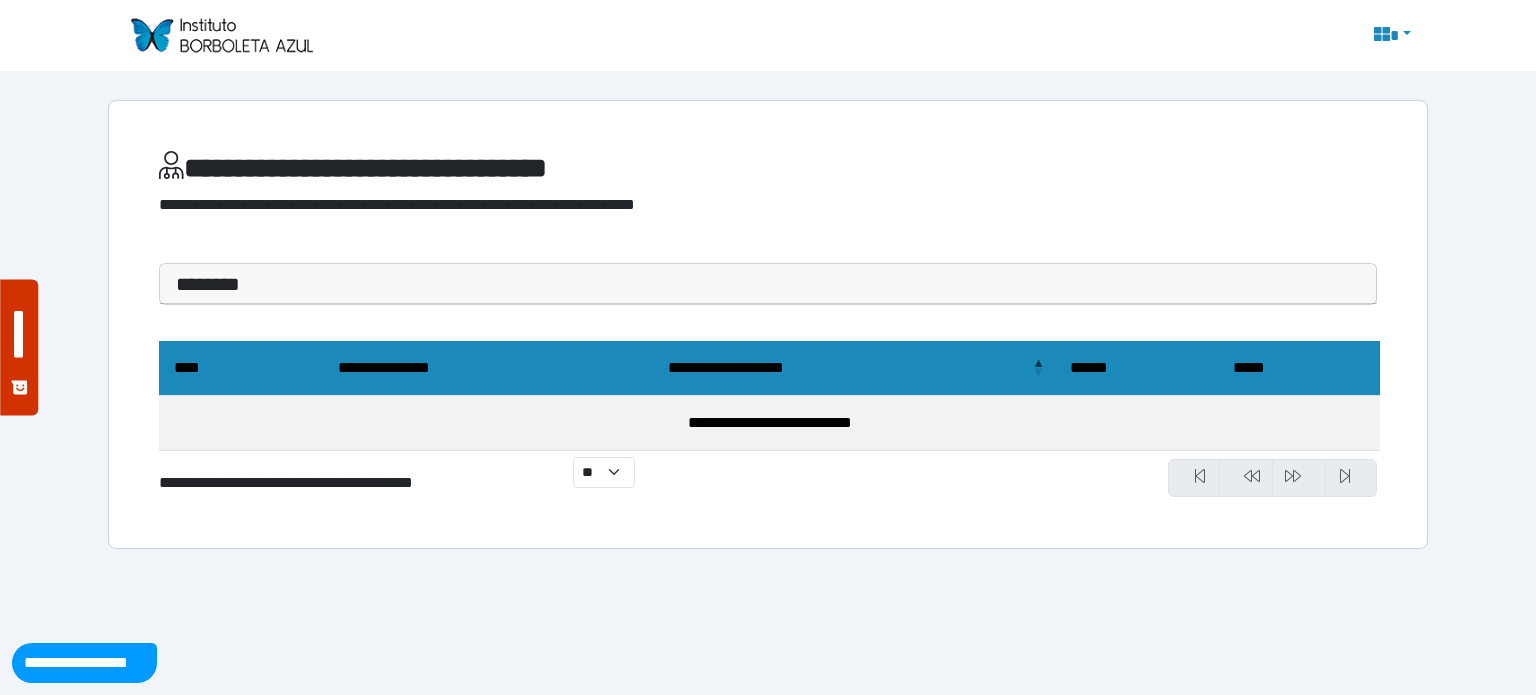 click on "********" at bounding box center [768, 284] 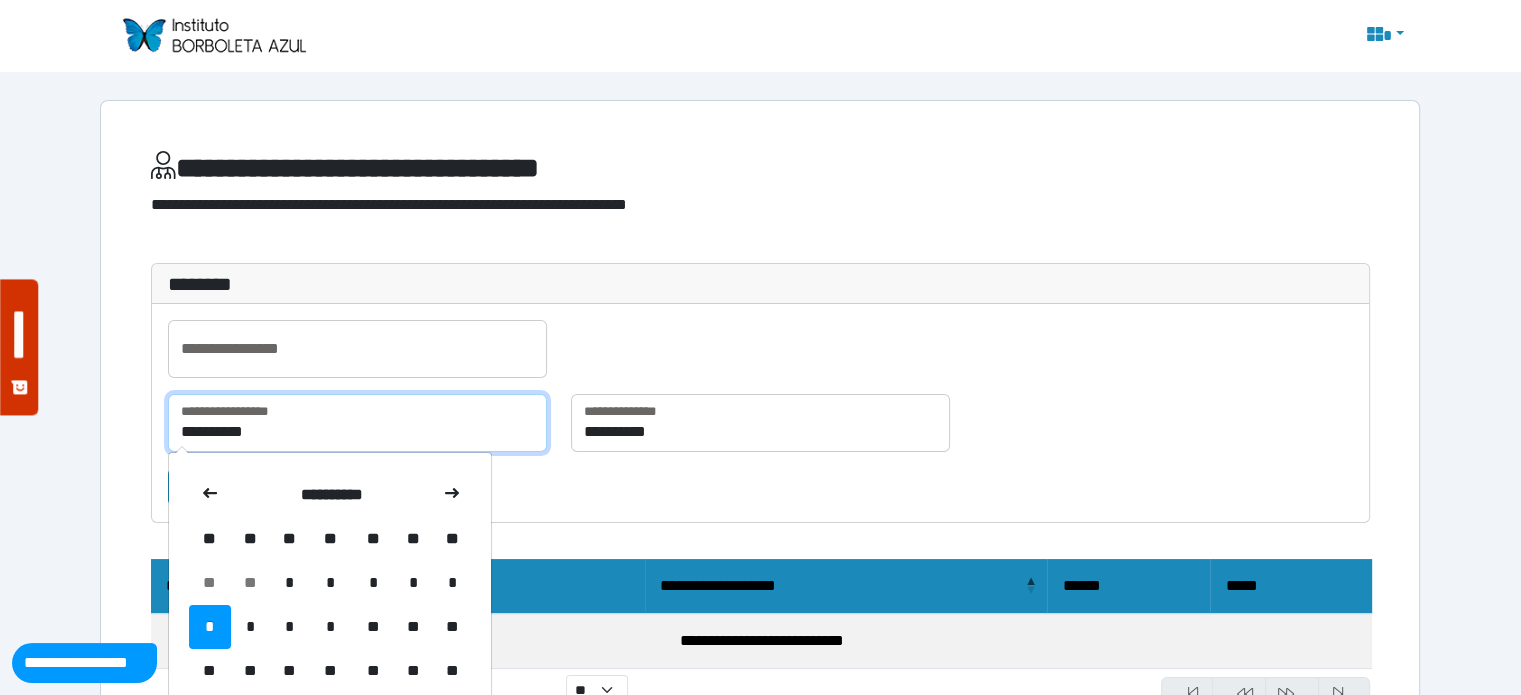 drag, startPoint x: 316, startPoint y: 434, endPoint x: 149, endPoint y: 443, distance: 167.24234 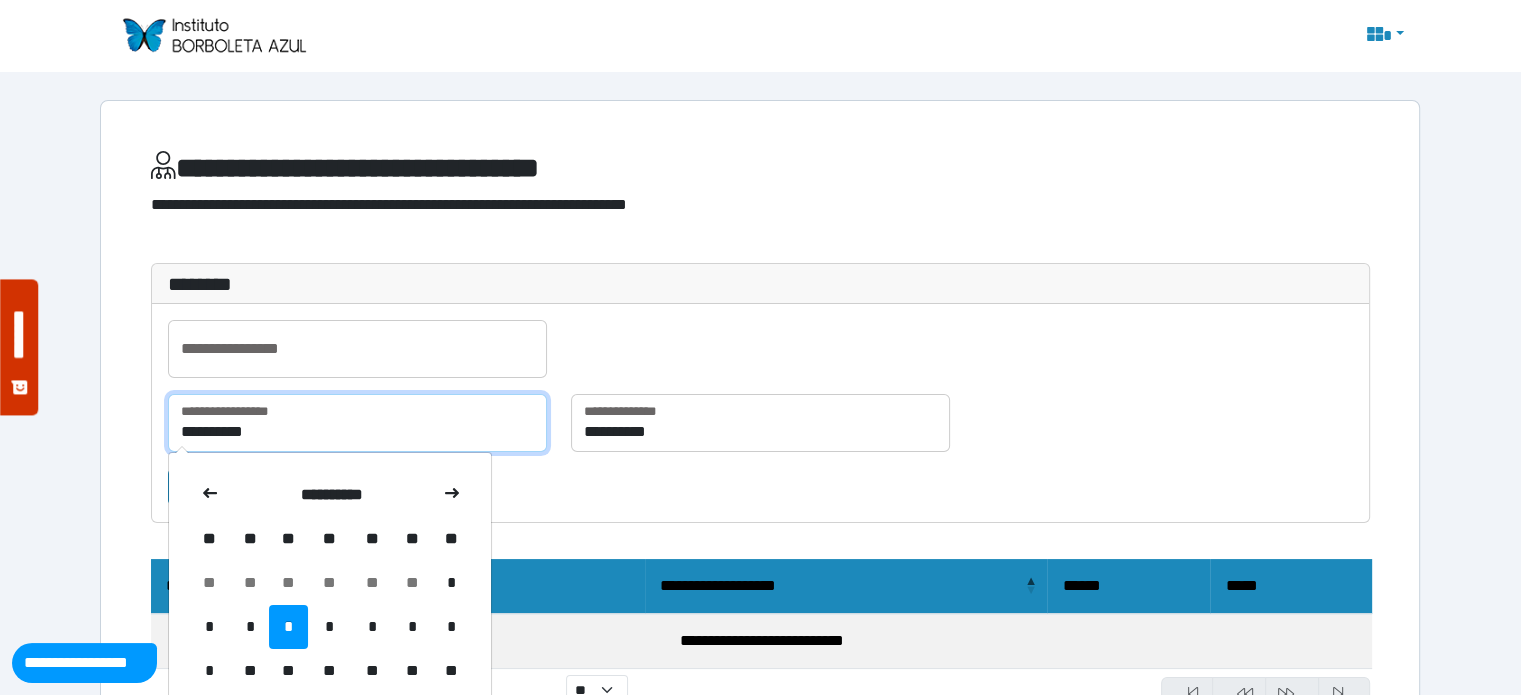 type on "**********" 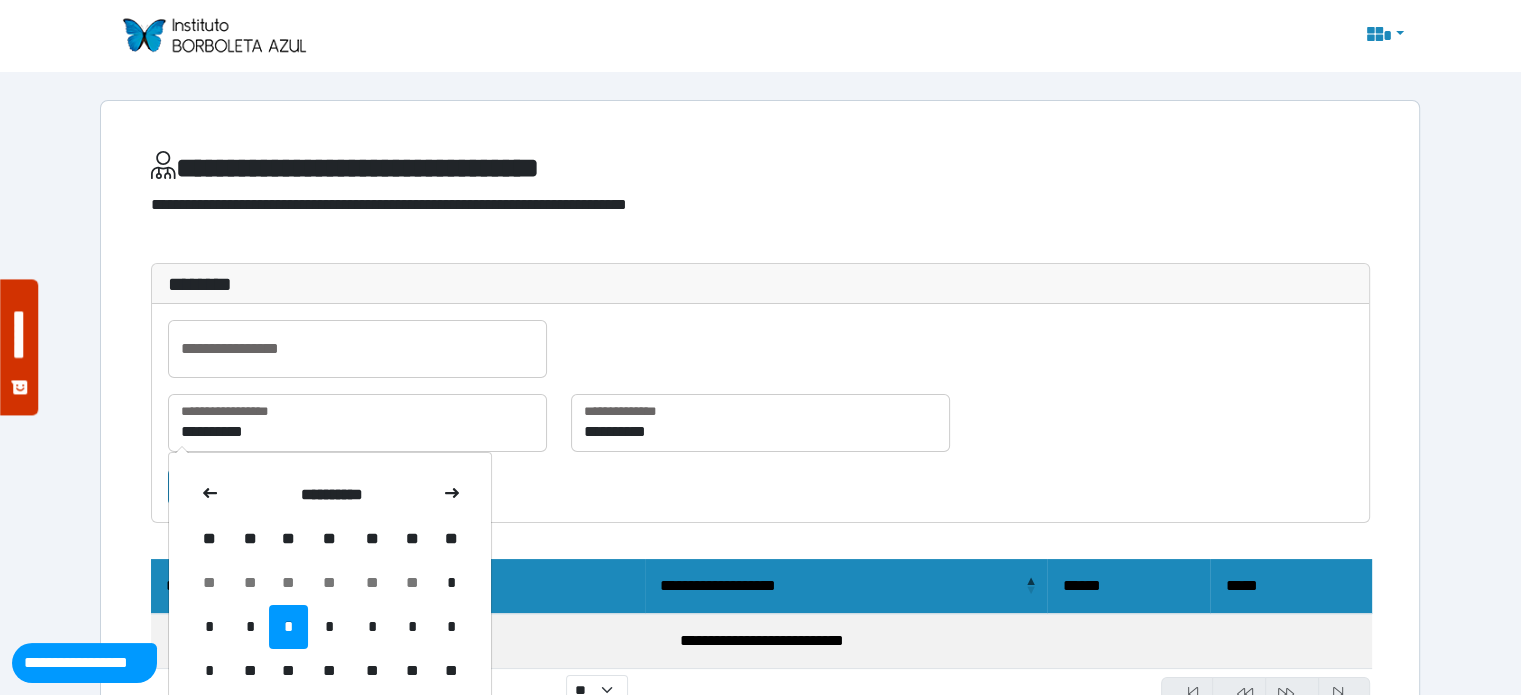 click on "*********" at bounding box center [408, 487] 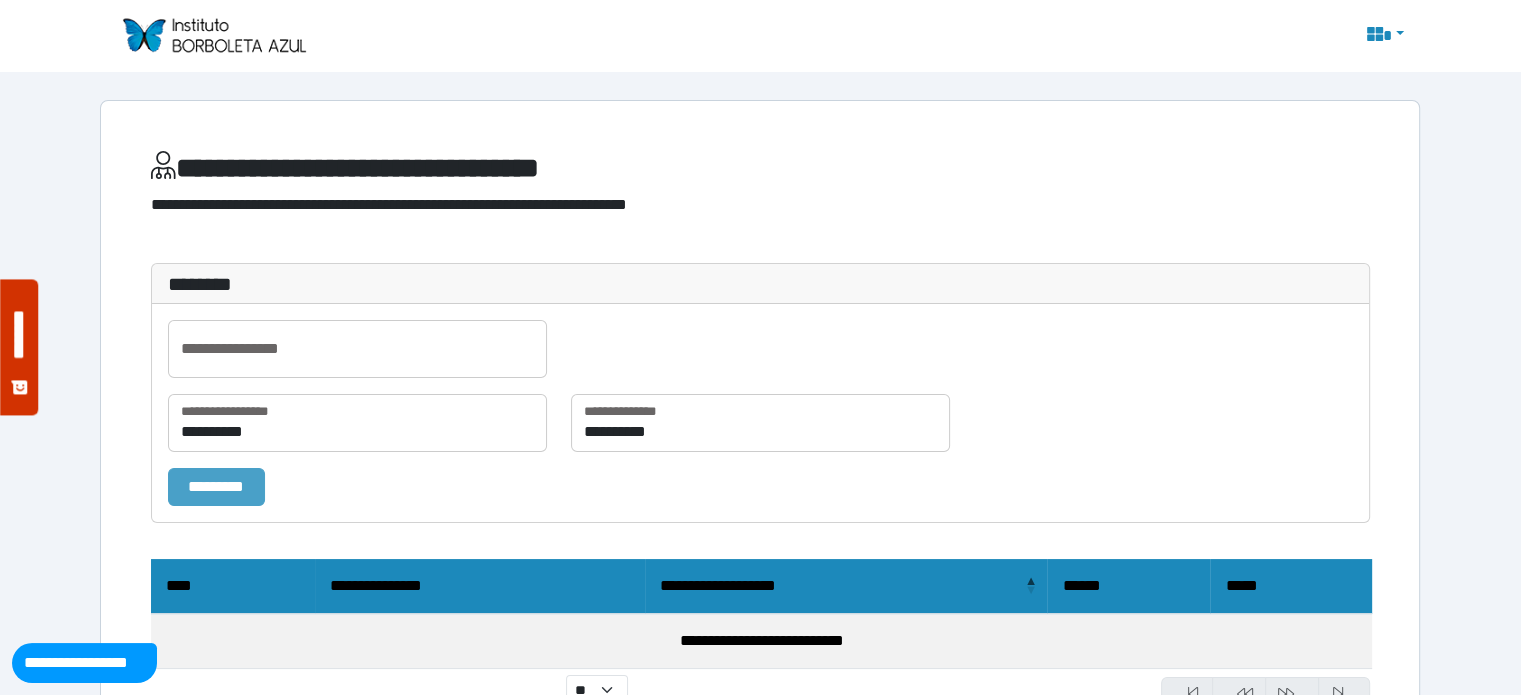 click on "*********" at bounding box center [216, 487] 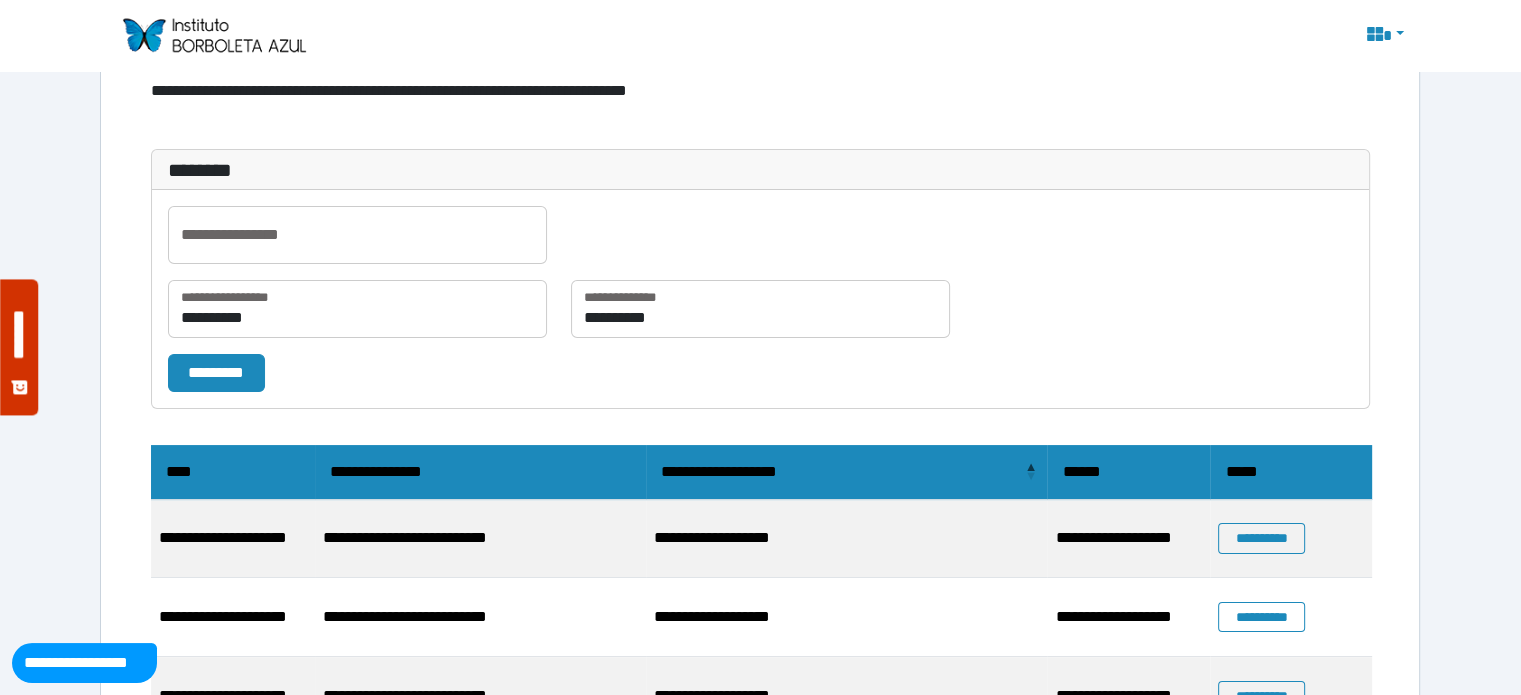 scroll, scrollTop: 231, scrollLeft: 0, axis: vertical 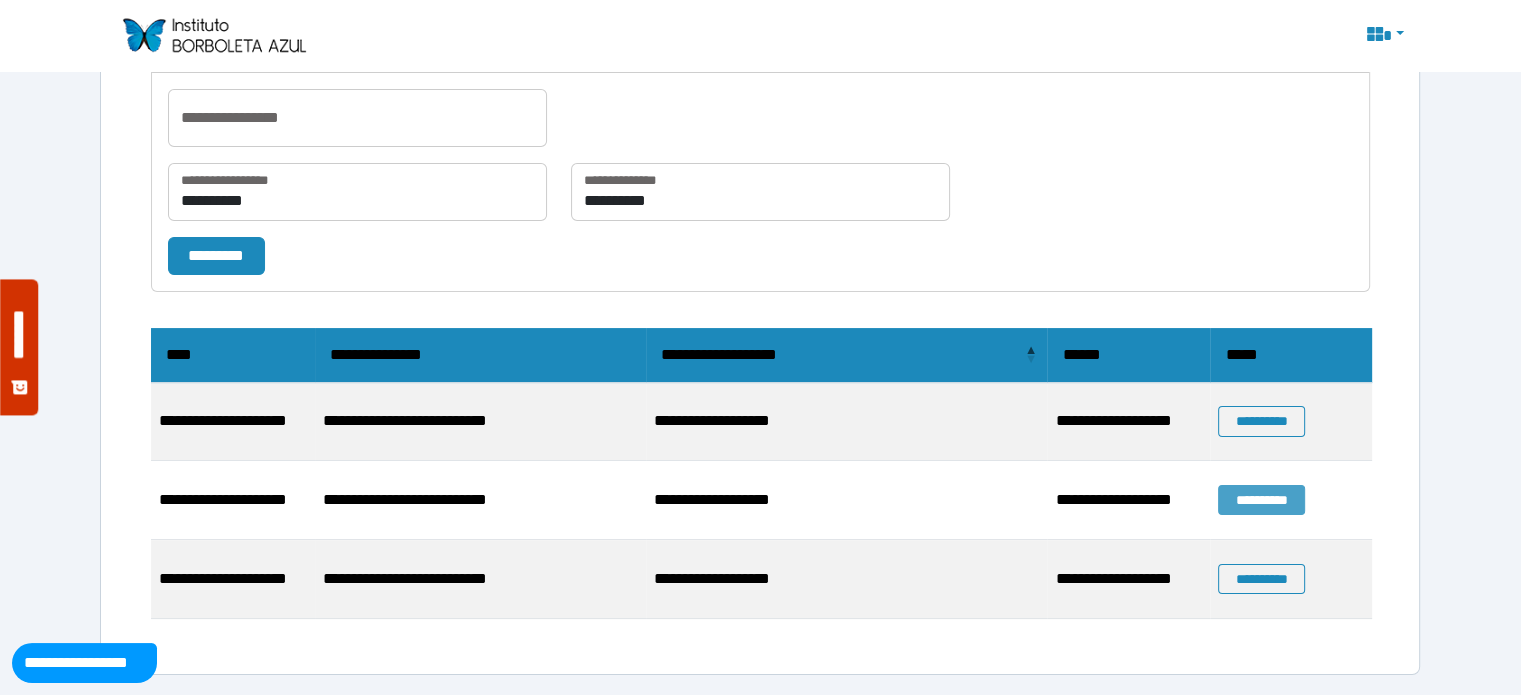 click on "**********" at bounding box center (1261, 500) 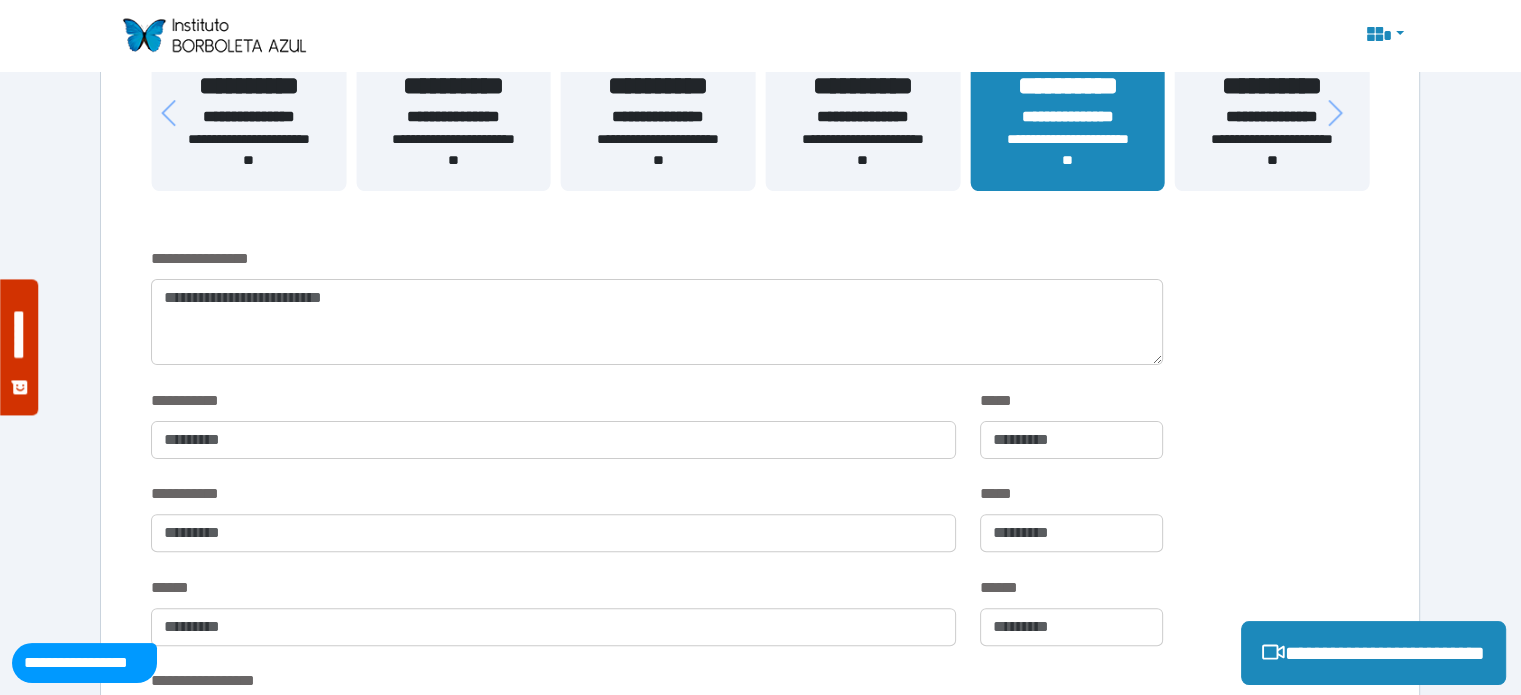 scroll, scrollTop: 500, scrollLeft: 0, axis: vertical 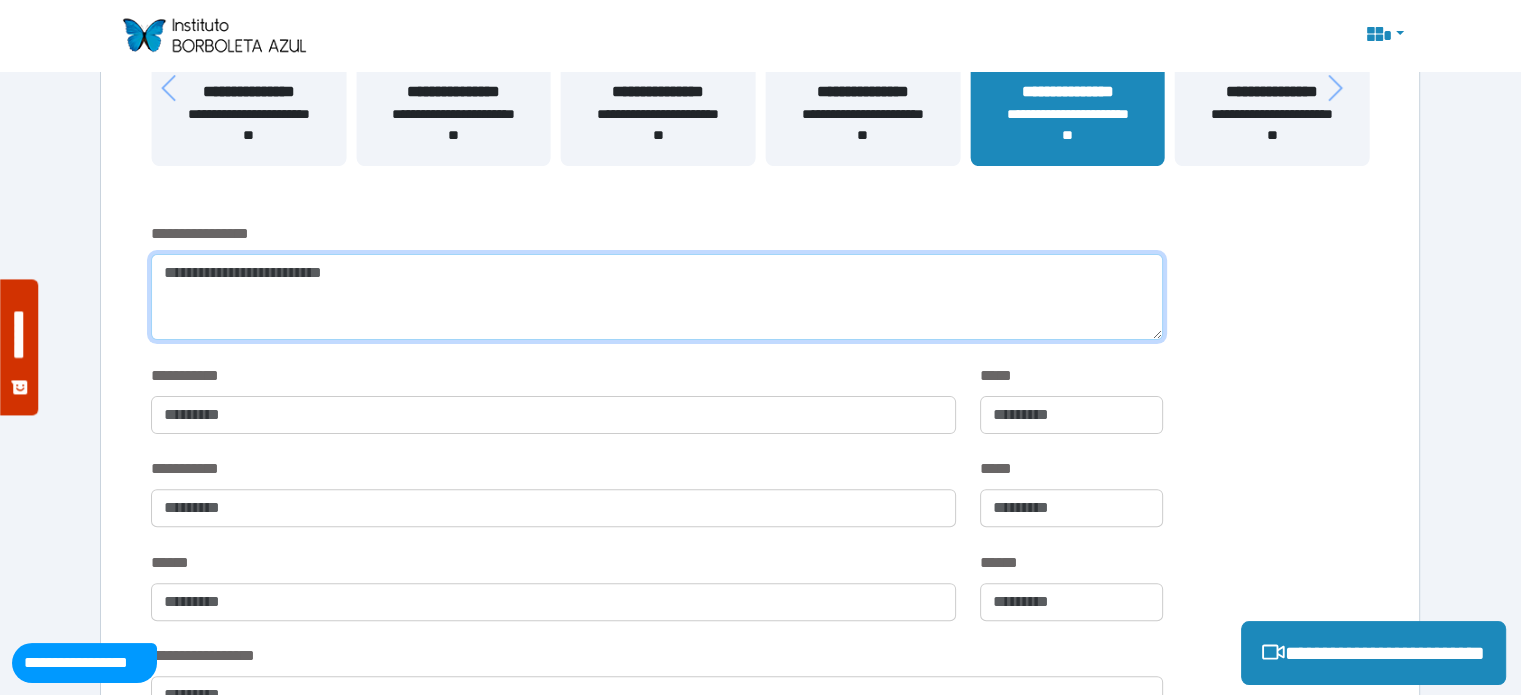 click at bounding box center (656, 297) 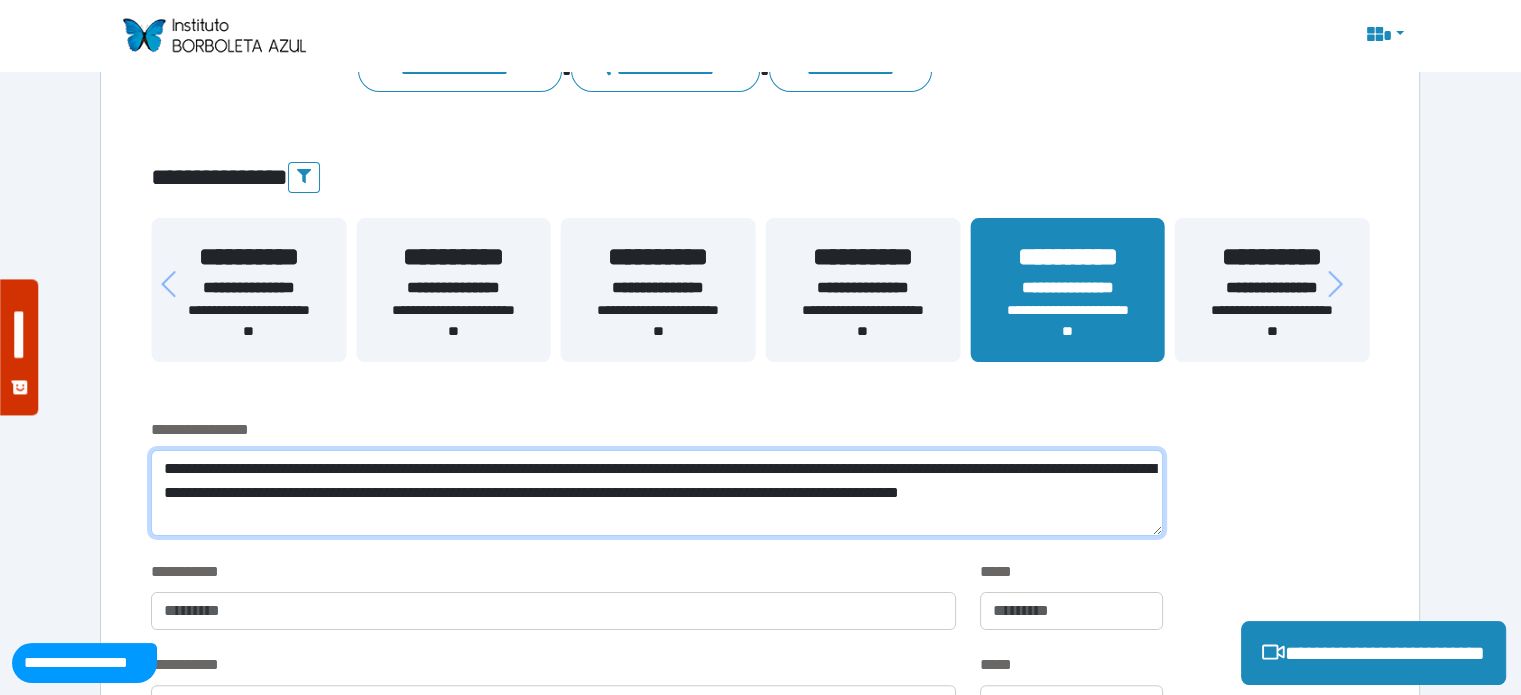scroll, scrollTop: 300, scrollLeft: 0, axis: vertical 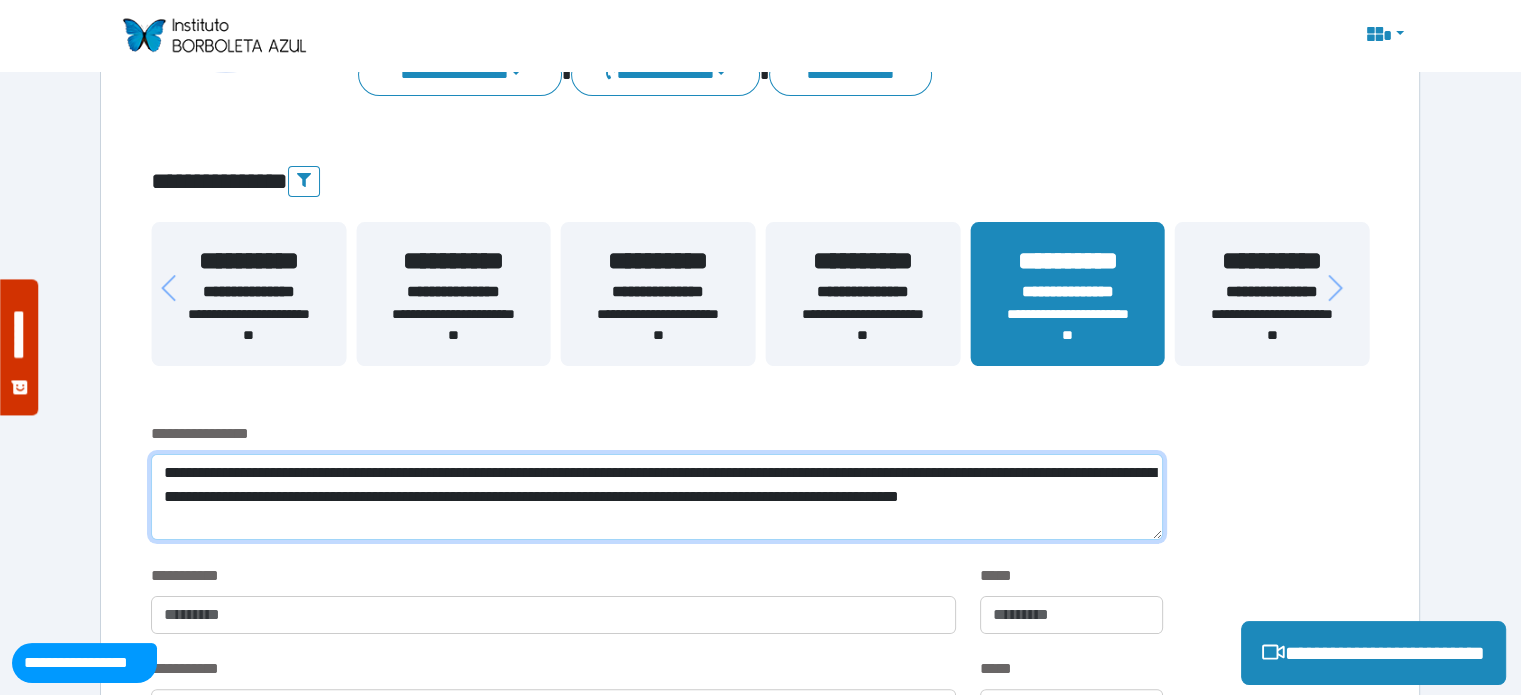 drag, startPoint x: 532, startPoint y: 524, endPoint x: 164, endPoint y: 455, distance: 374.41287 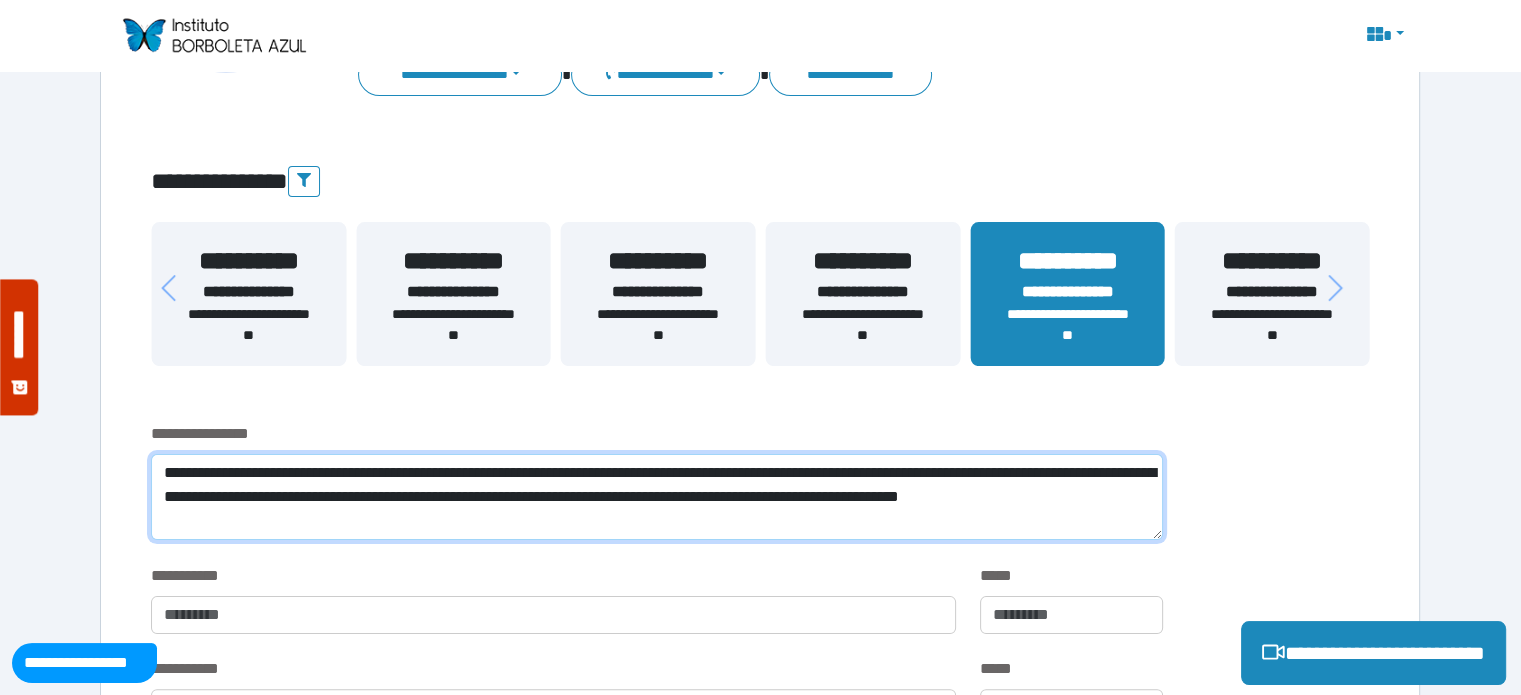 type 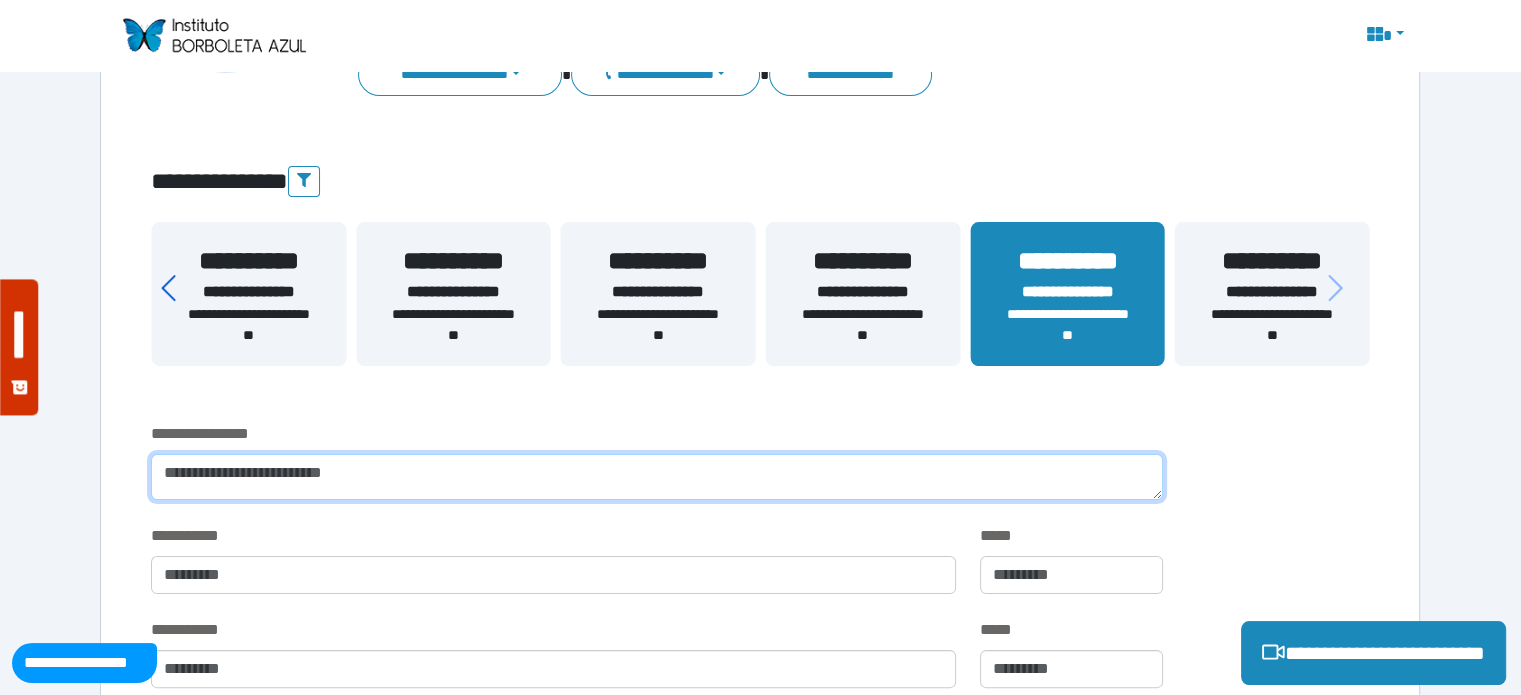 click 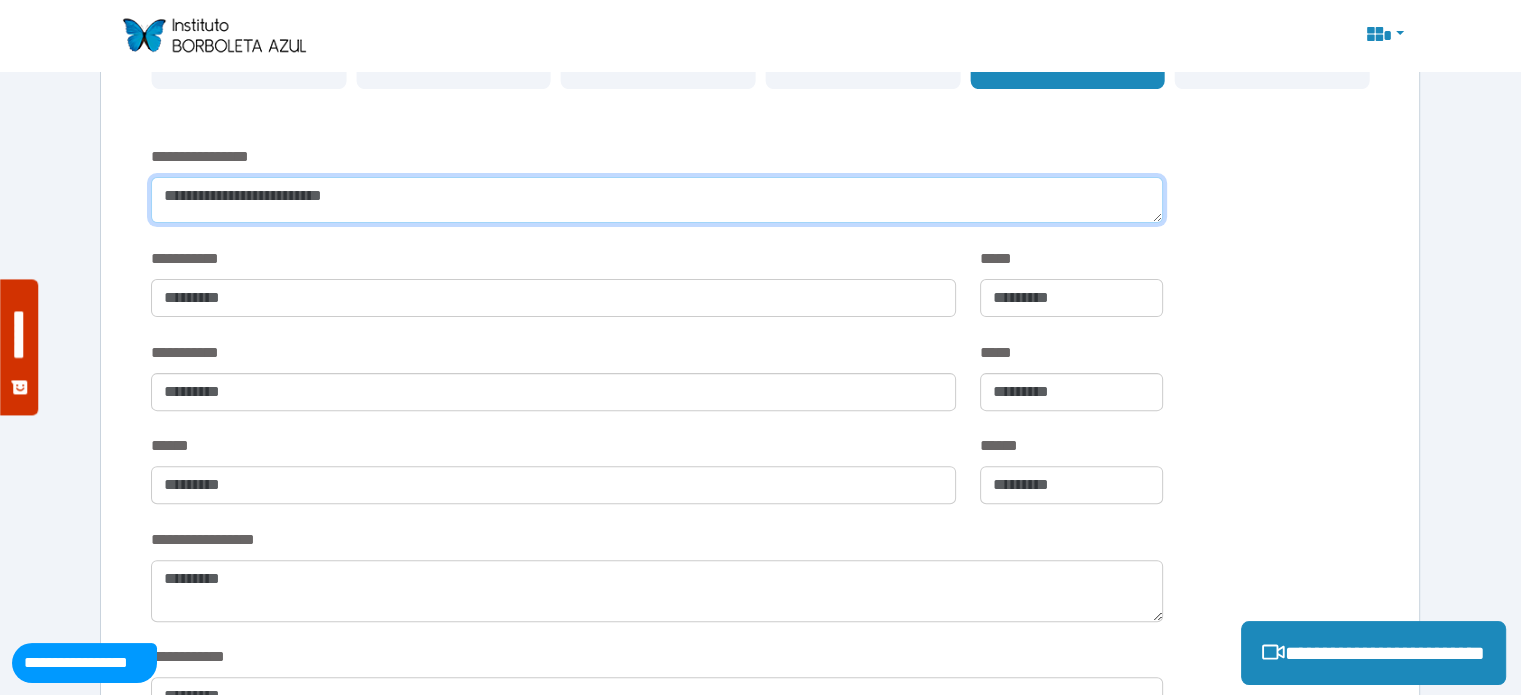 scroll, scrollTop: 300, scrollLeft: 0, axis: vertical 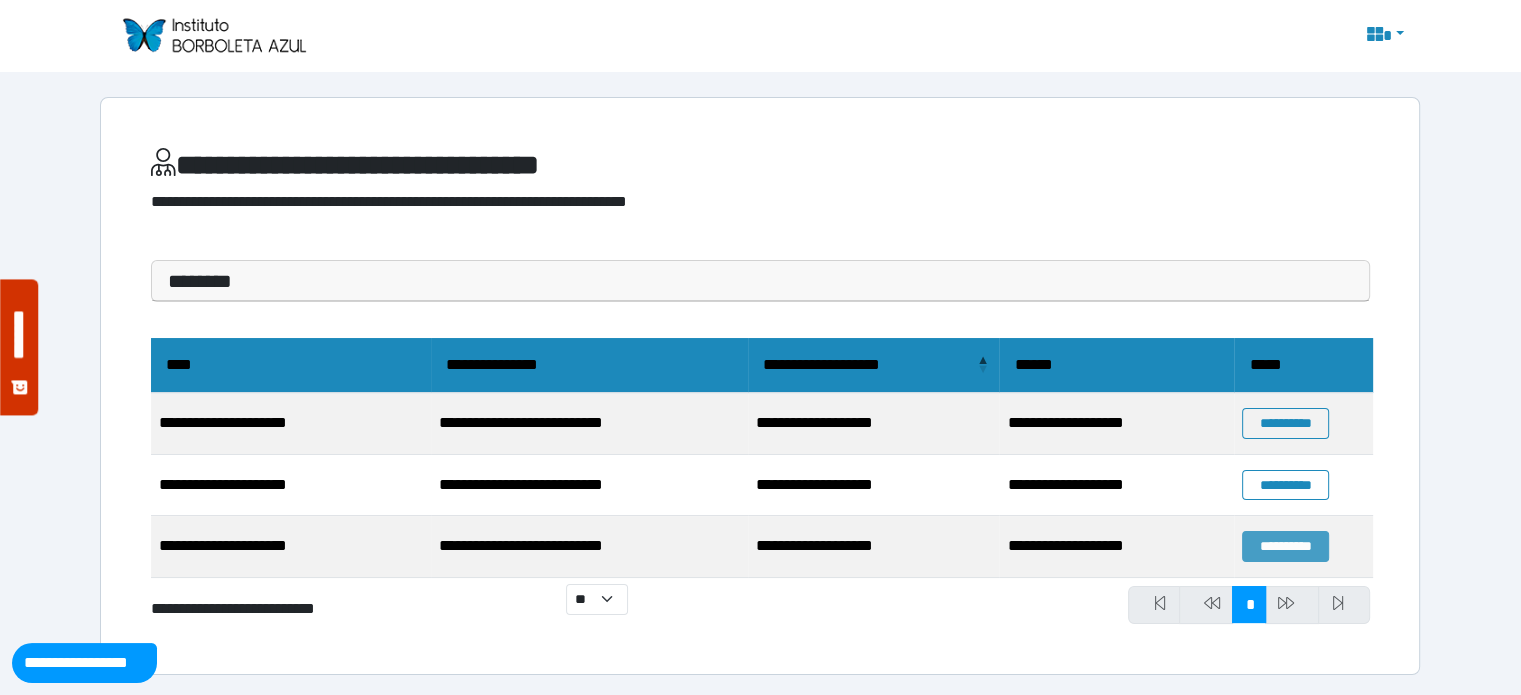 click on "**********" at bounding box center (1285, 546) 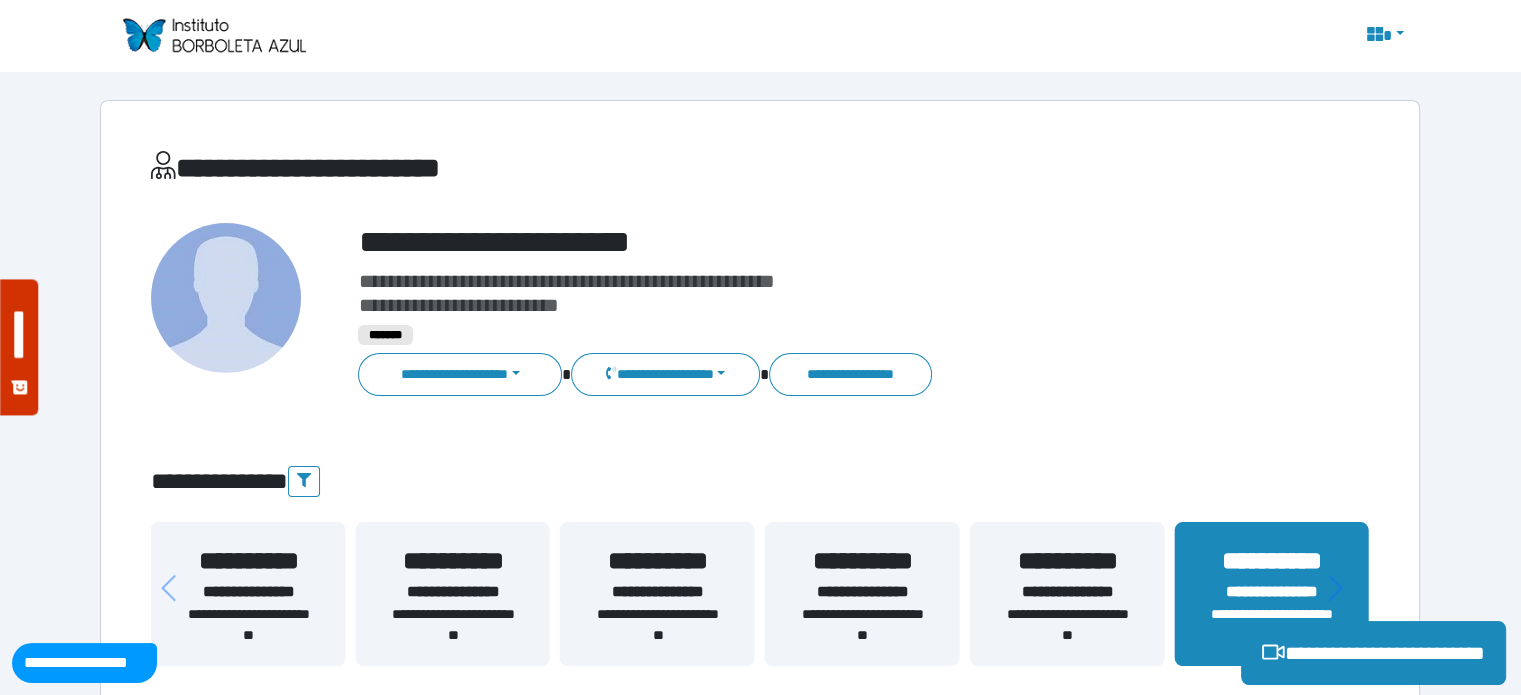 scroll, scrollTop: 500, scrollLeft: 0, axis: vertical 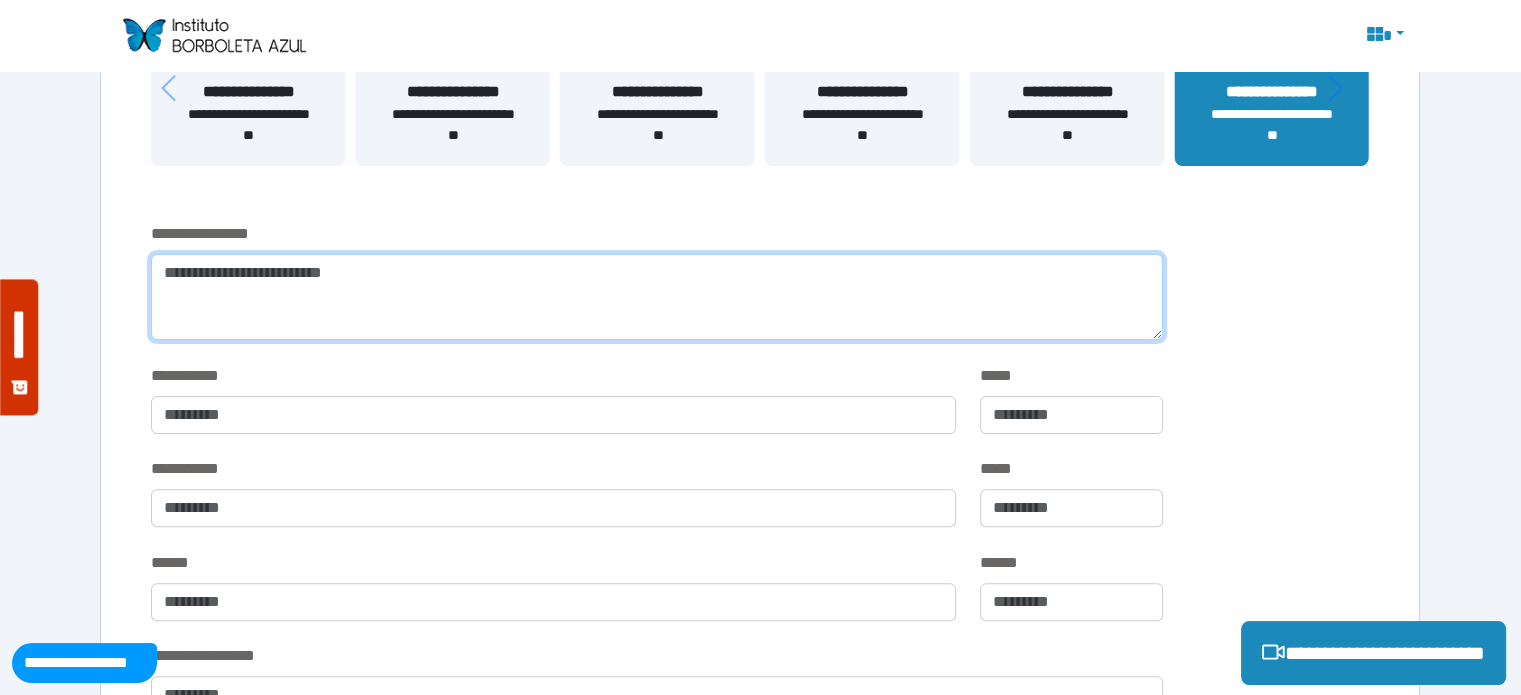 click at bounding box center [656, 297] 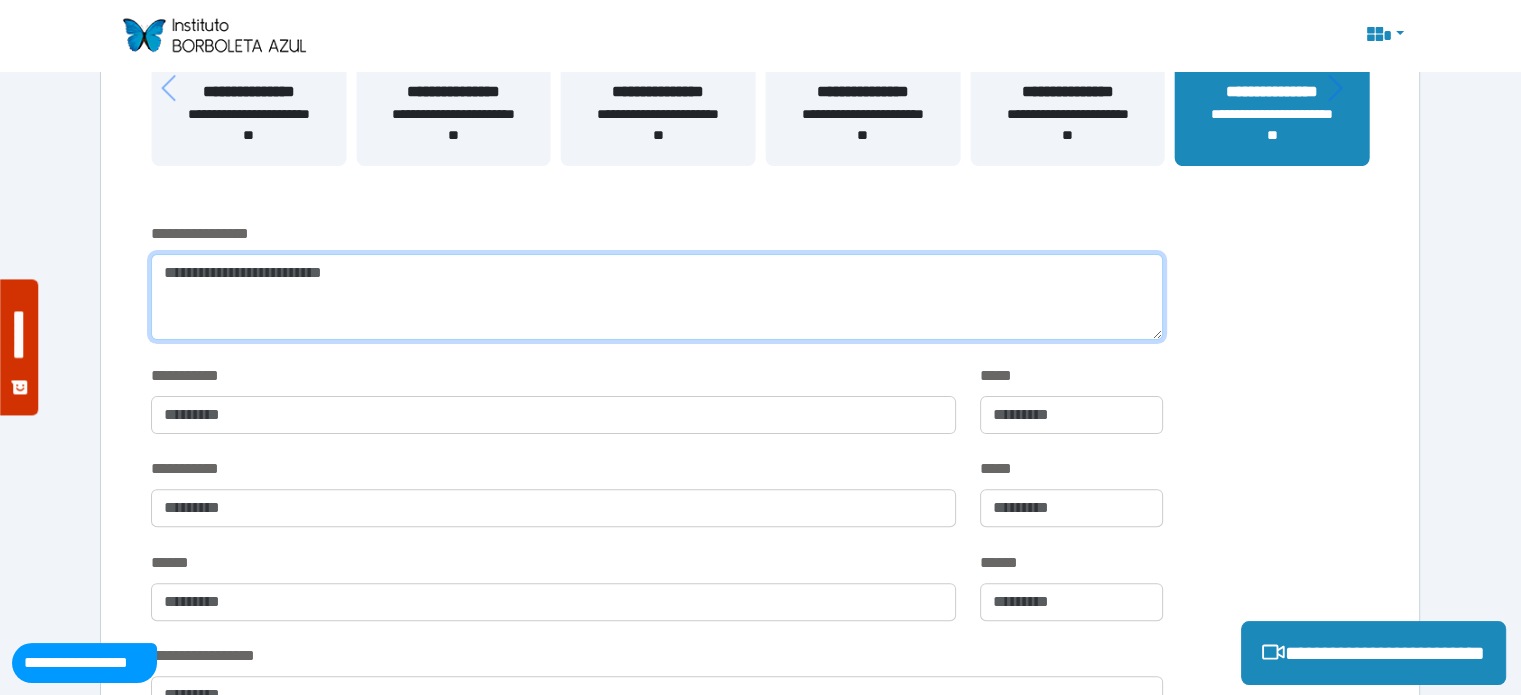 paste on "**********" 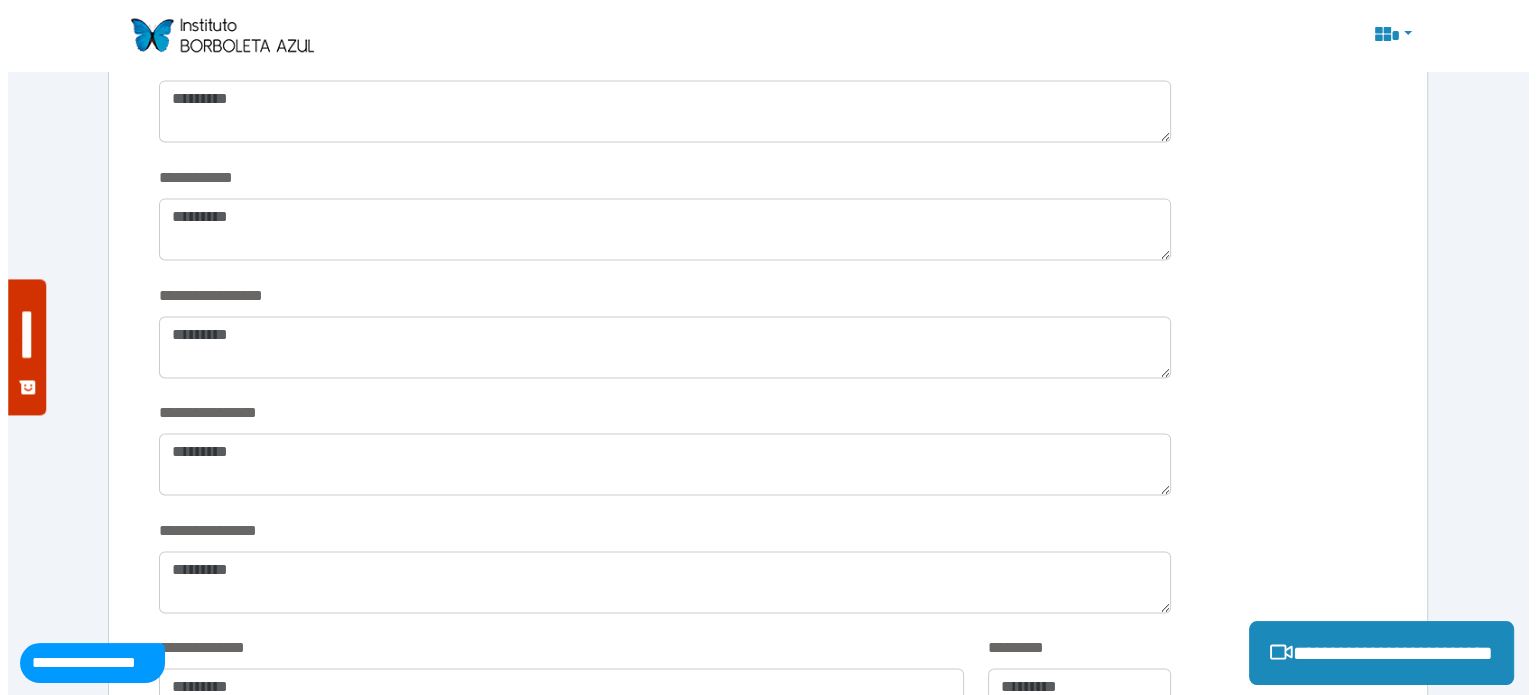 scroll, scrollTop: 3300, scrollLeft: 0, axis: vertical 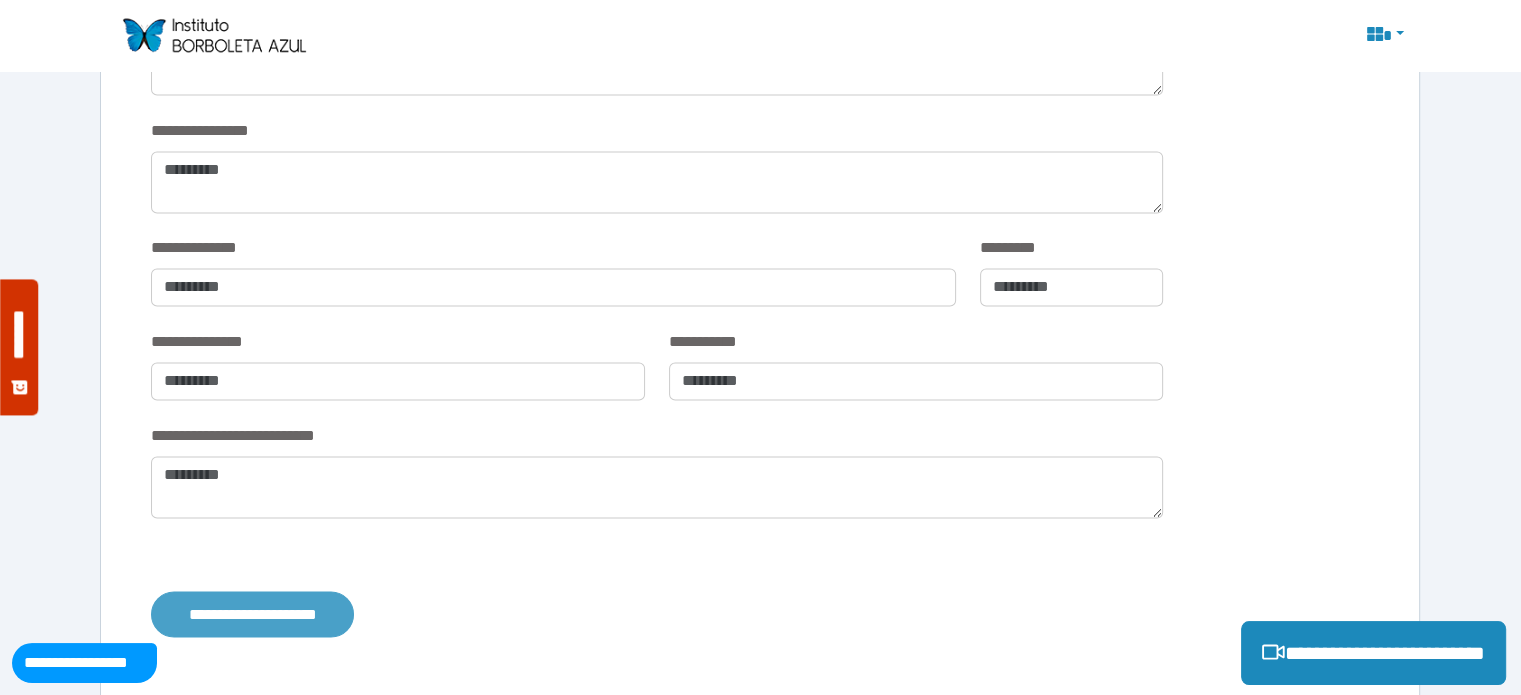 type on "**********" 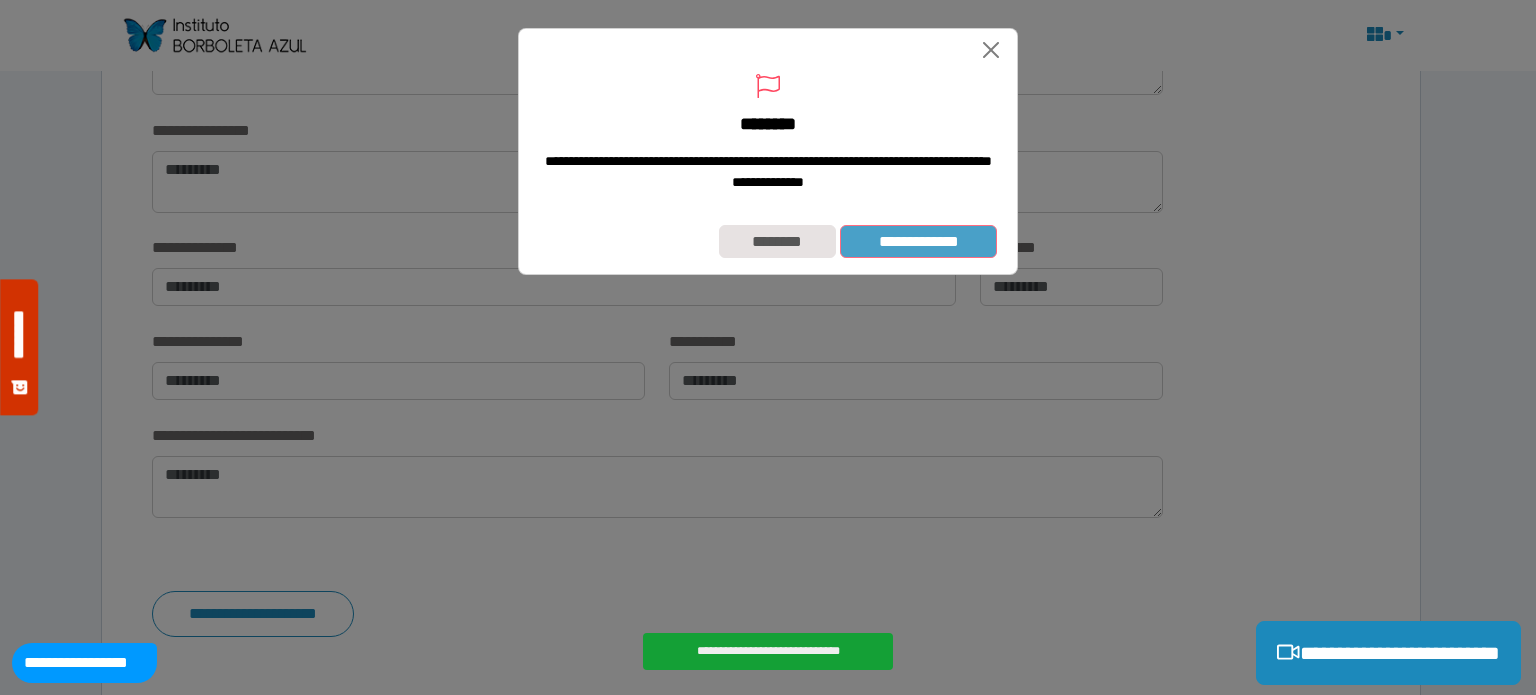 click on "**********" at bounding box center (918, 242) 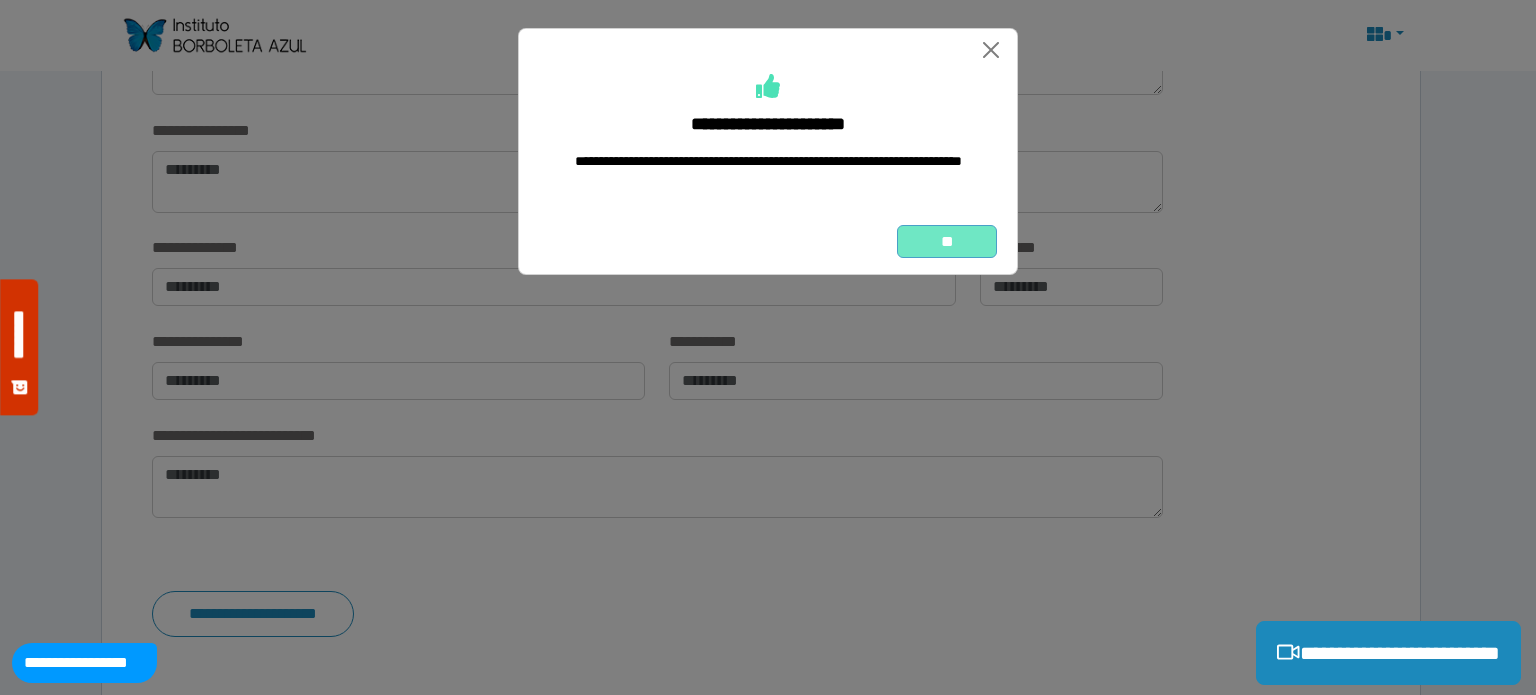 click on "**" at bounding box center (947, 242) 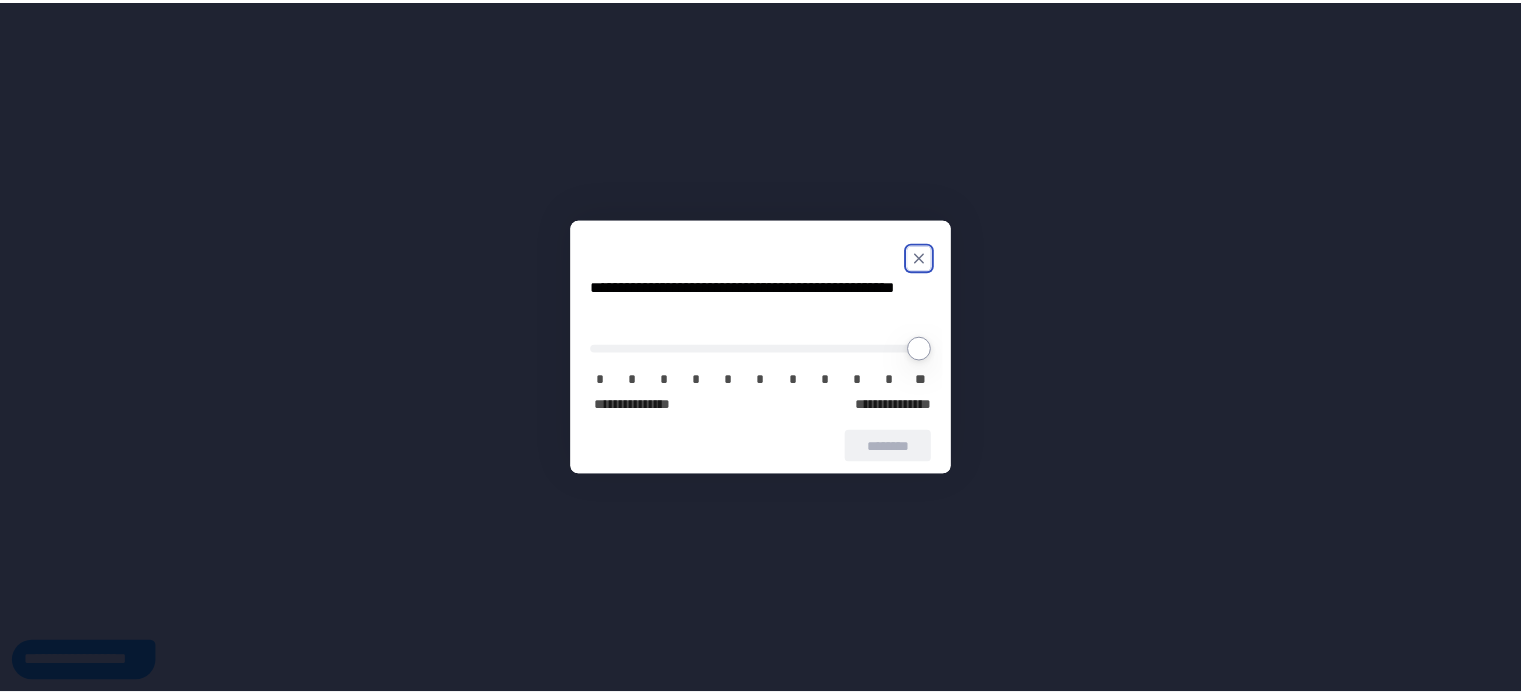 scroll, scrollTop: 0, scrollLeft: 0, axis: both 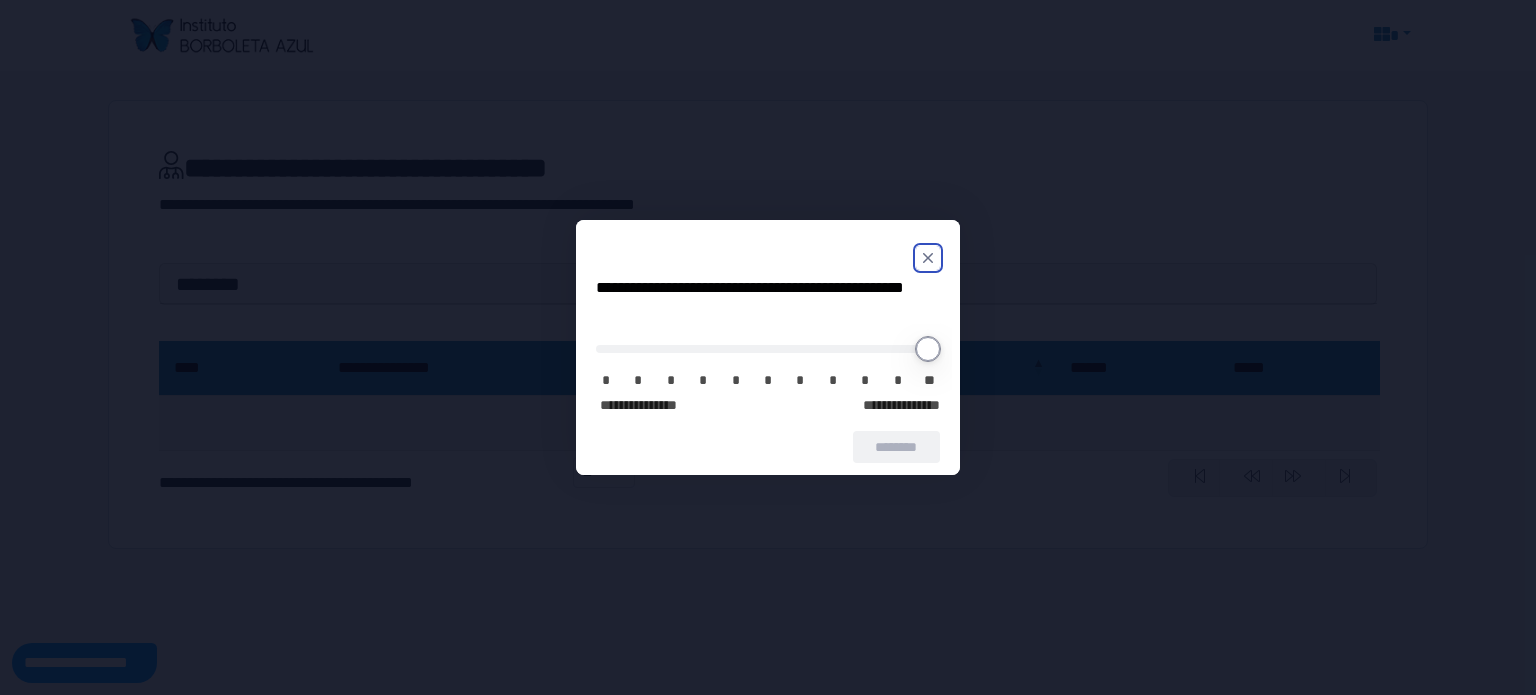 type on "**" 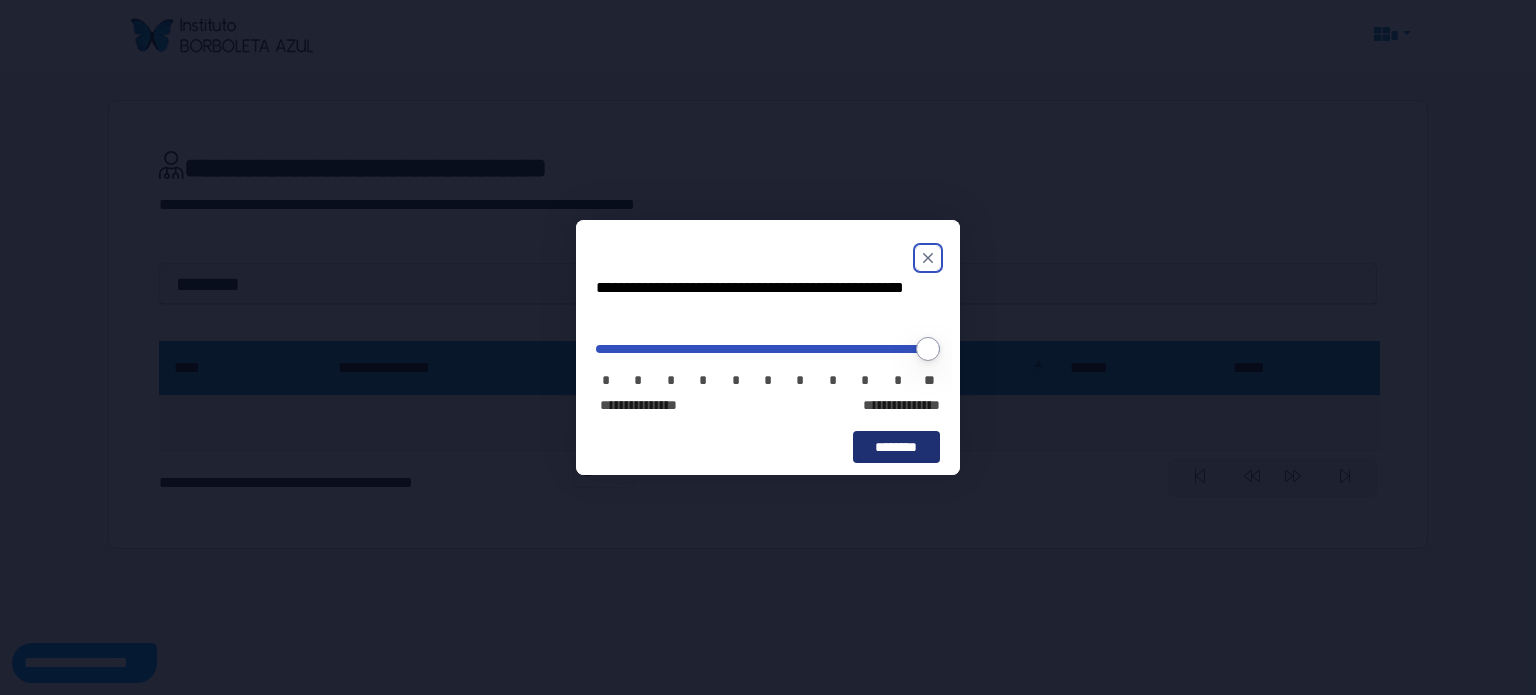 click on "********" at bounding box center [896, 447] 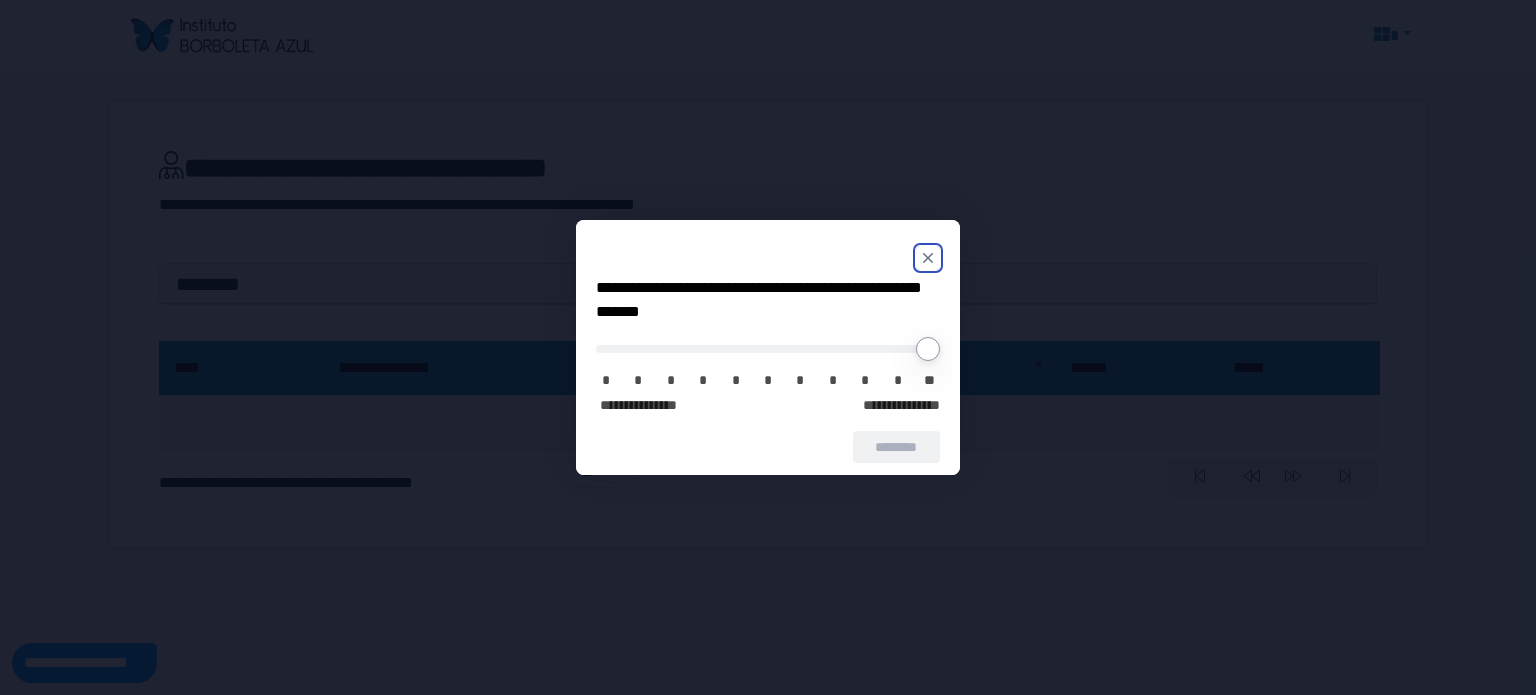 click 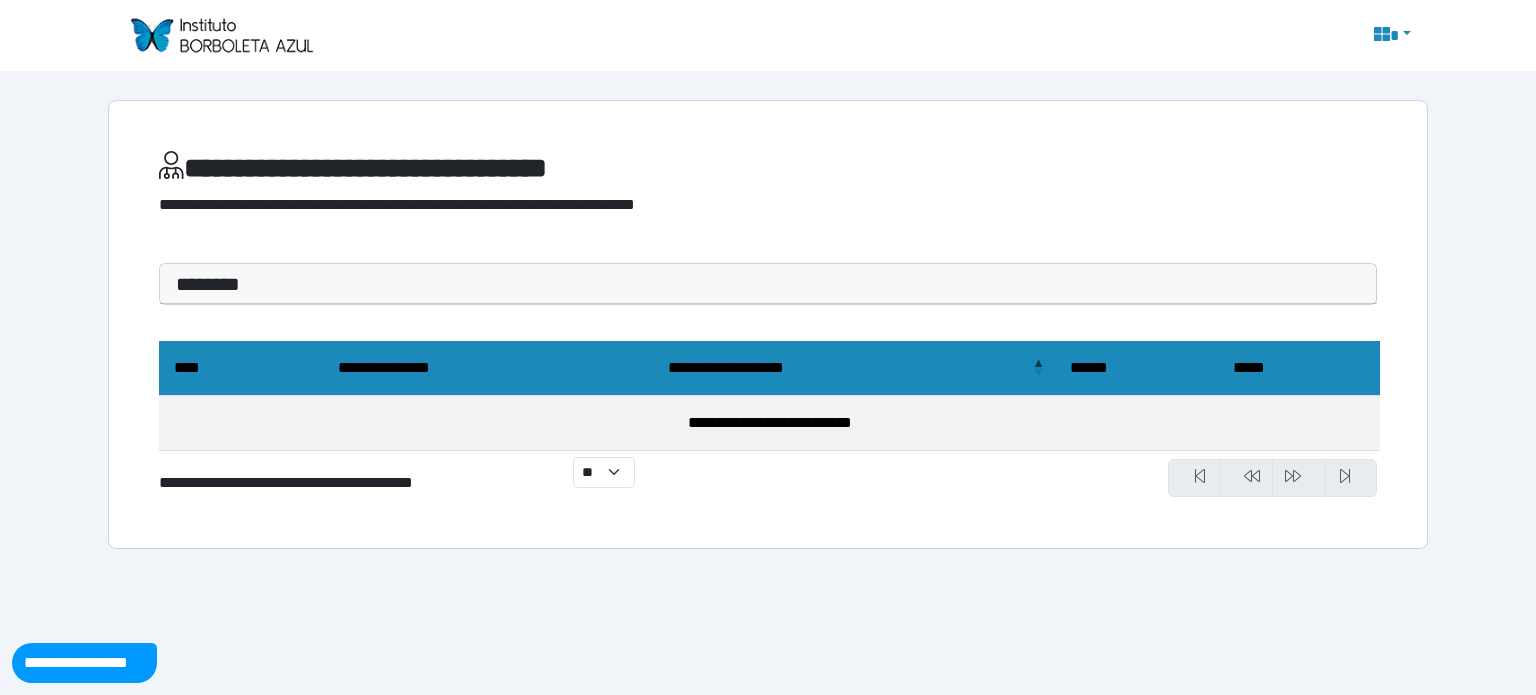 click on "**********" at bounding box center [768, 324] 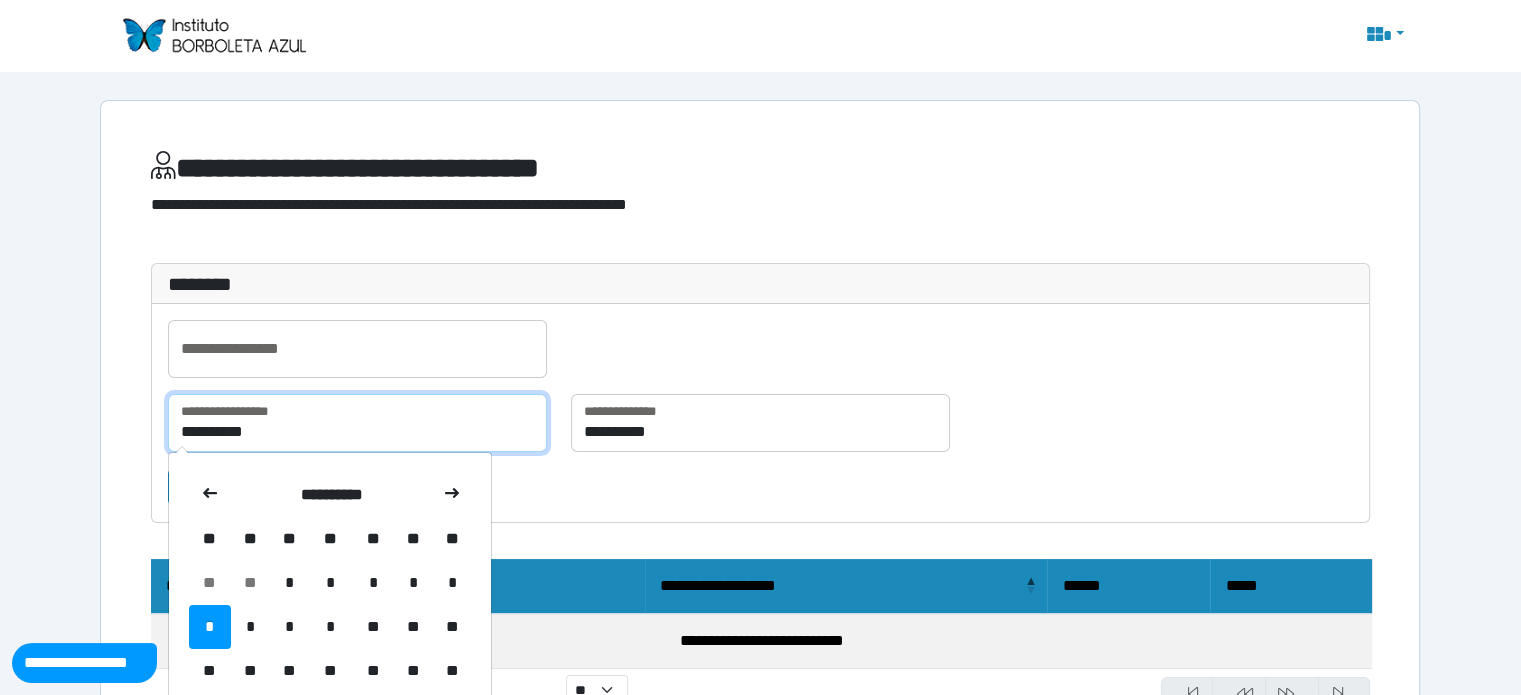 drag, startPoint x: 305, startPoint y: 437, endPoint x: 145, endPoint y: 443, distance: 160.11246 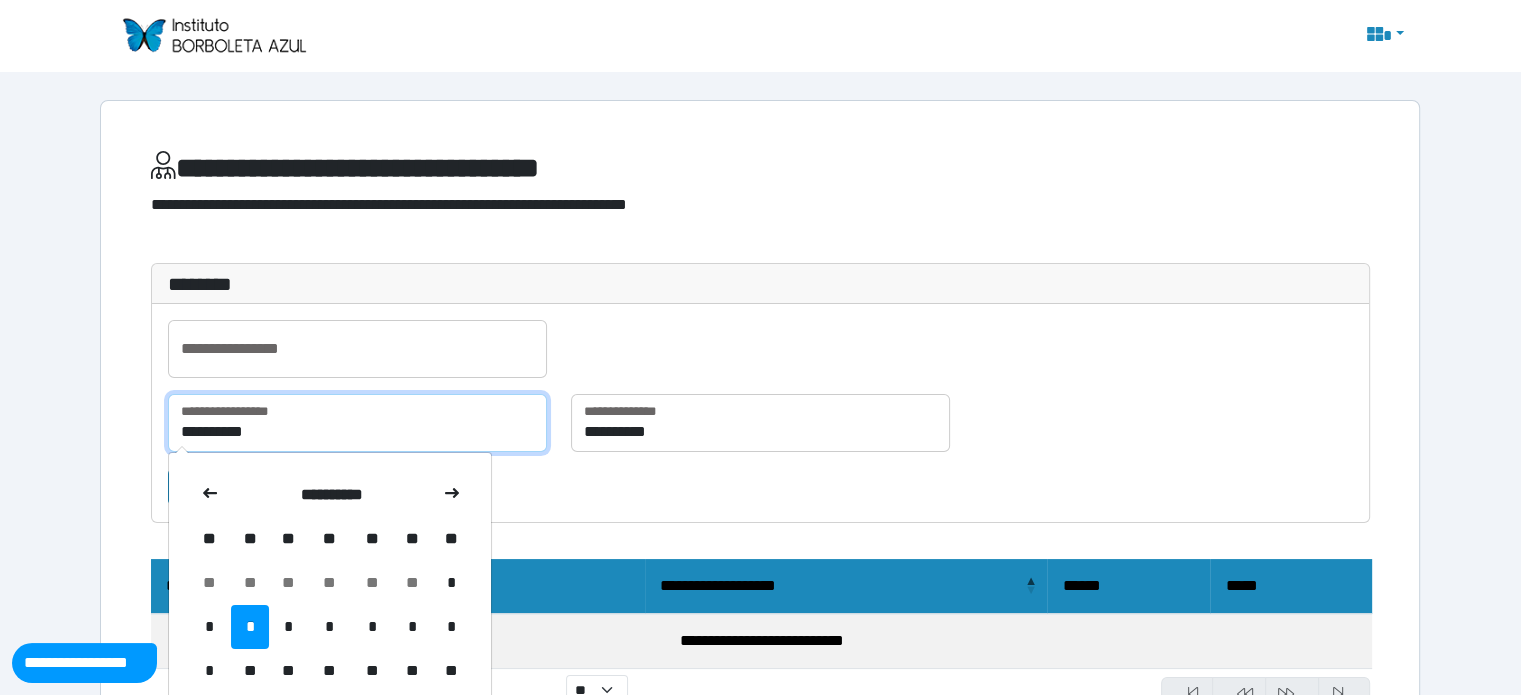 type on "**********" 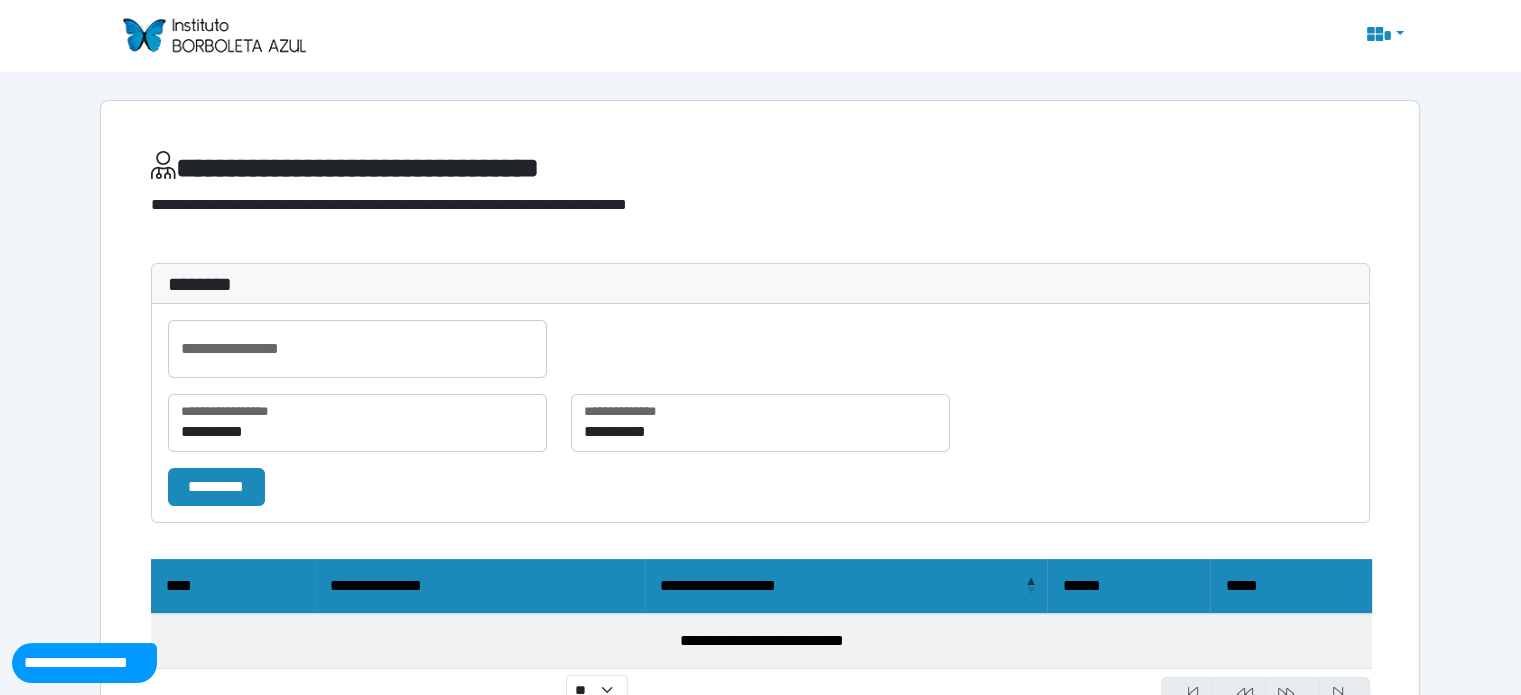 click on "*********" at bounding box center [408, 487] 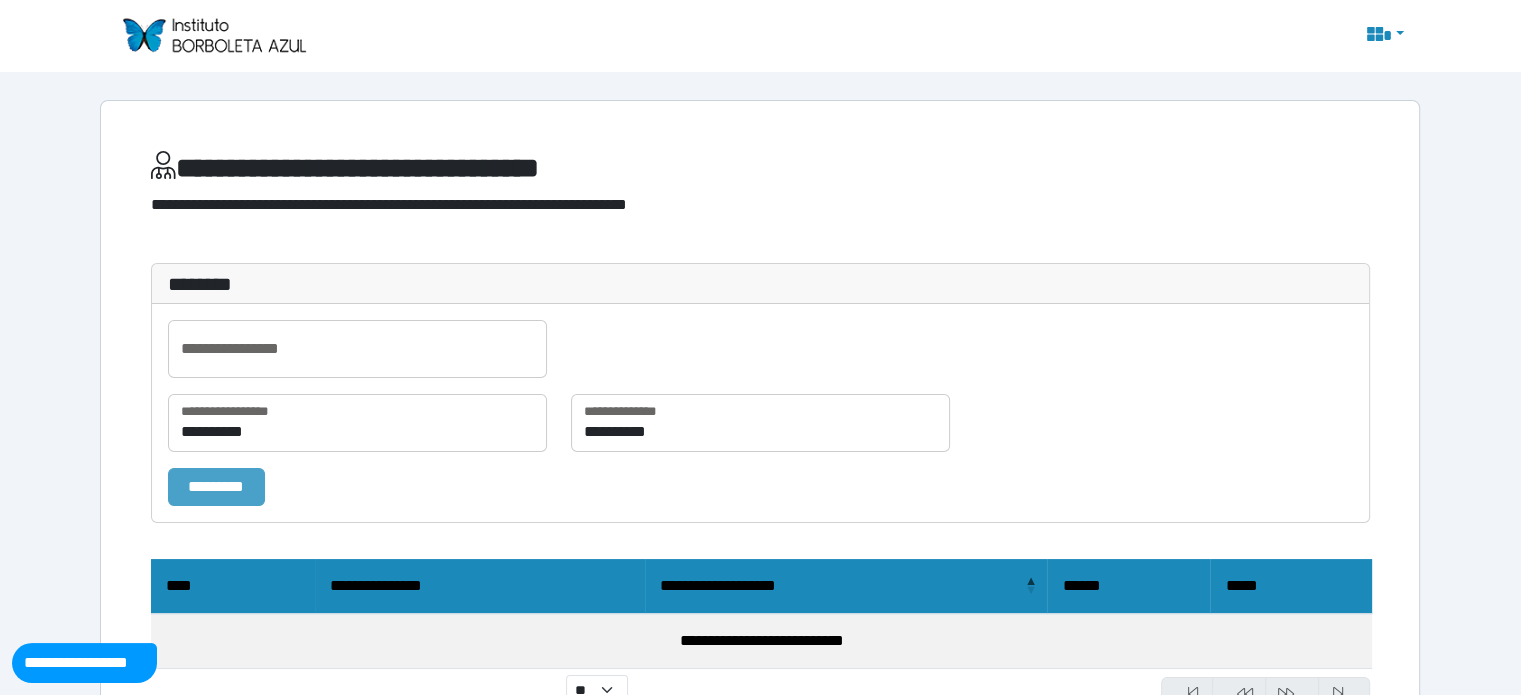 click on "*********" at bounding box center [216, 487] 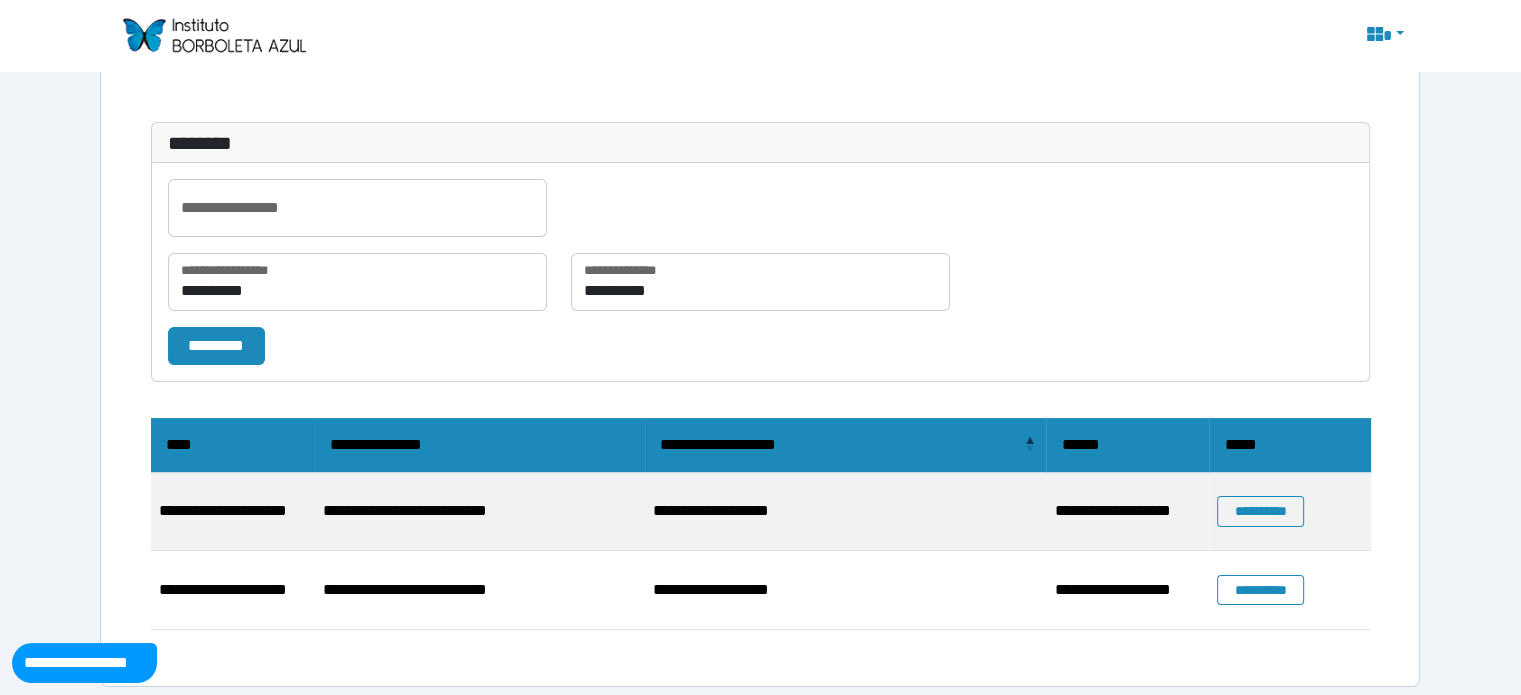 scroll, scrollTop: 152, scrollLeft: 0, axis: vertical 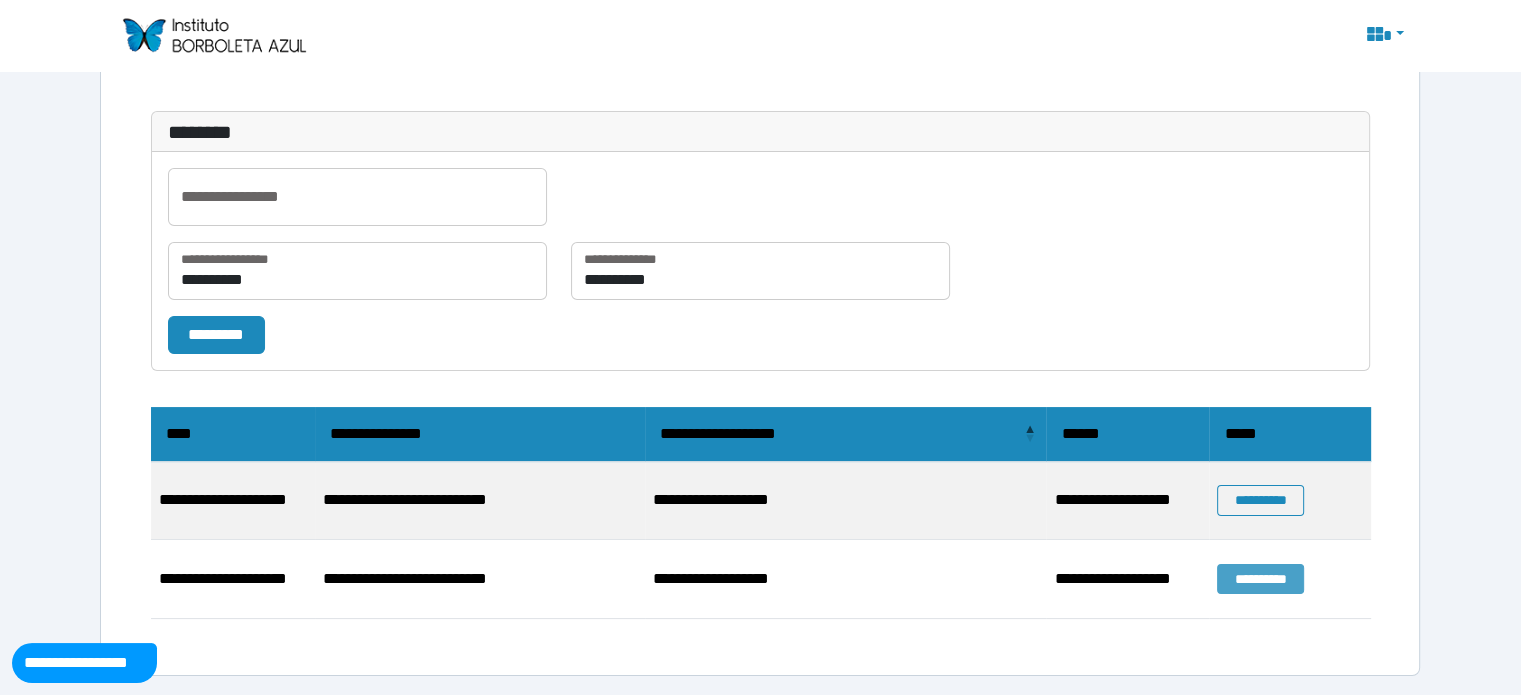 click on "**********" at bounding box center (1260, 579) 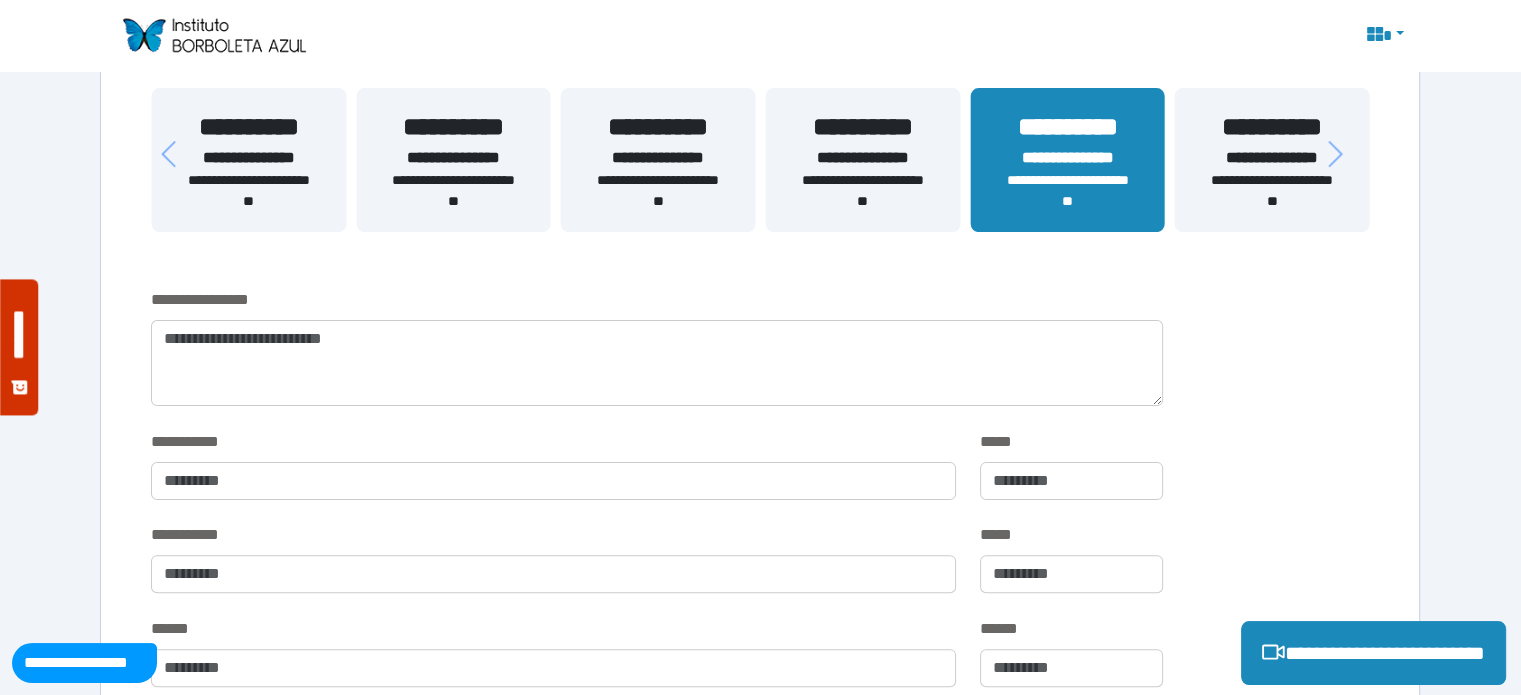 scroll, scrollTop: 500, scrollLeft: 0, axis: vertical 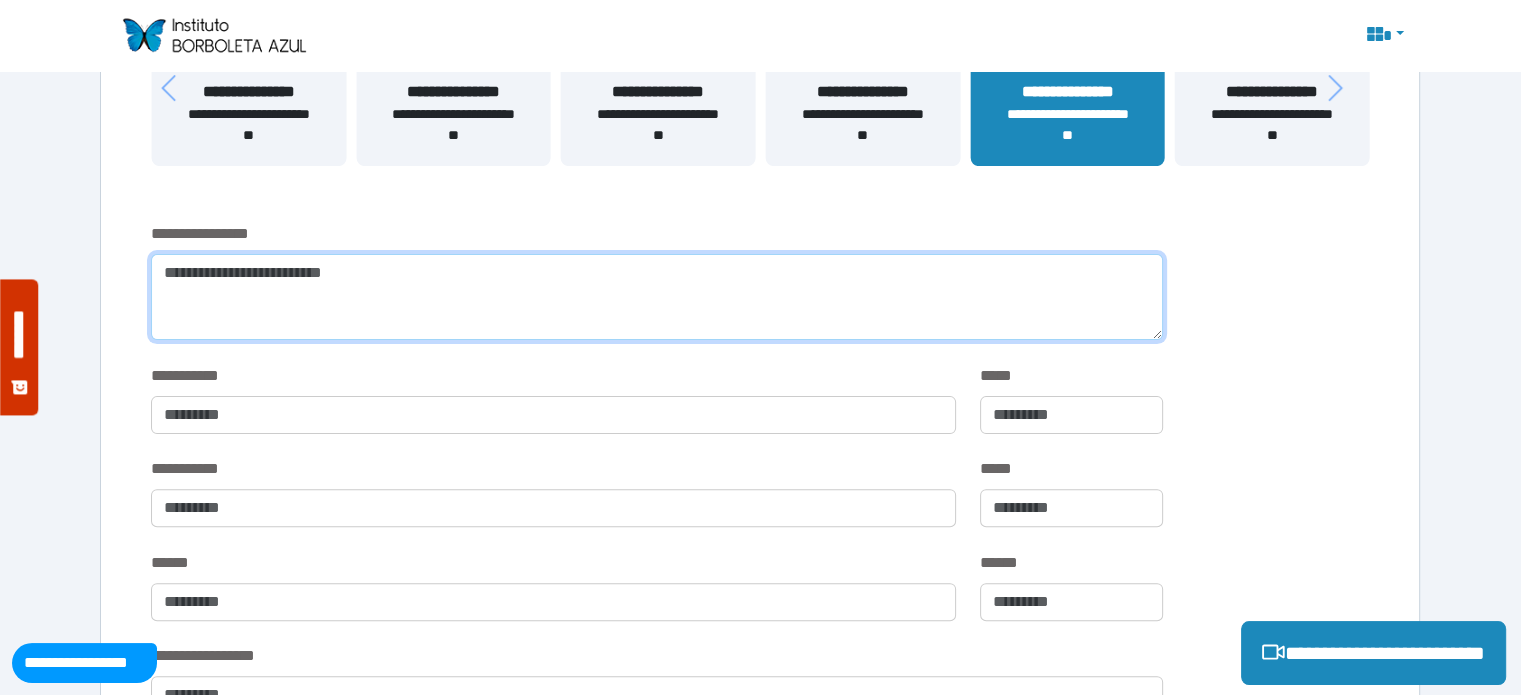 click at bounding box center [656, 297] 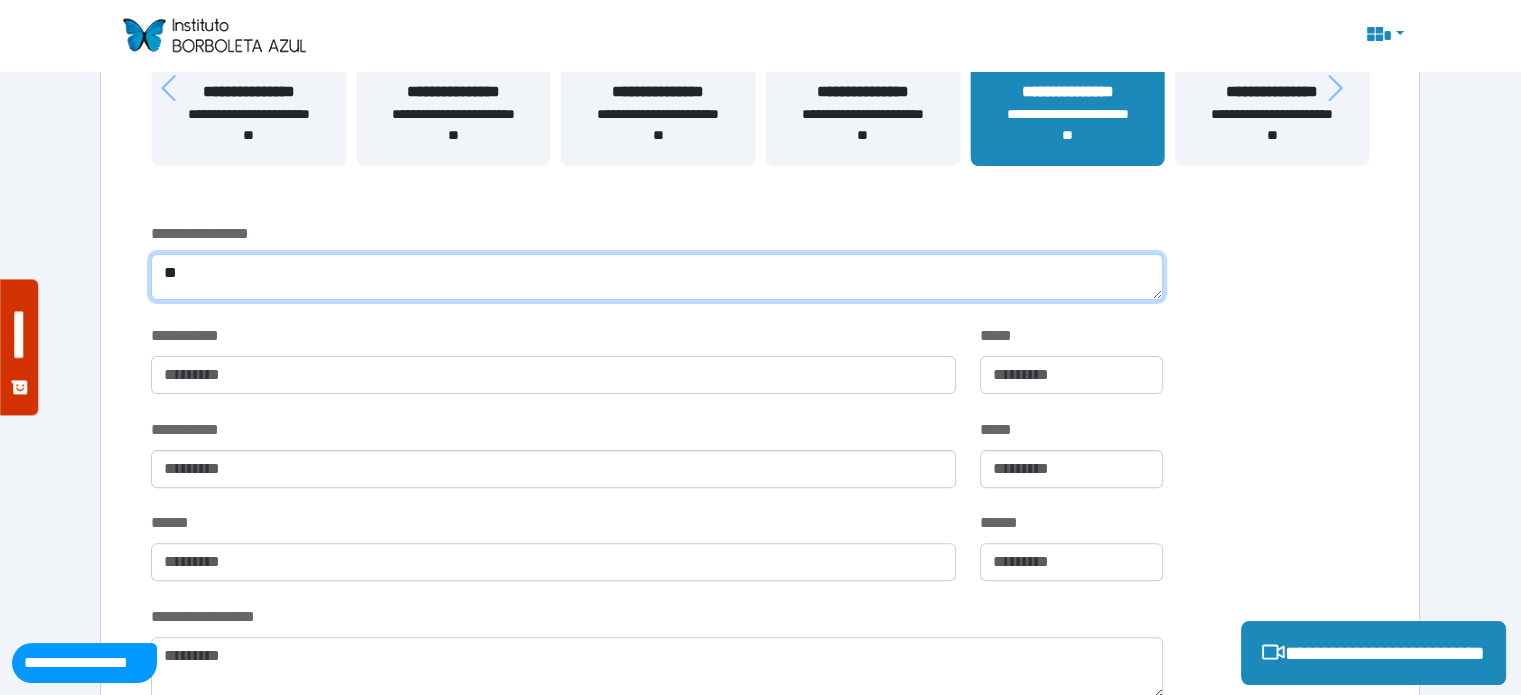 type on "*" 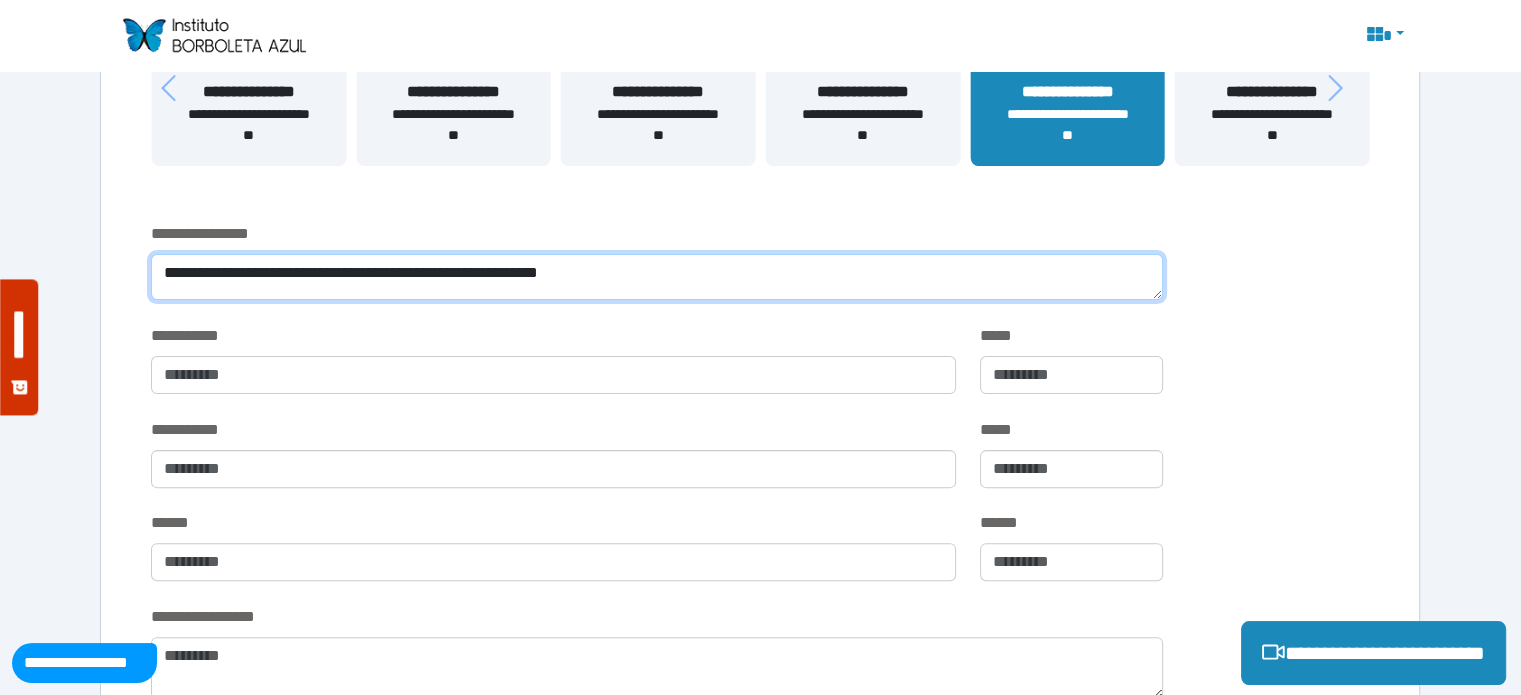 click on "**********" at bounding box center (656, 277) 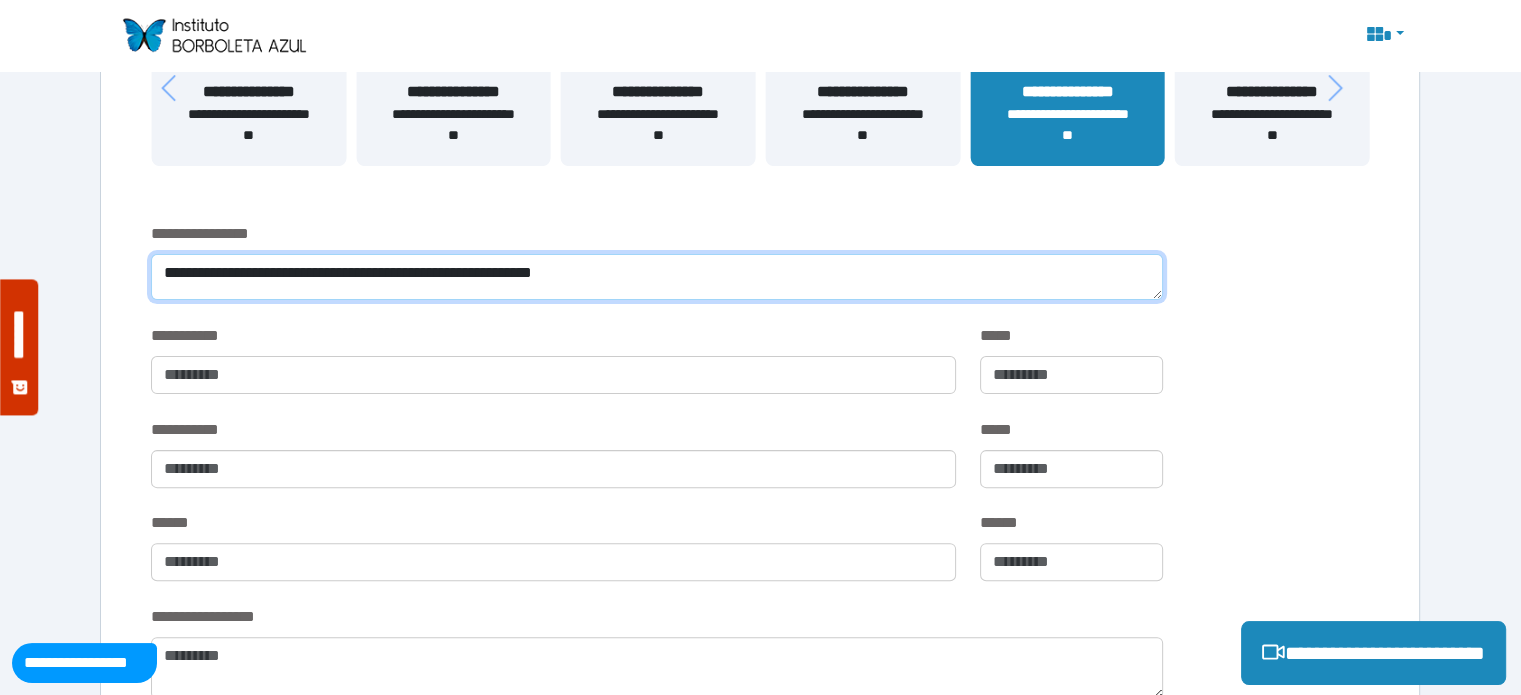click on "**********" at bounding box center (656, 277) 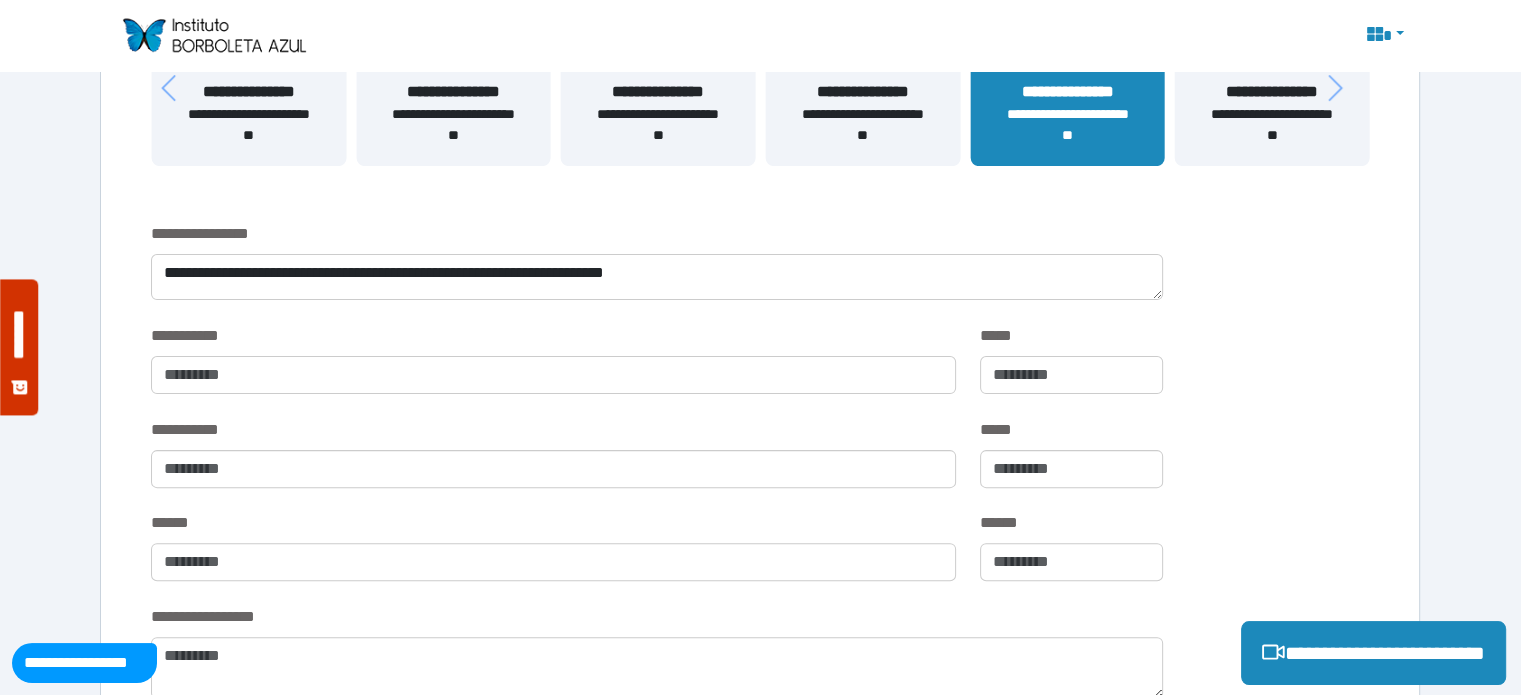 click on "*****" at bounding box center [1071, 336] 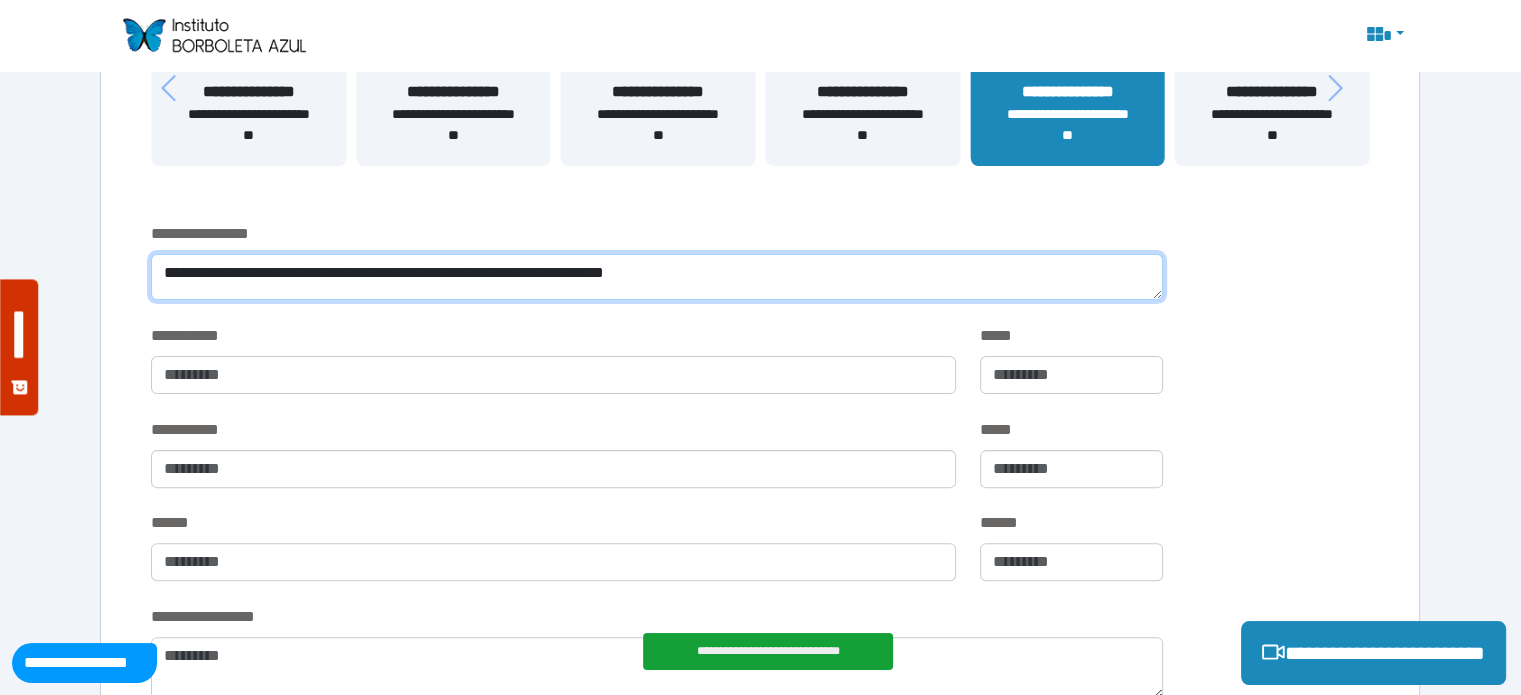 click on "**********" at bounding box center (656, 277) 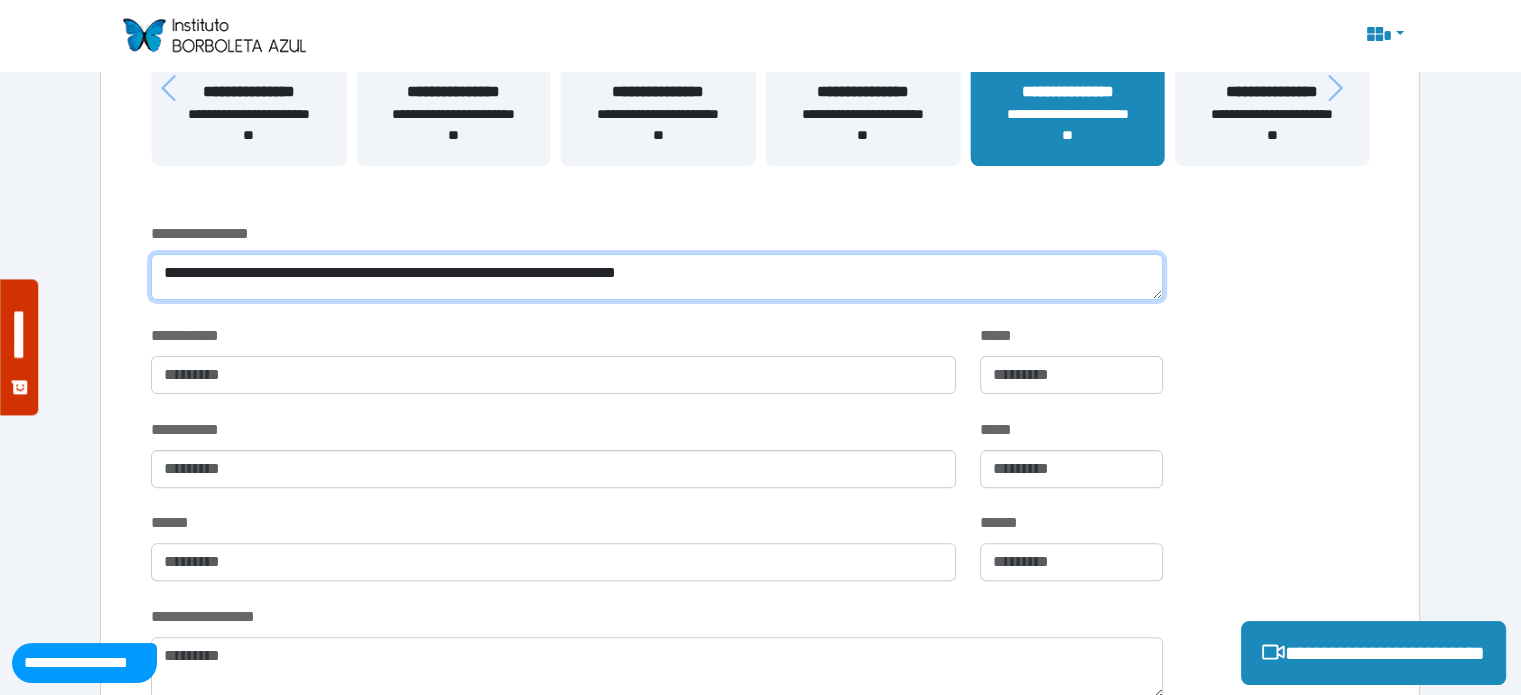click on "**********" at bounding box center (656, 277) 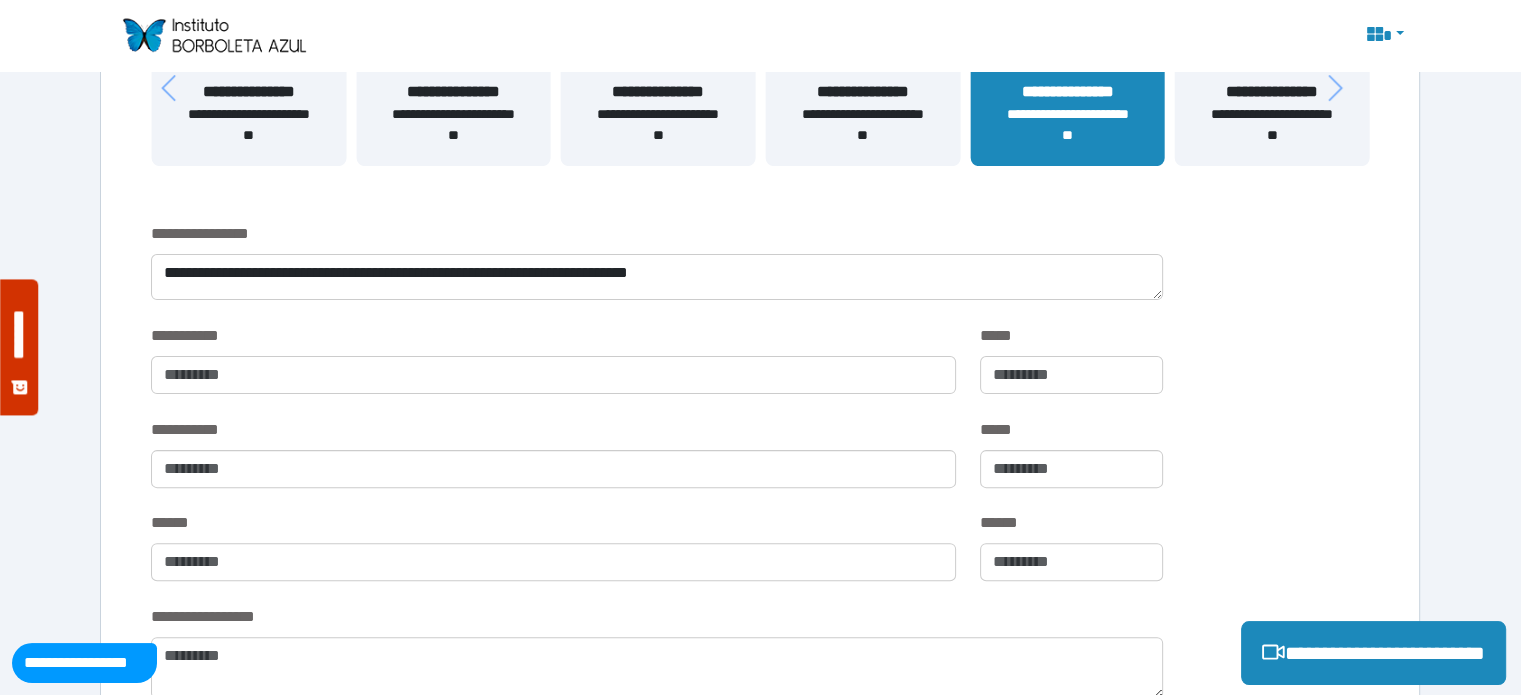 click on "**********" at bounding box center (656, 273) 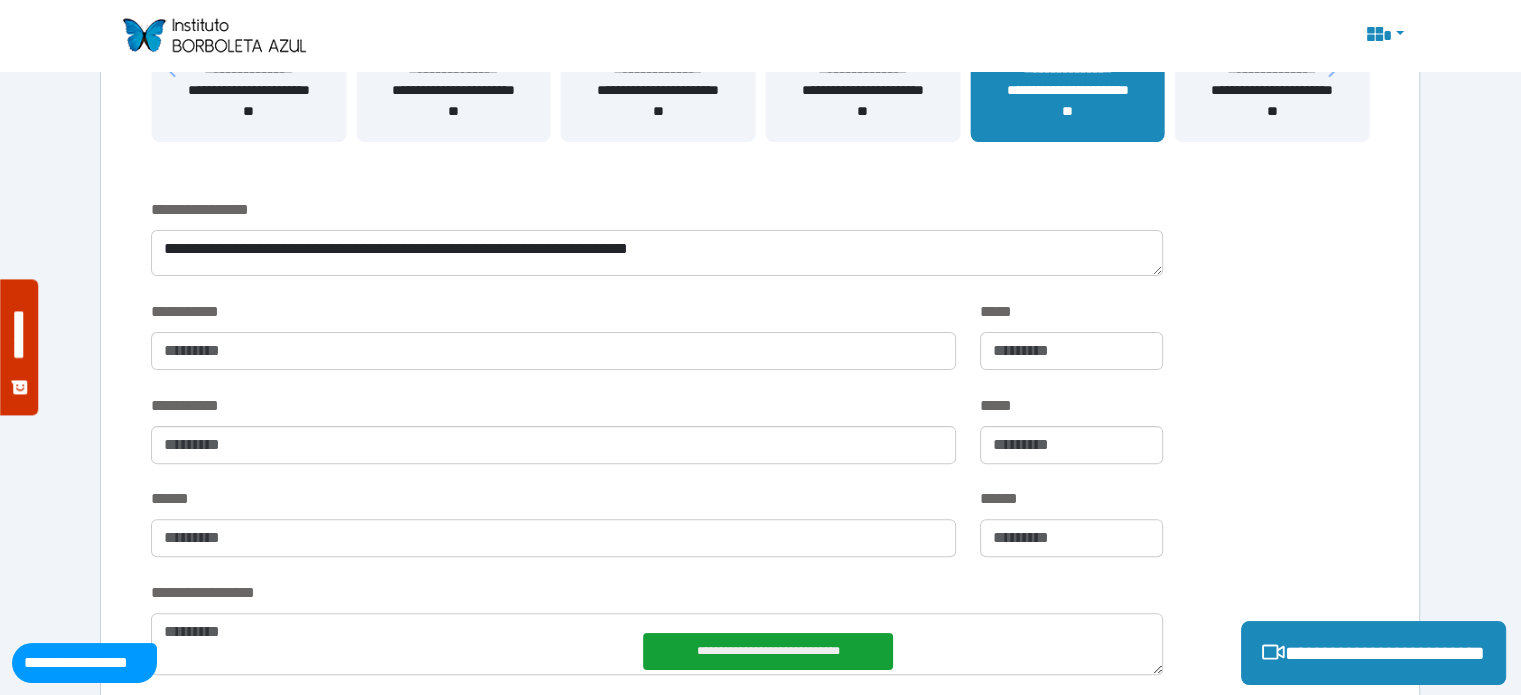 scroll, scrollTop: 508, scrollLeft: 0, axis: vertical 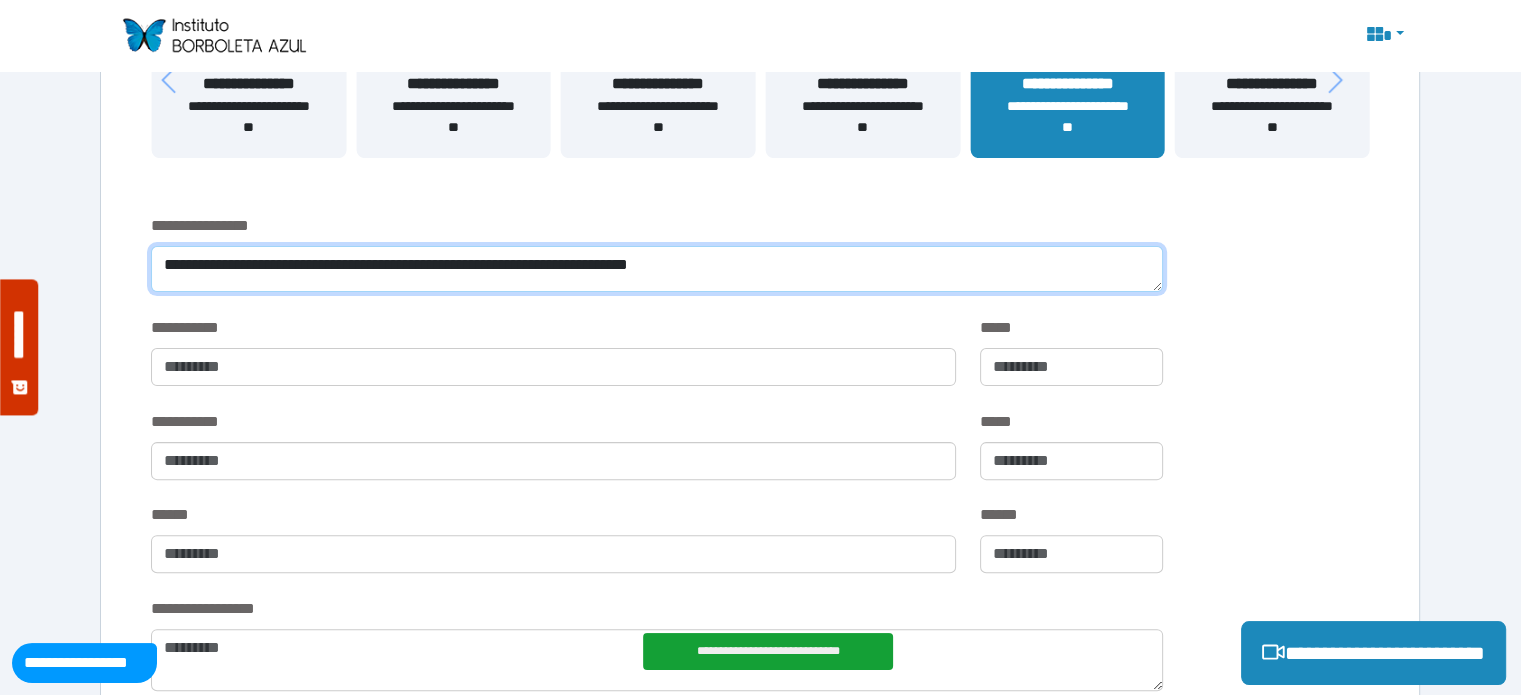 click on "**********" at bounding box center (656, 269) 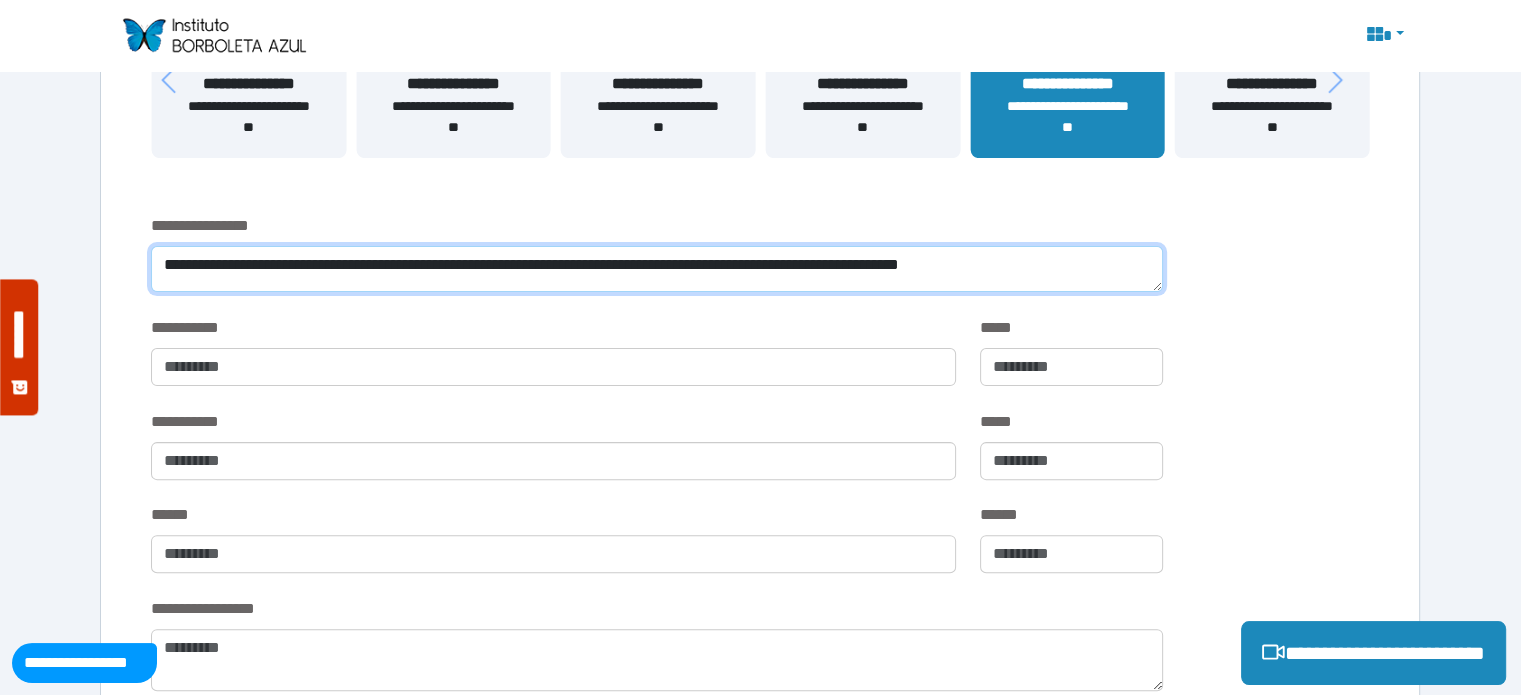 scroll, scrollTop: 0, scrollLeft: 0, axis: both 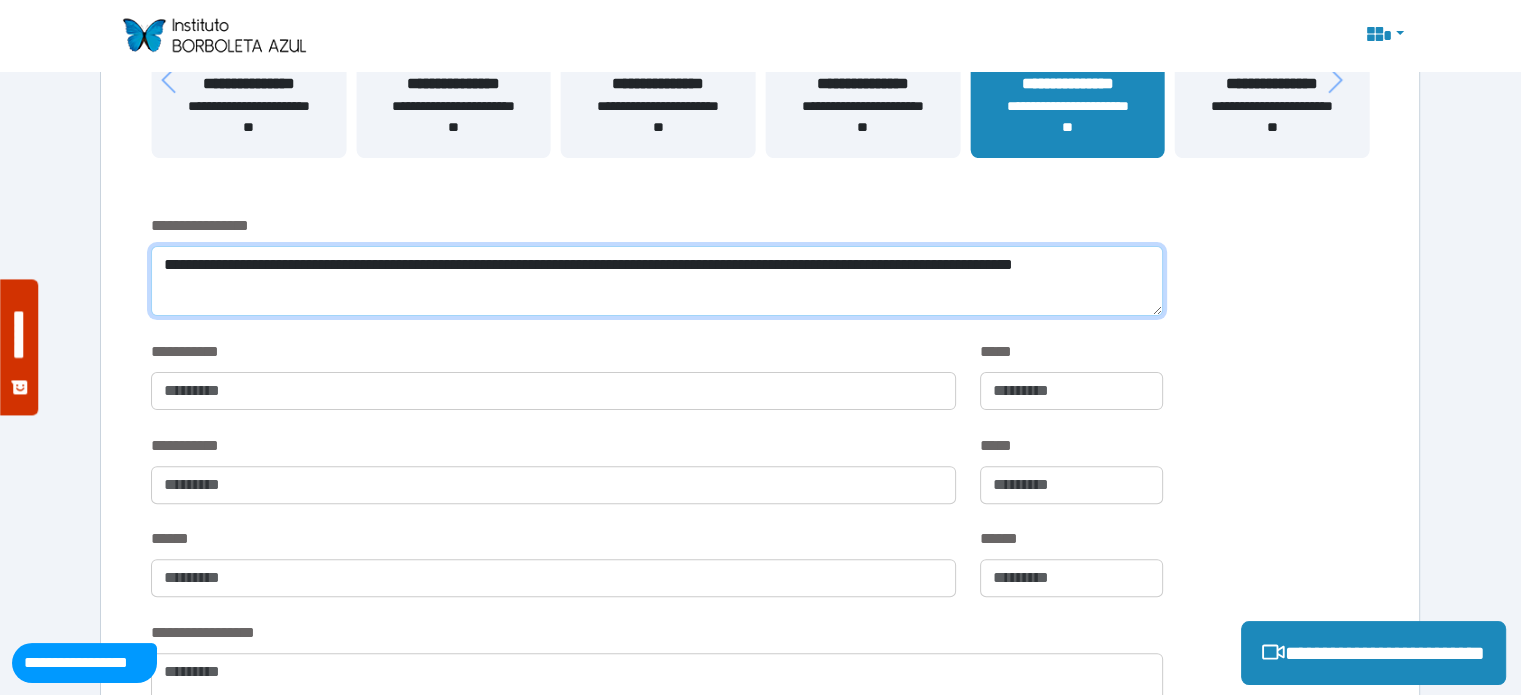 click on "**********" at bounding box center (656, 281) 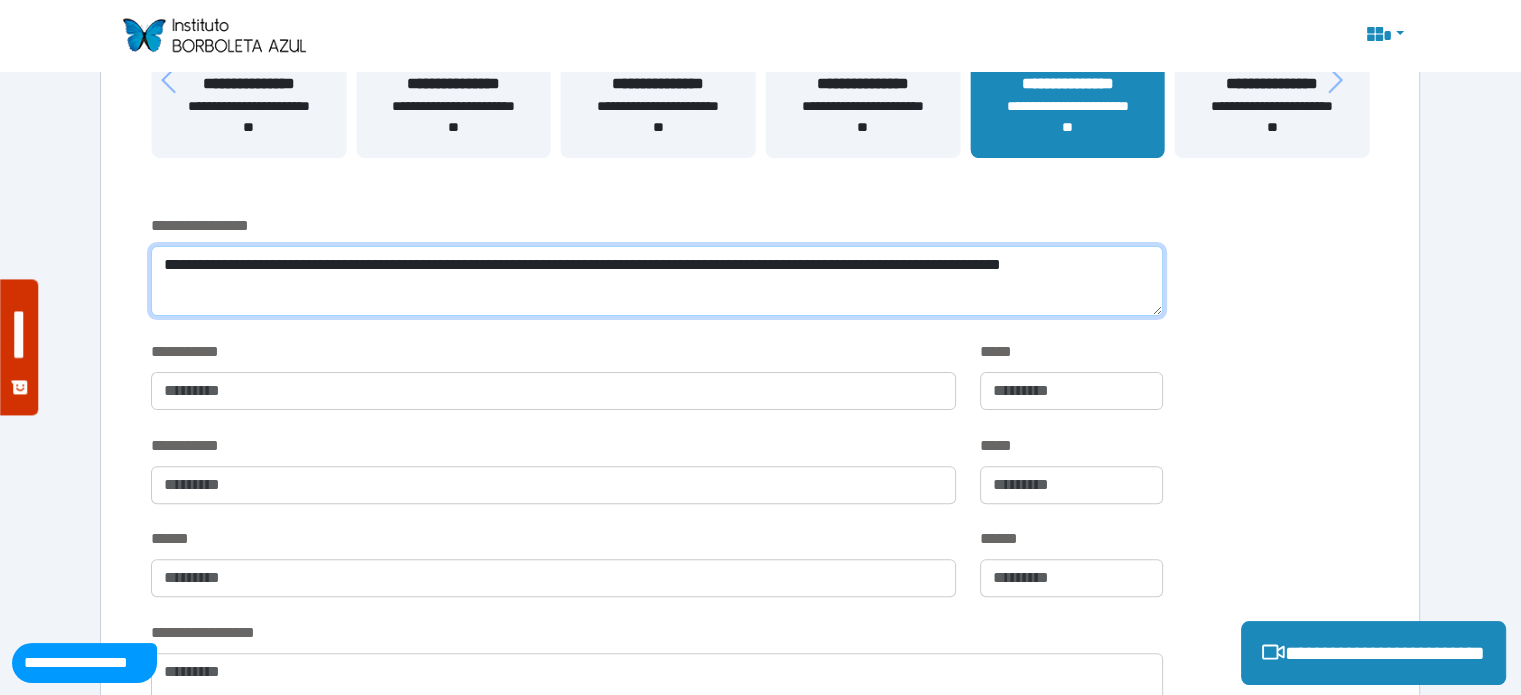 click on "**********" at bounding box center (656, 281) 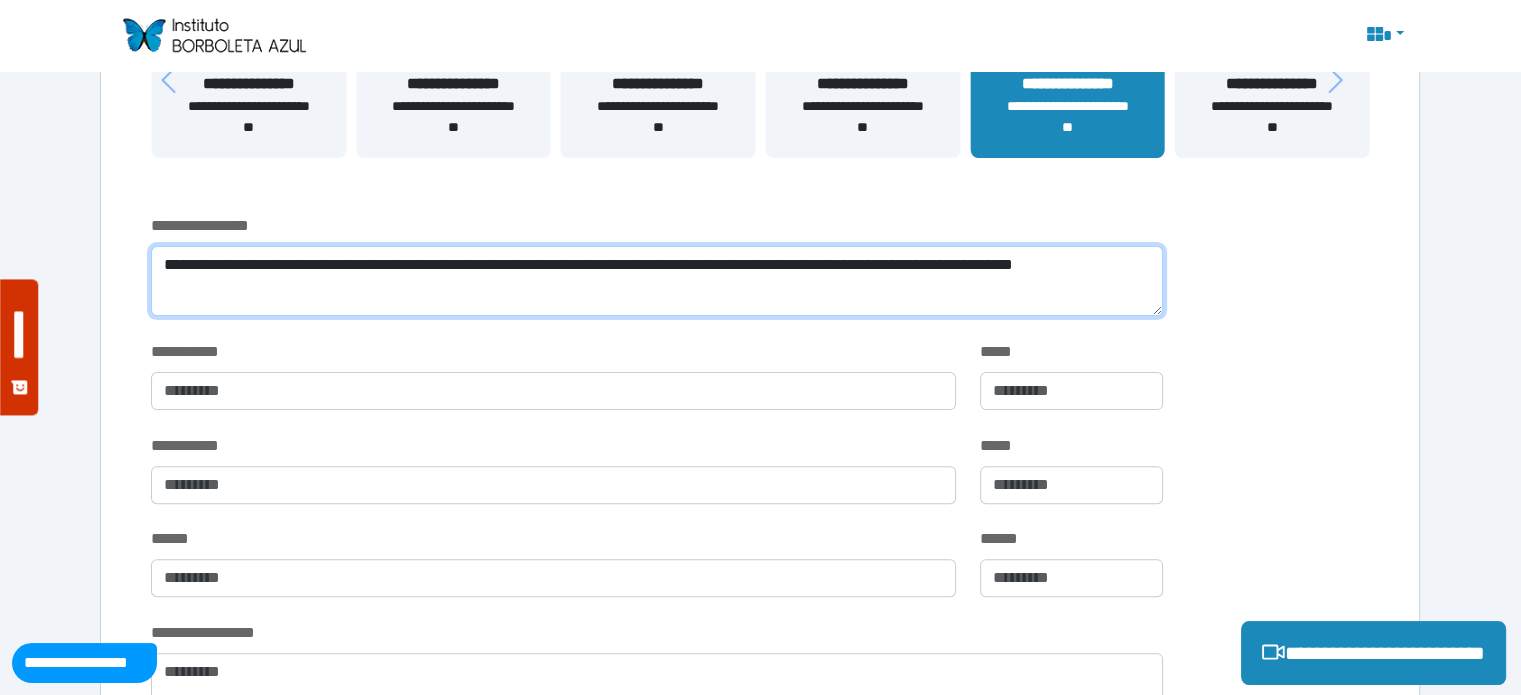 click on "**********" at bounding box center [656, 281] 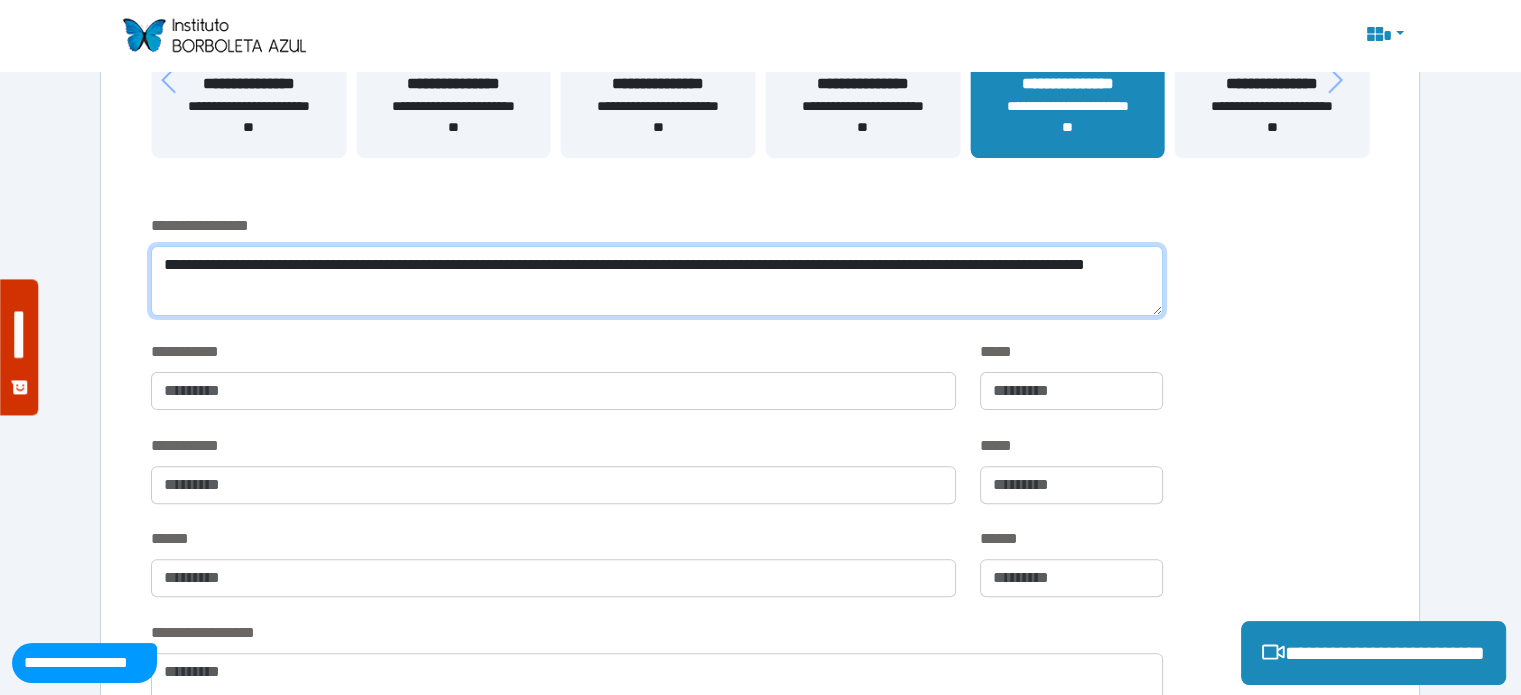 click on "**********" at bounding box center [656, 281] 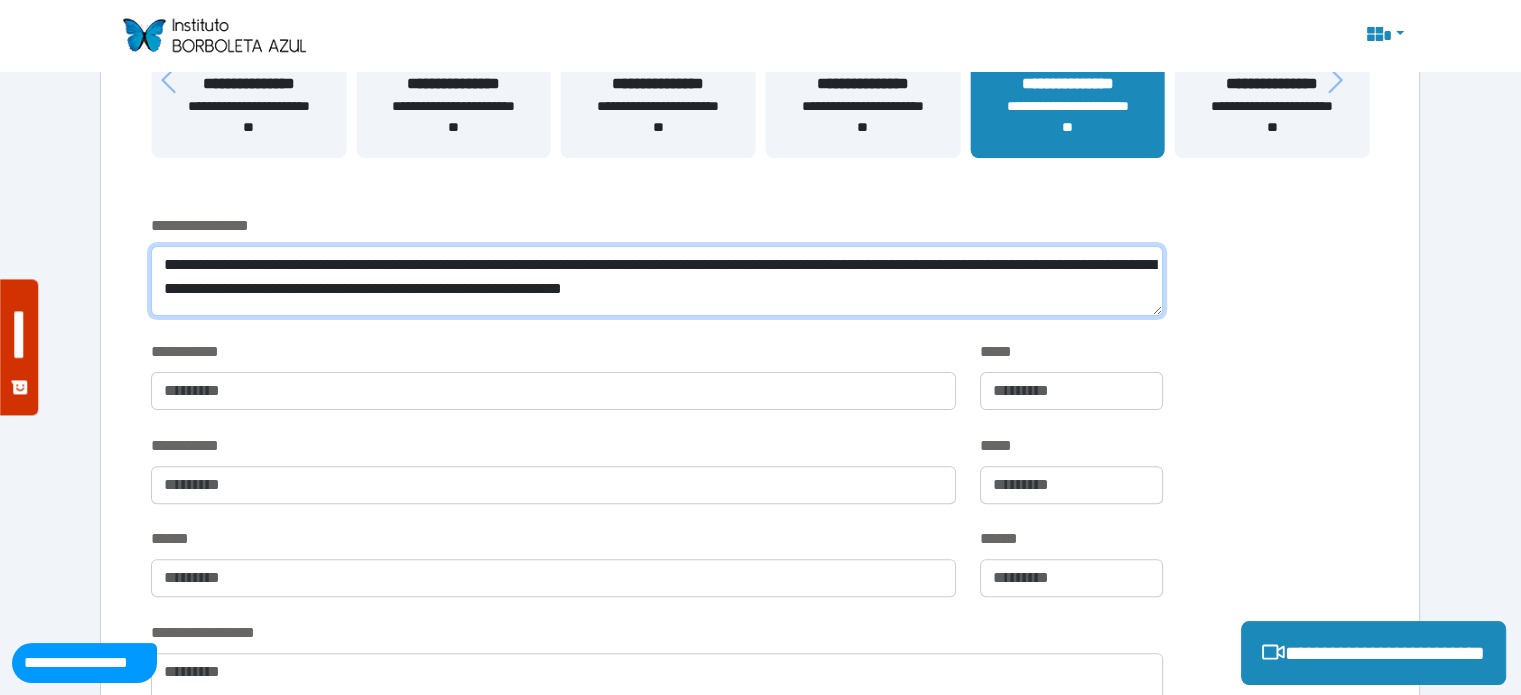 scroll, scrollTop: 0, scrollLeft: 0, axis: both 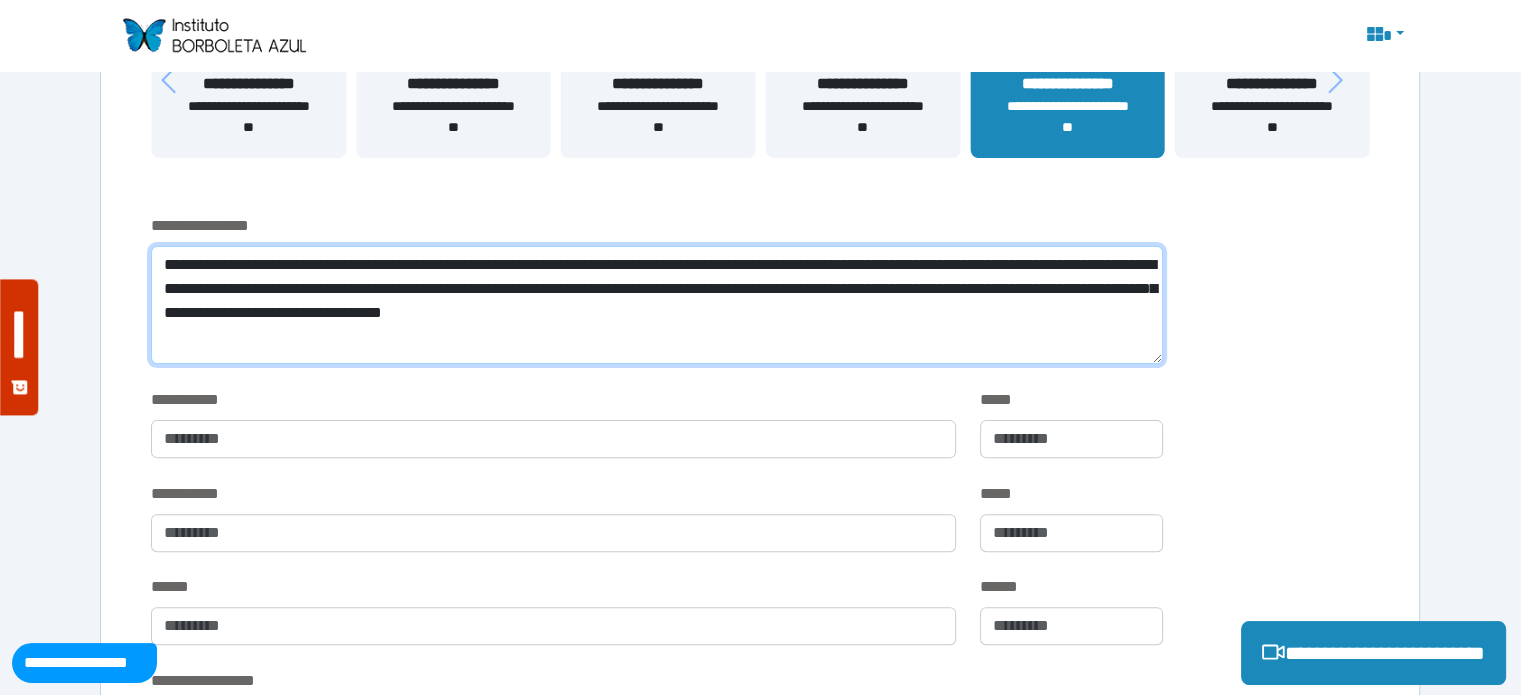 click on "**********" at bounding box center [656, 305] 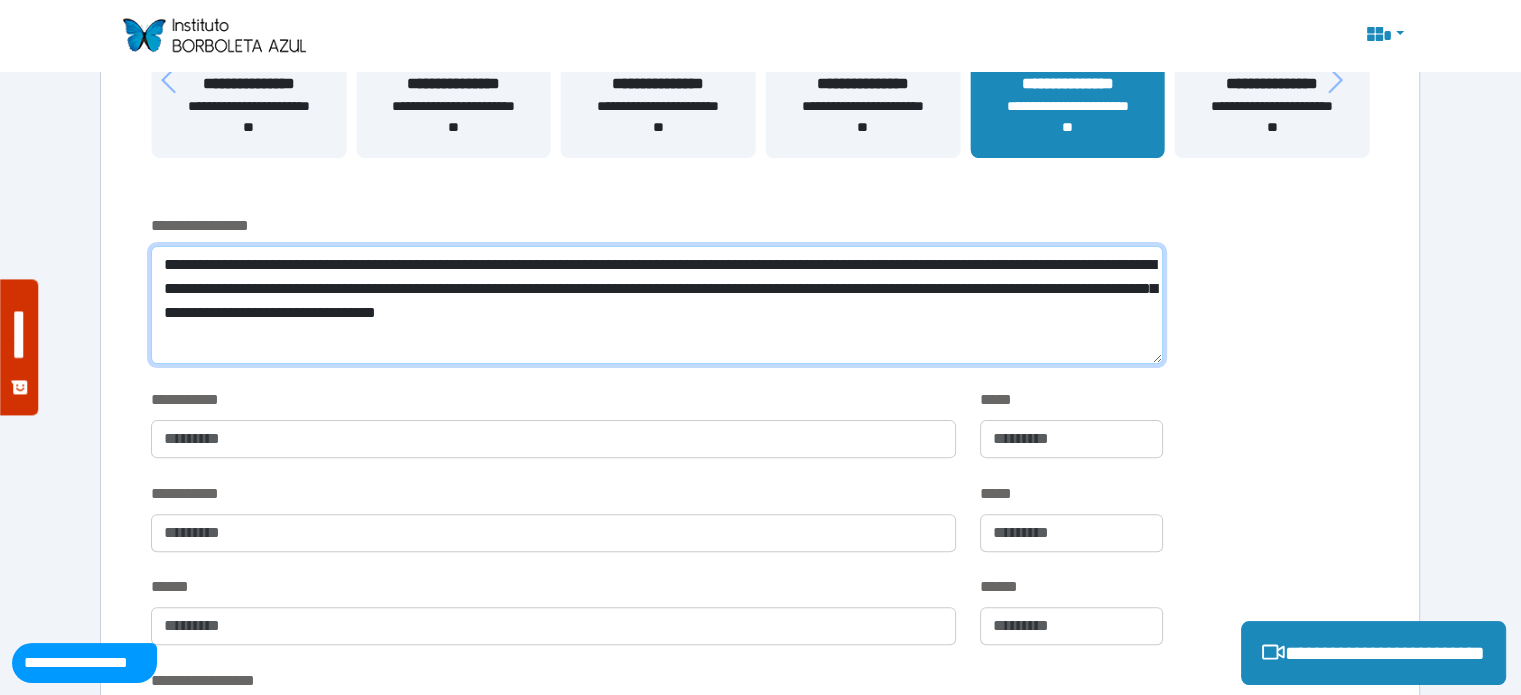 click on "**********" at bounding box center [656, 305] 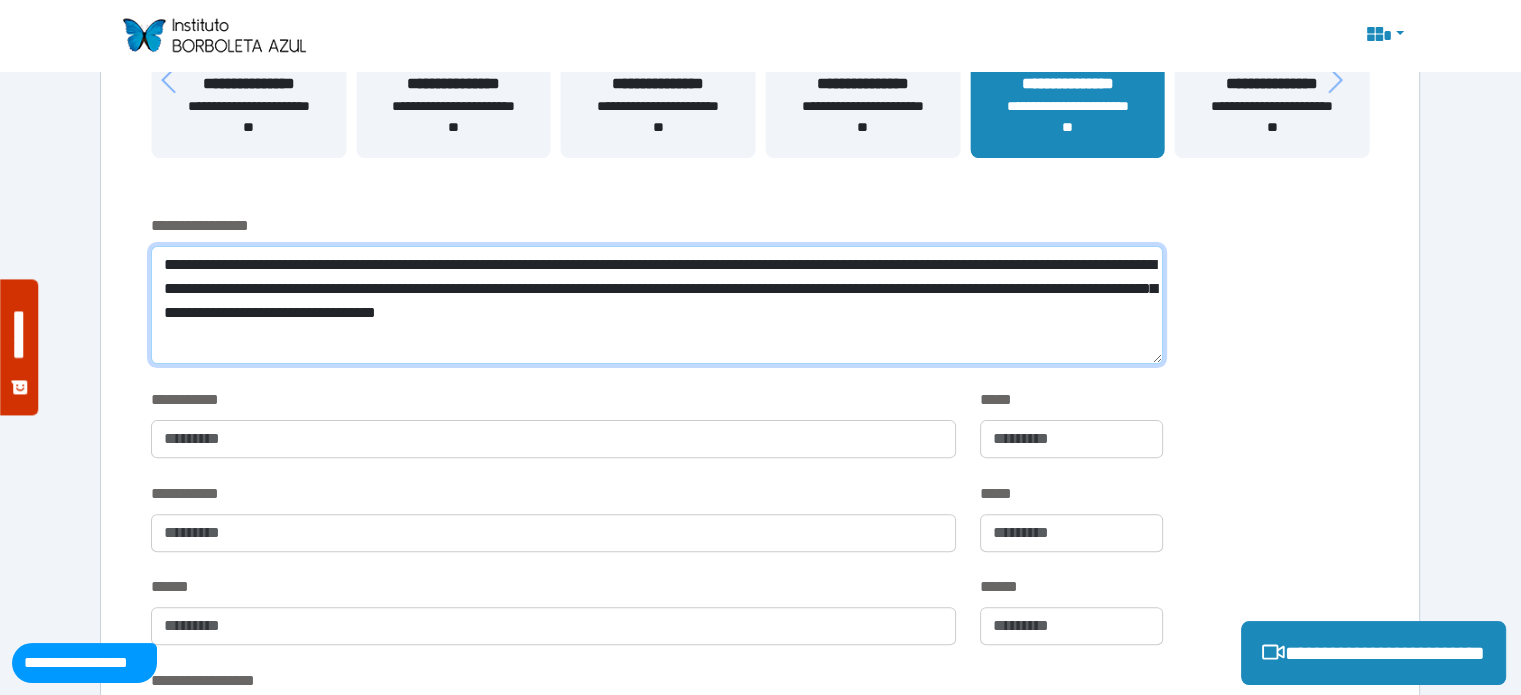 drag, startPoint x: 304, startPoint y: 343, endPoint x: 154, endPoint y: 347, distance: 150.05333 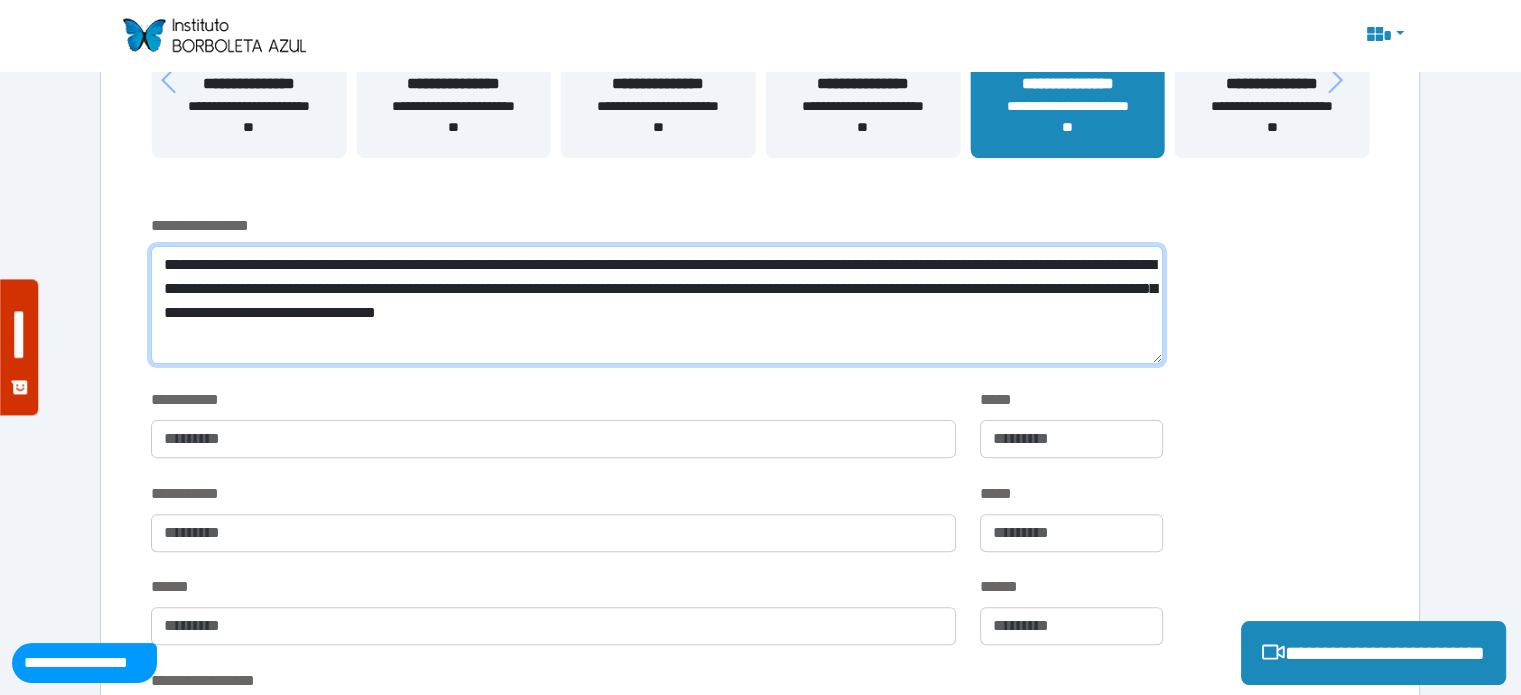 click on "**********" at bounding box center (656, 305) 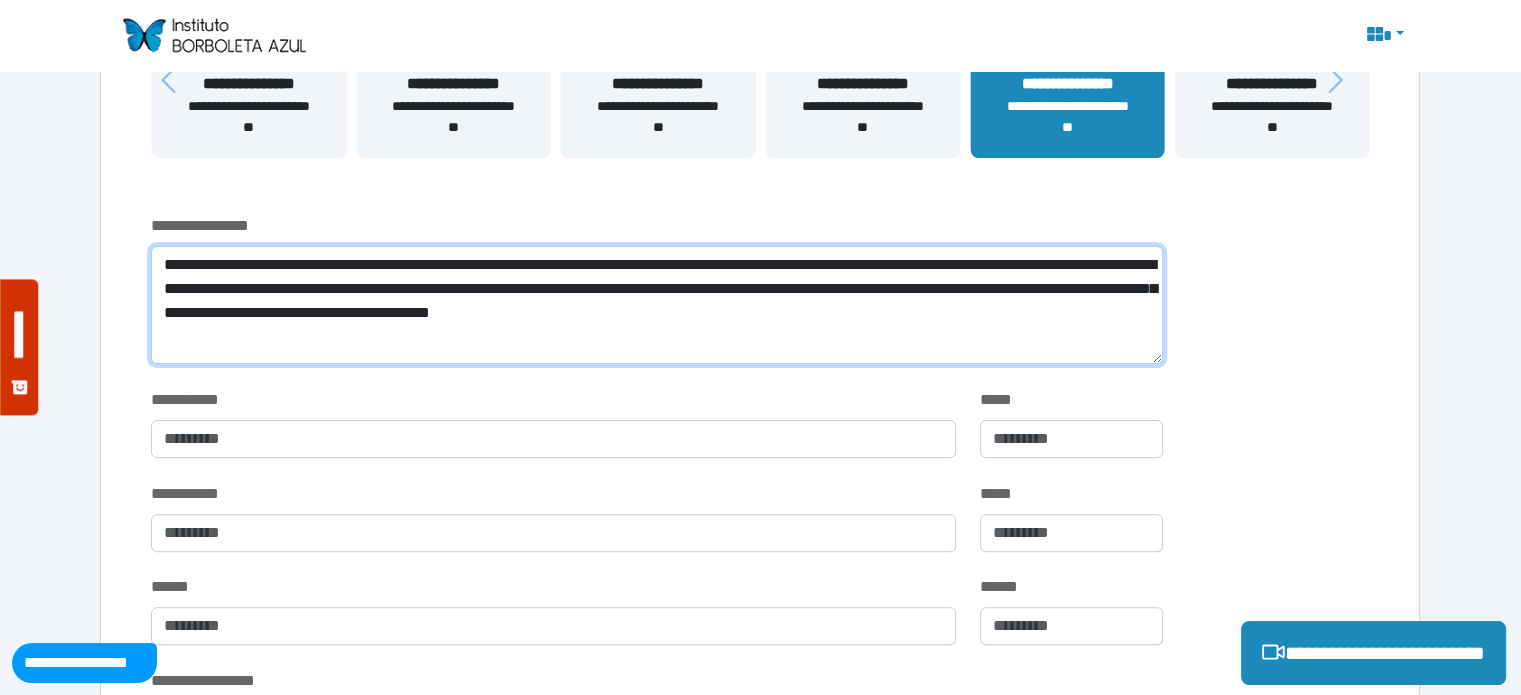 click on "**********" at bounding box center [656, 305] 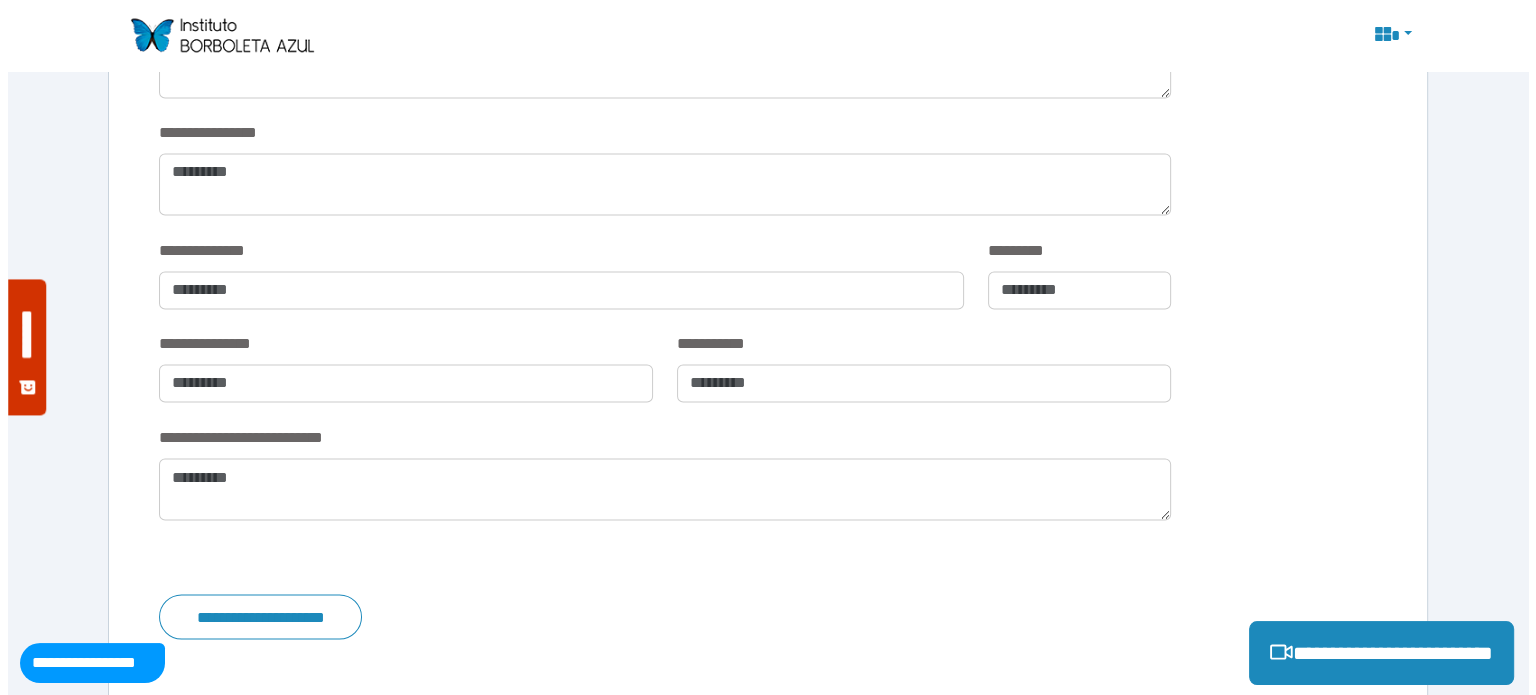scroll, scrollTop: 3494, scrollLeft: 0, axis: vertical 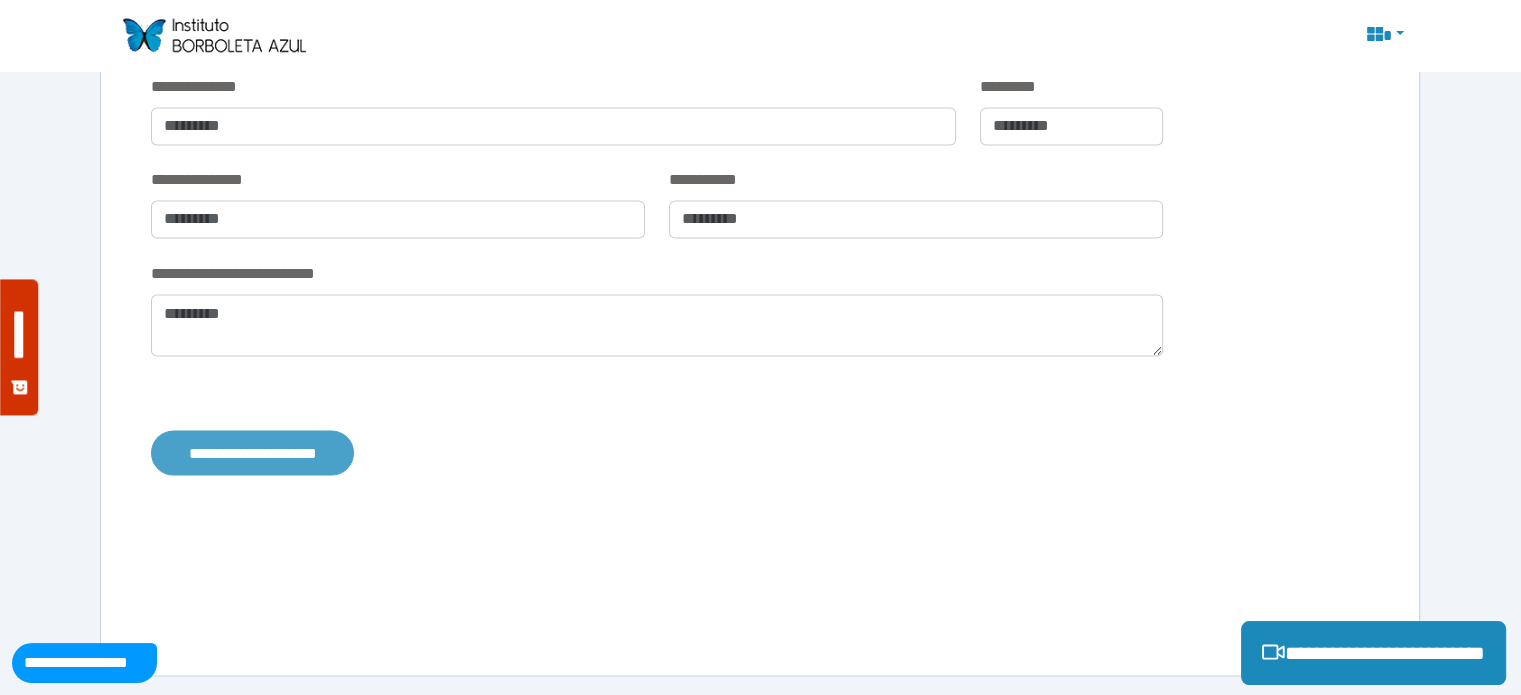 type on "**********" 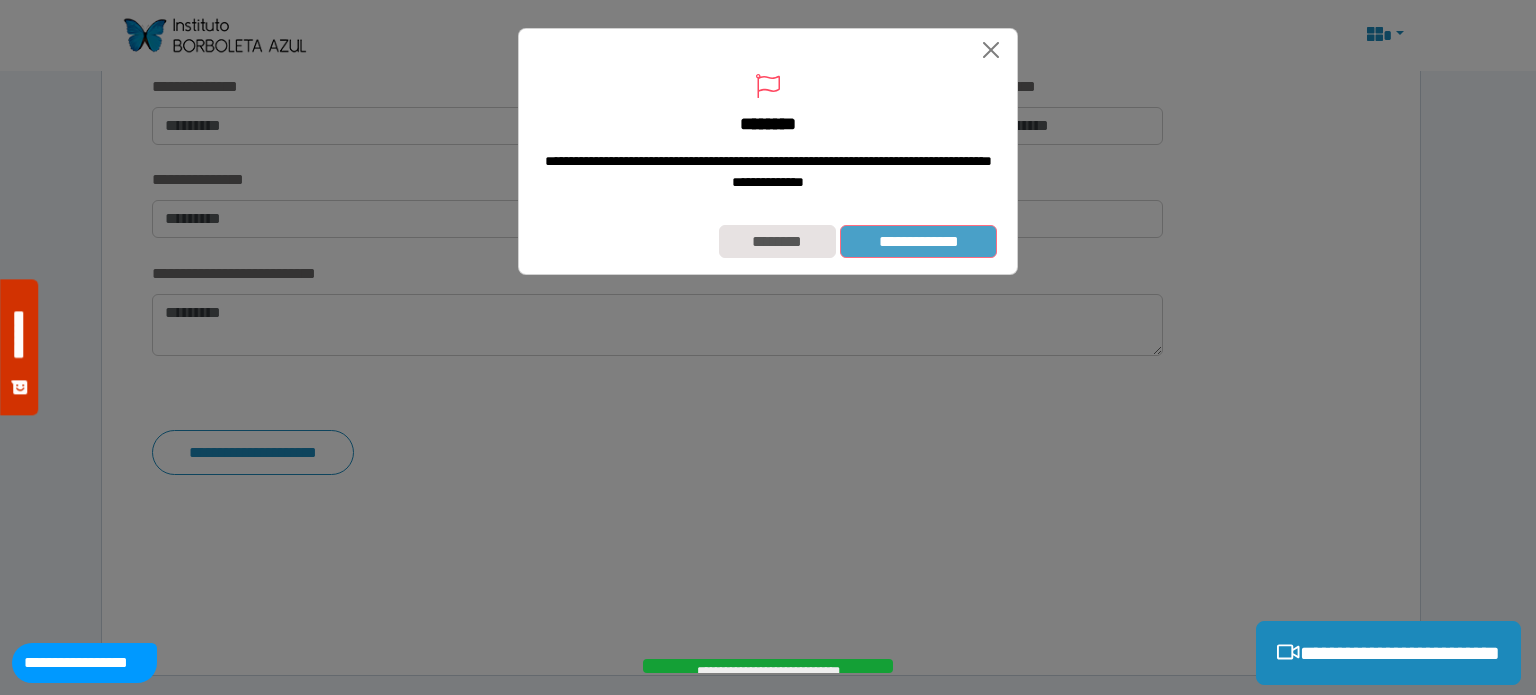 click on "**********" at bounding box center (918, 242) 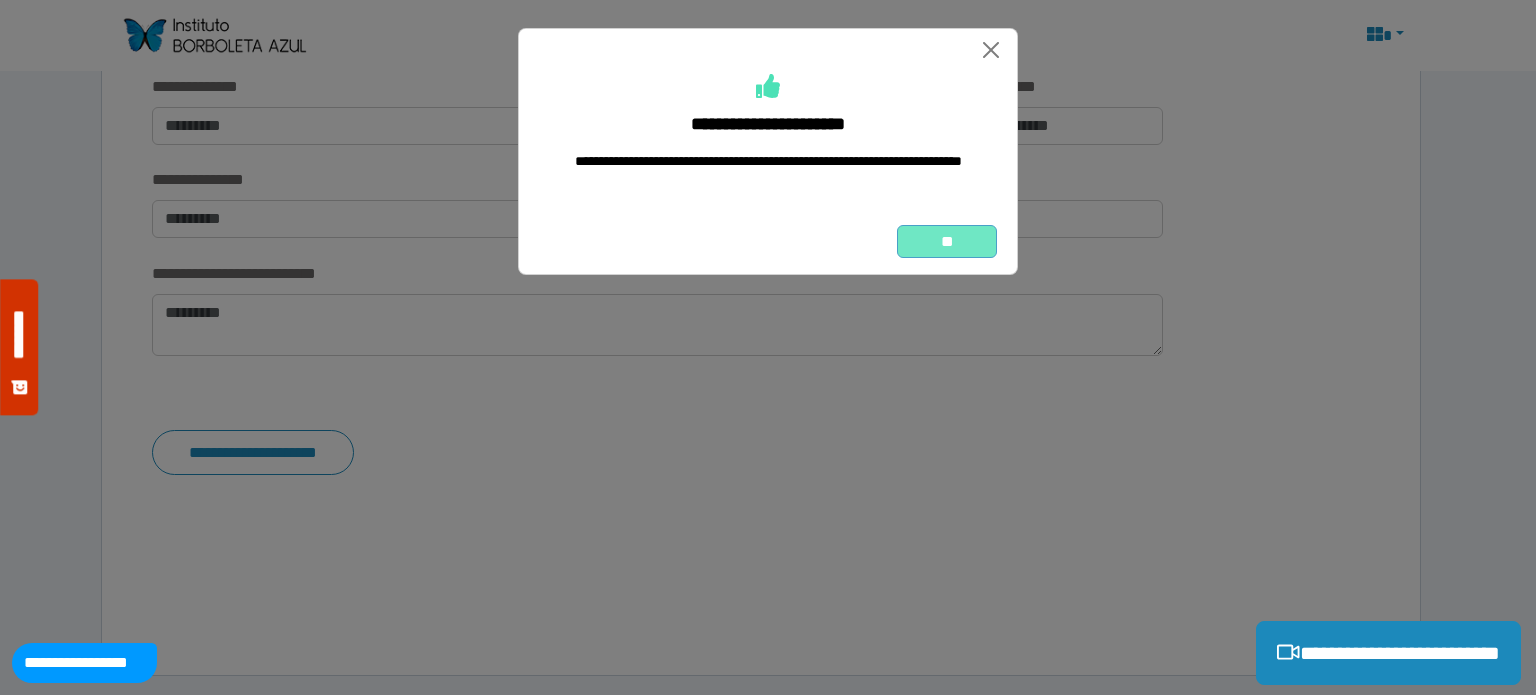 click on "**" at bounding box center [947, 242] 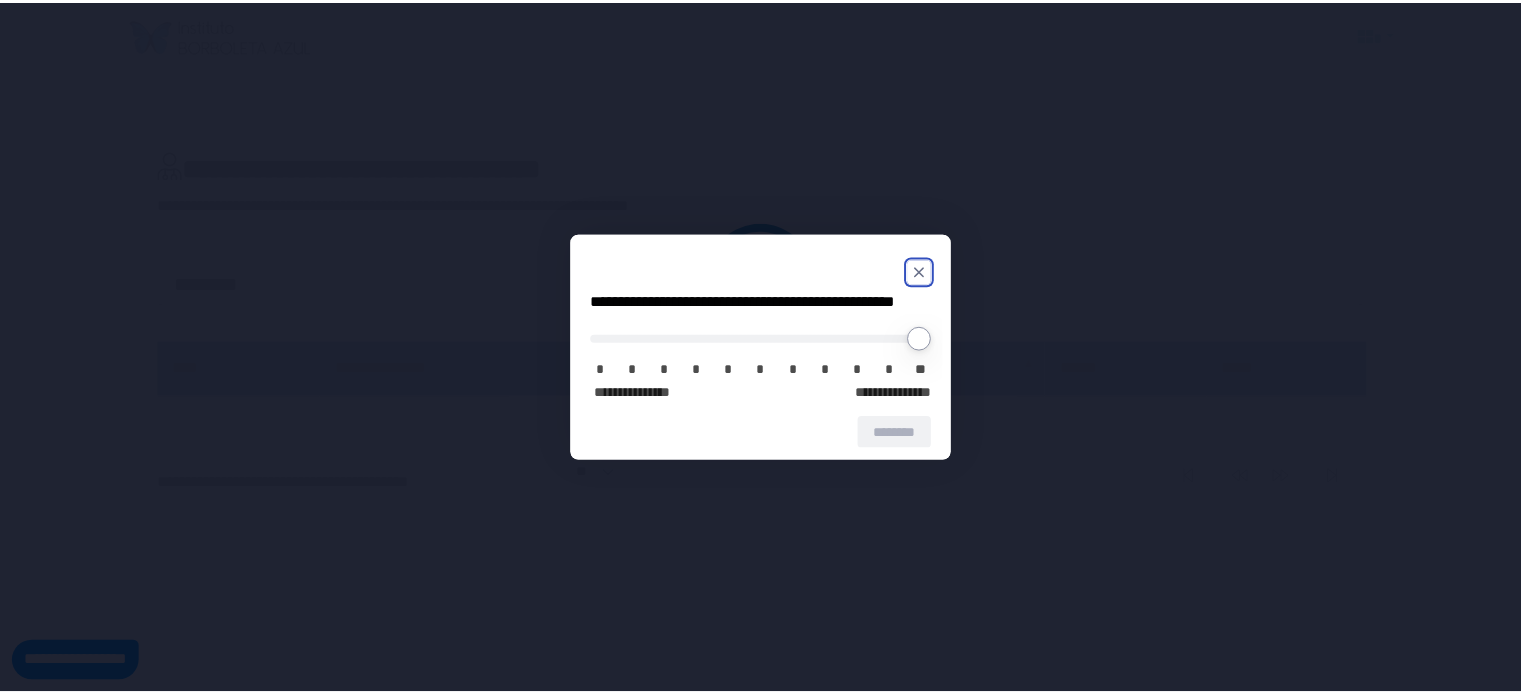 scroll, scrollTop: 0, scrollLeft: 0, axis: both 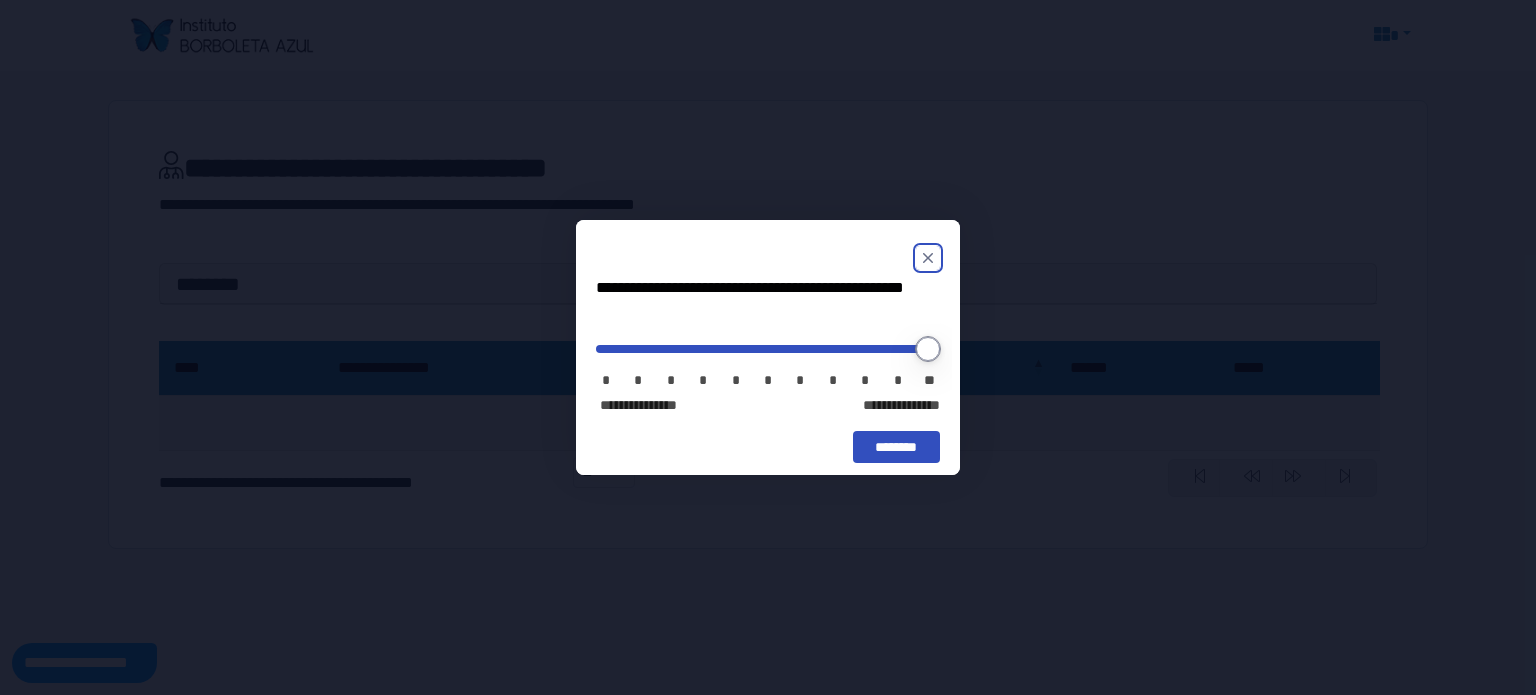 type on "**" 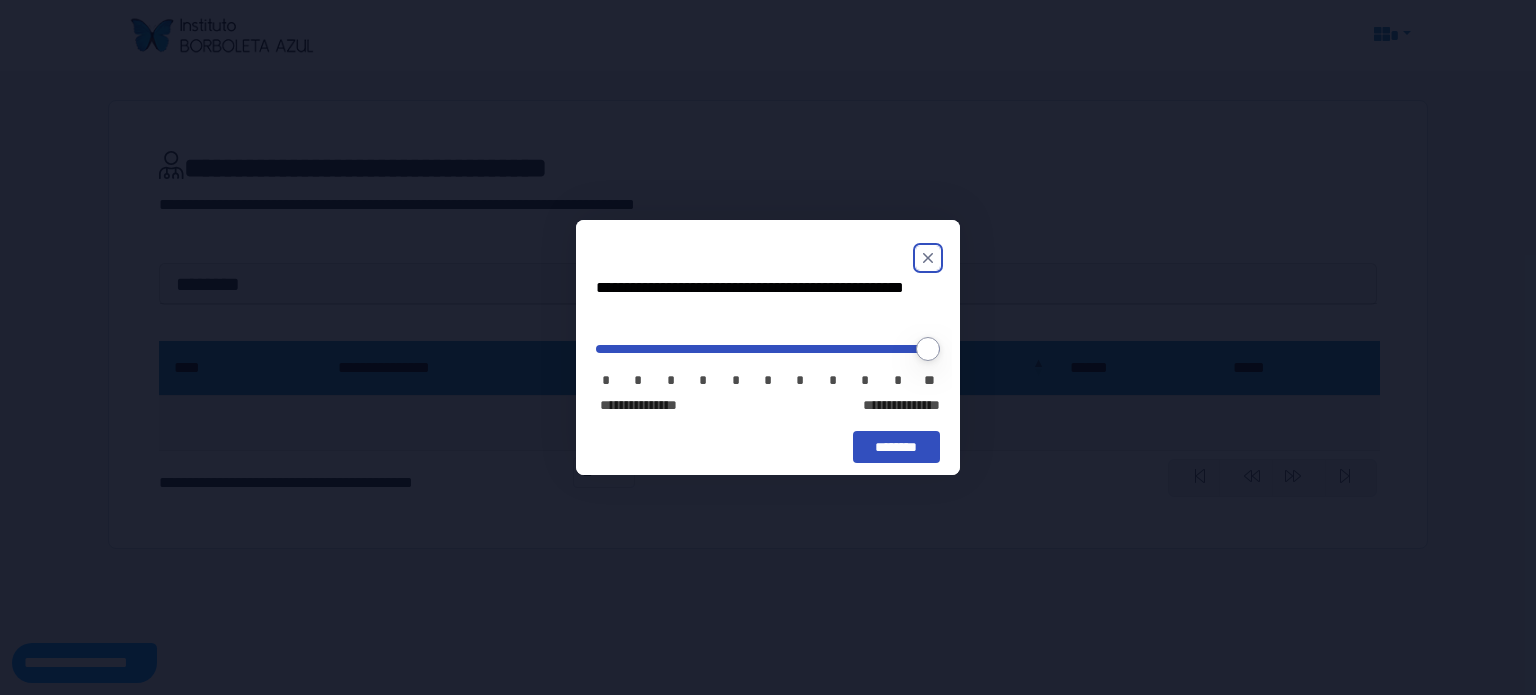 click on "**********" at bounding box center (768, 347) 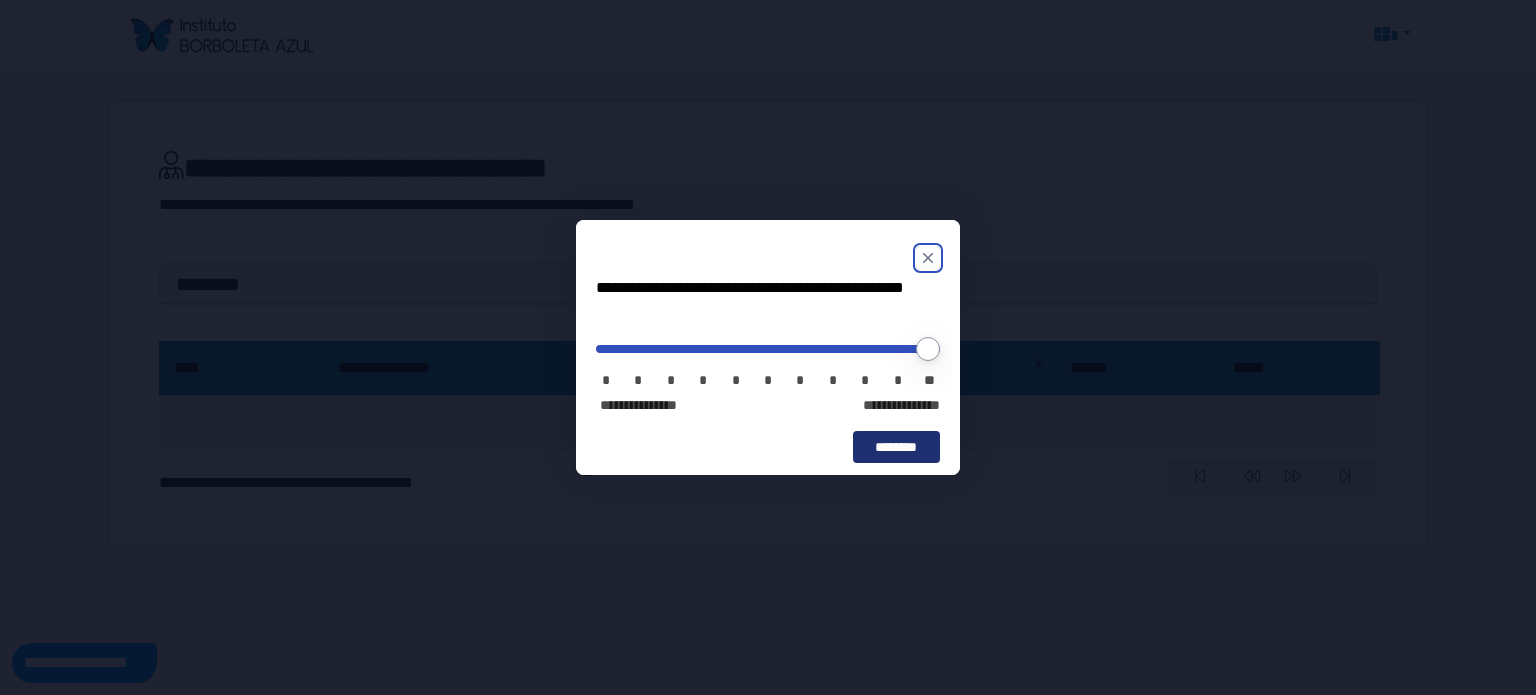 click on "********" at bounding box center (896, 447) 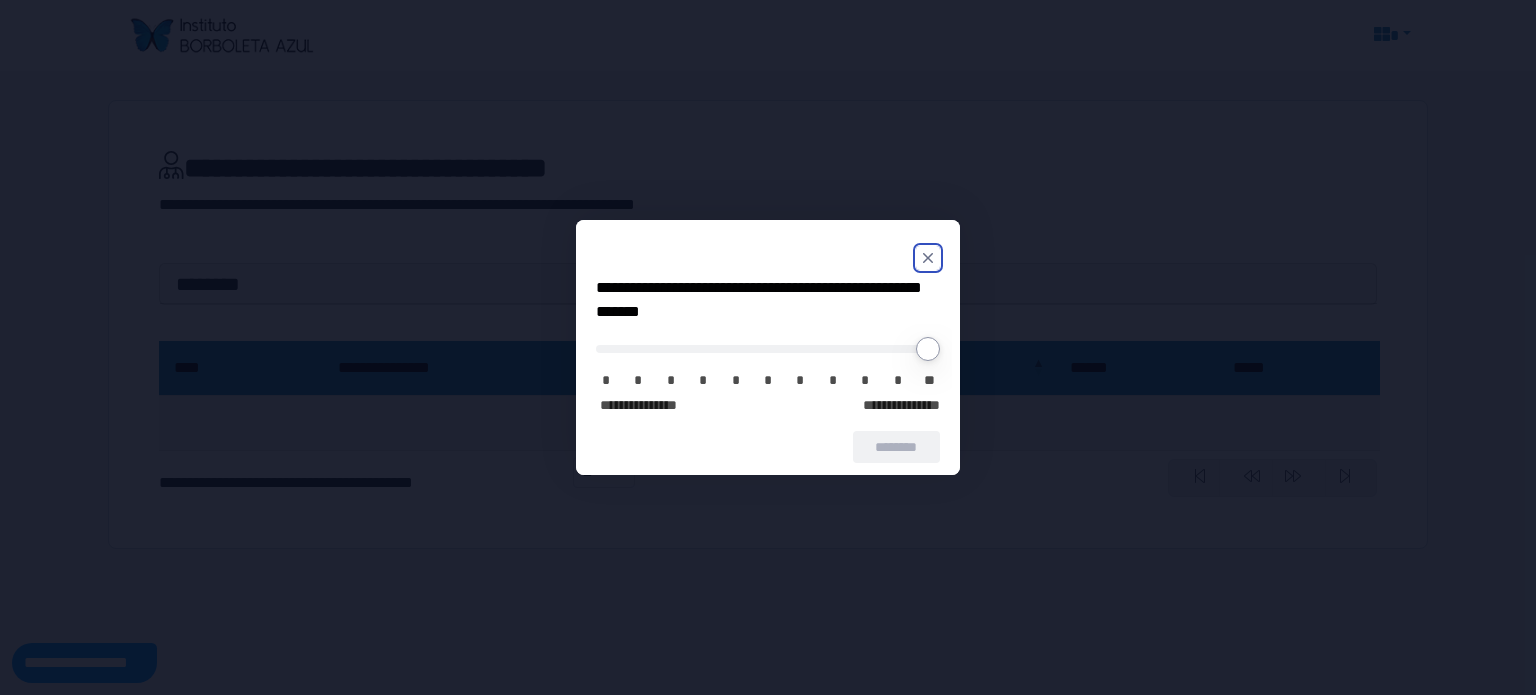 click 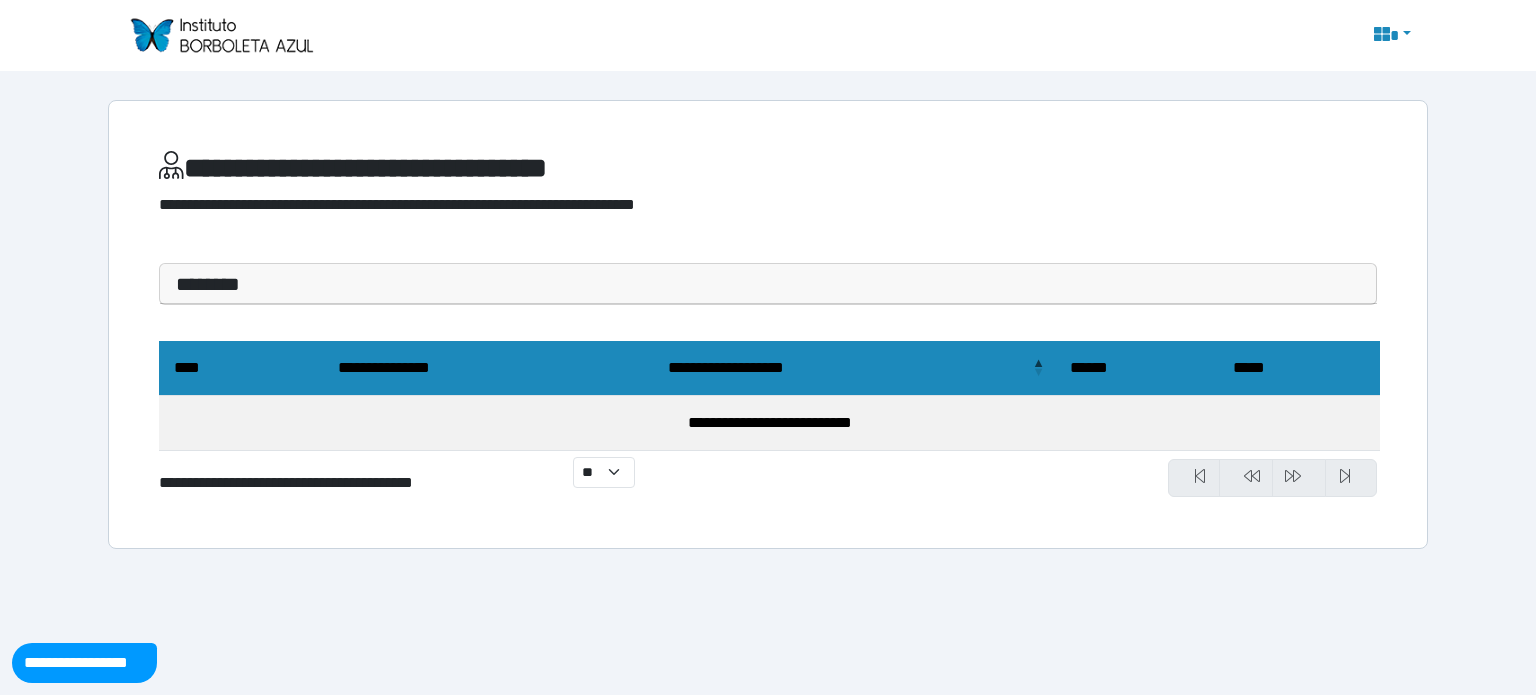 click on "********" at bounding box center [768, 284] 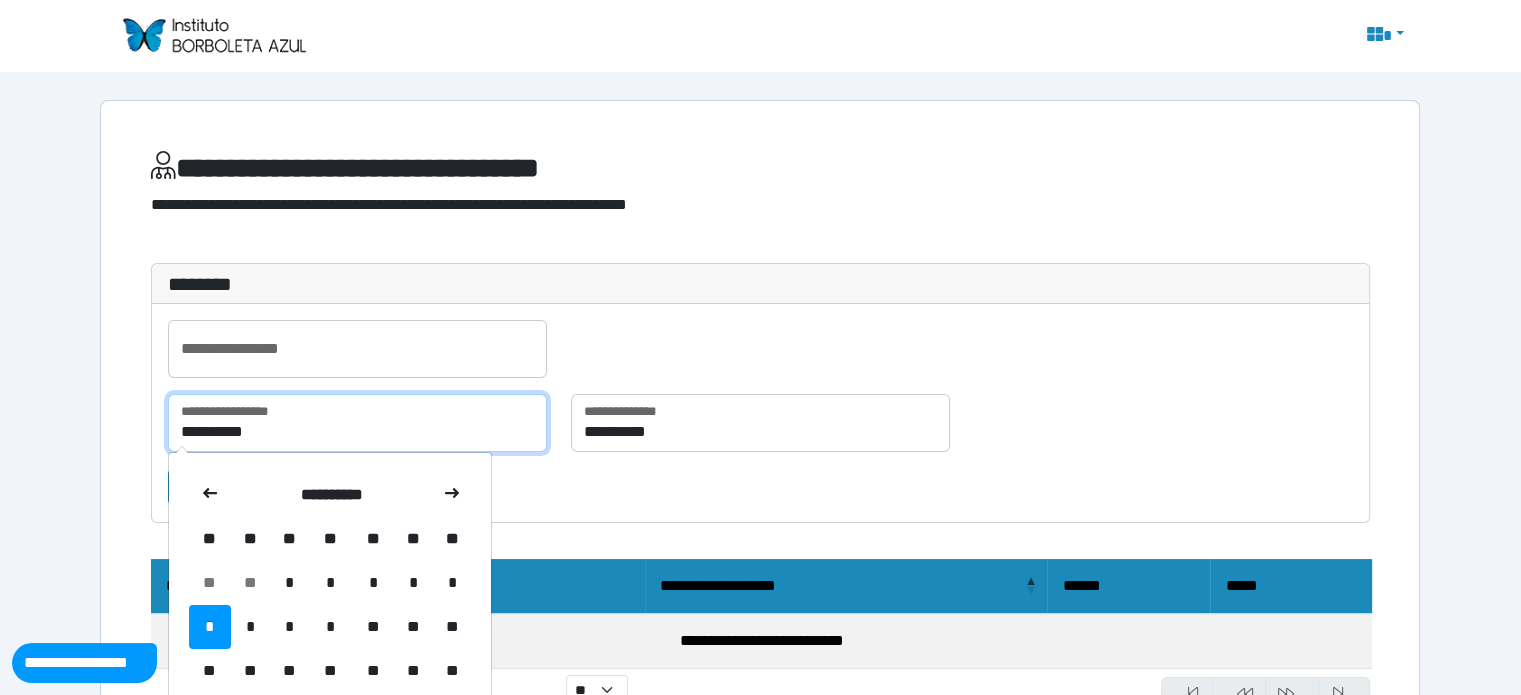 drag, startPoint x: 266, startPoint y: 439, endPoint x: 144, endPoint y: 423, distance: 123.04471 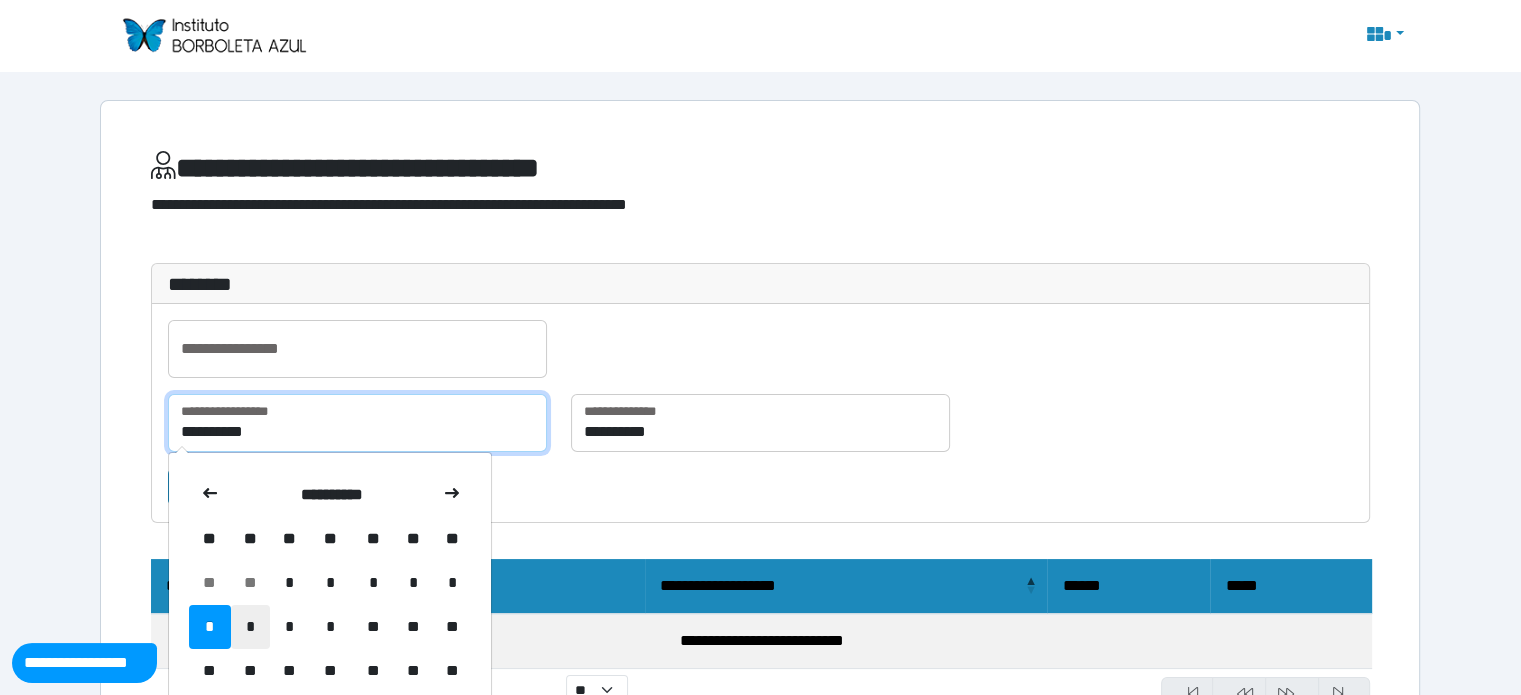 scroll, scrollTop: 150, scrollLeft: 0, axis: vertical 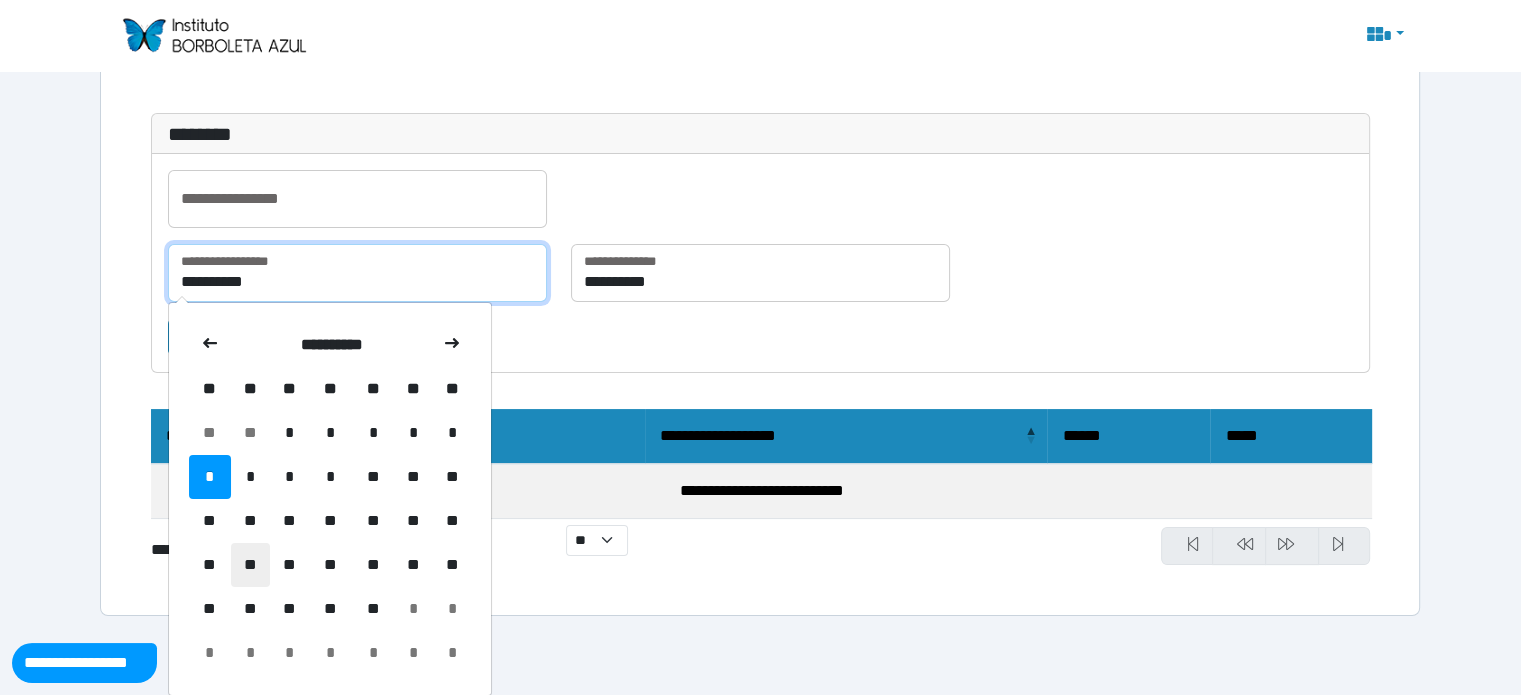 click on "**********" at bounding box center (357, 273) 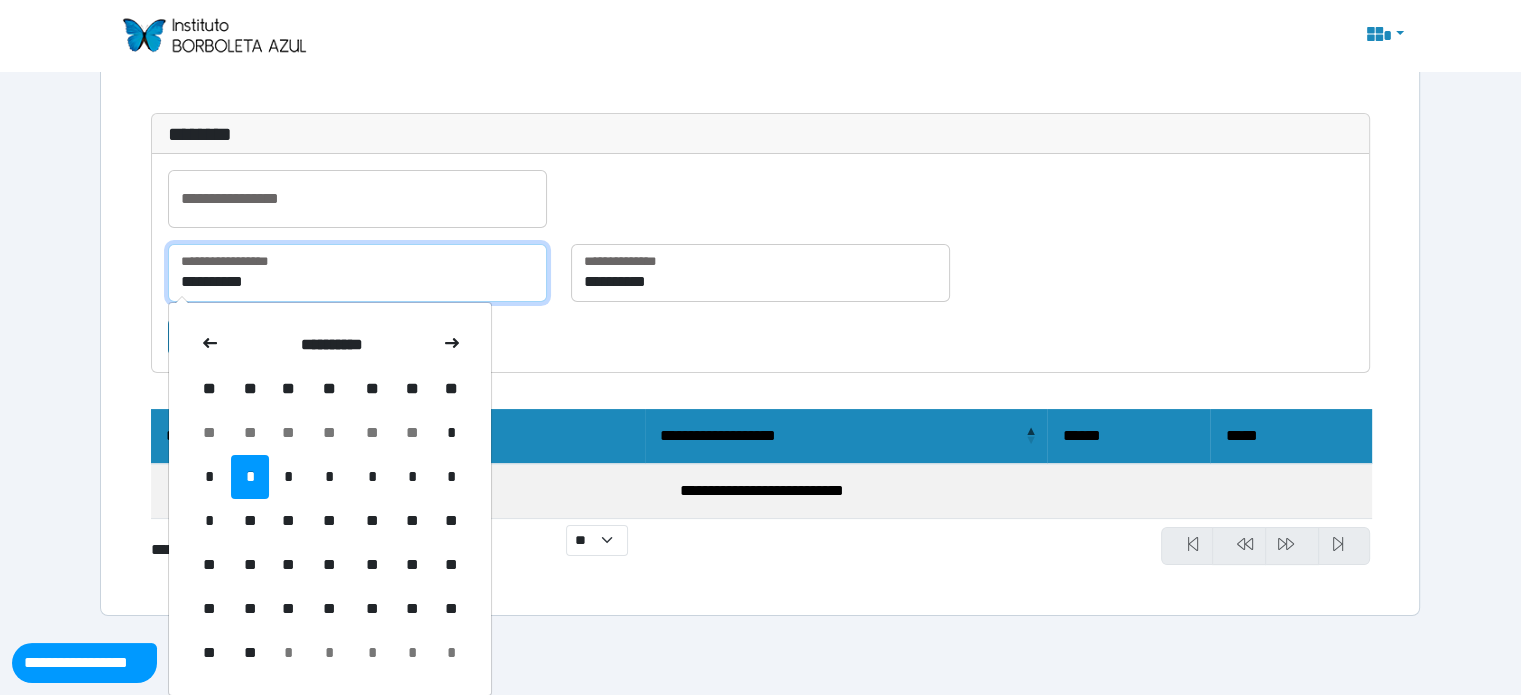 type on "**********" 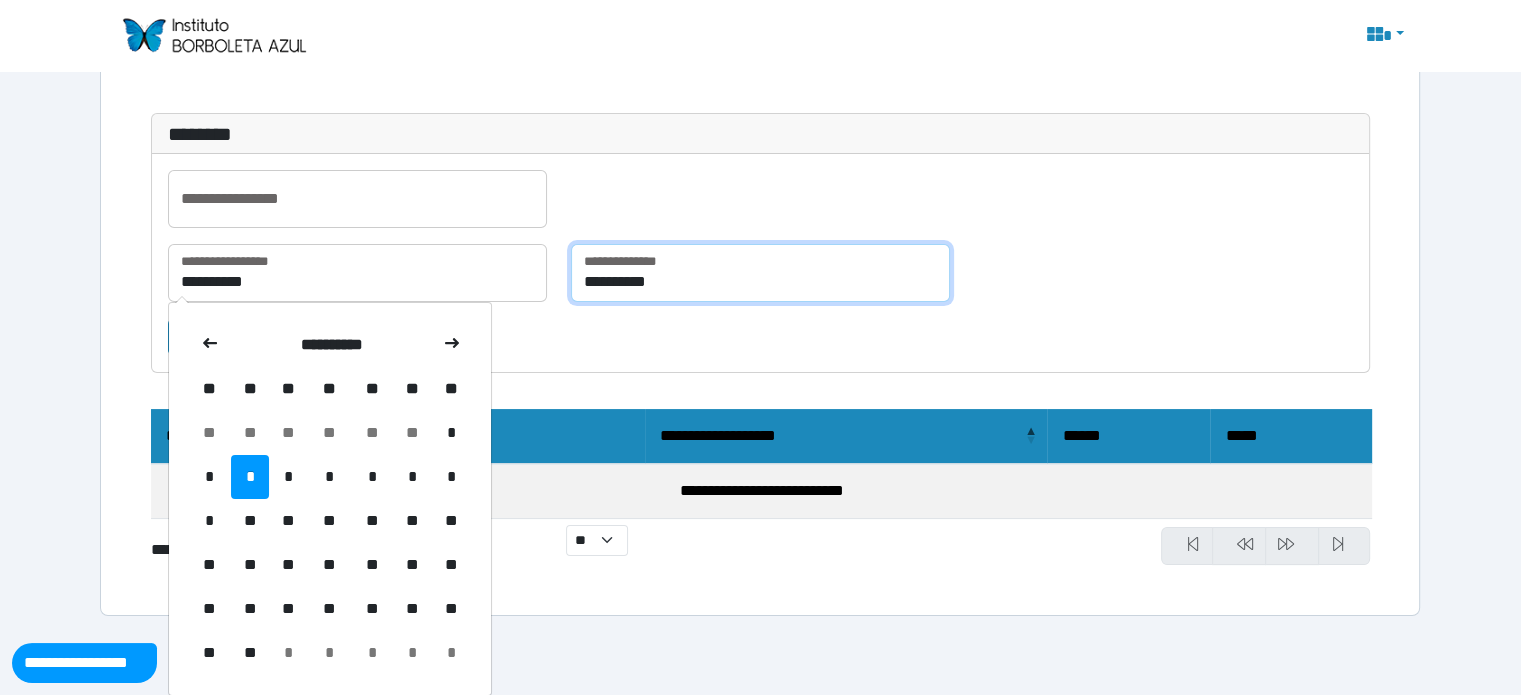 scroll, scrollTop: 91, scrollLeft: 0, axis: vertical 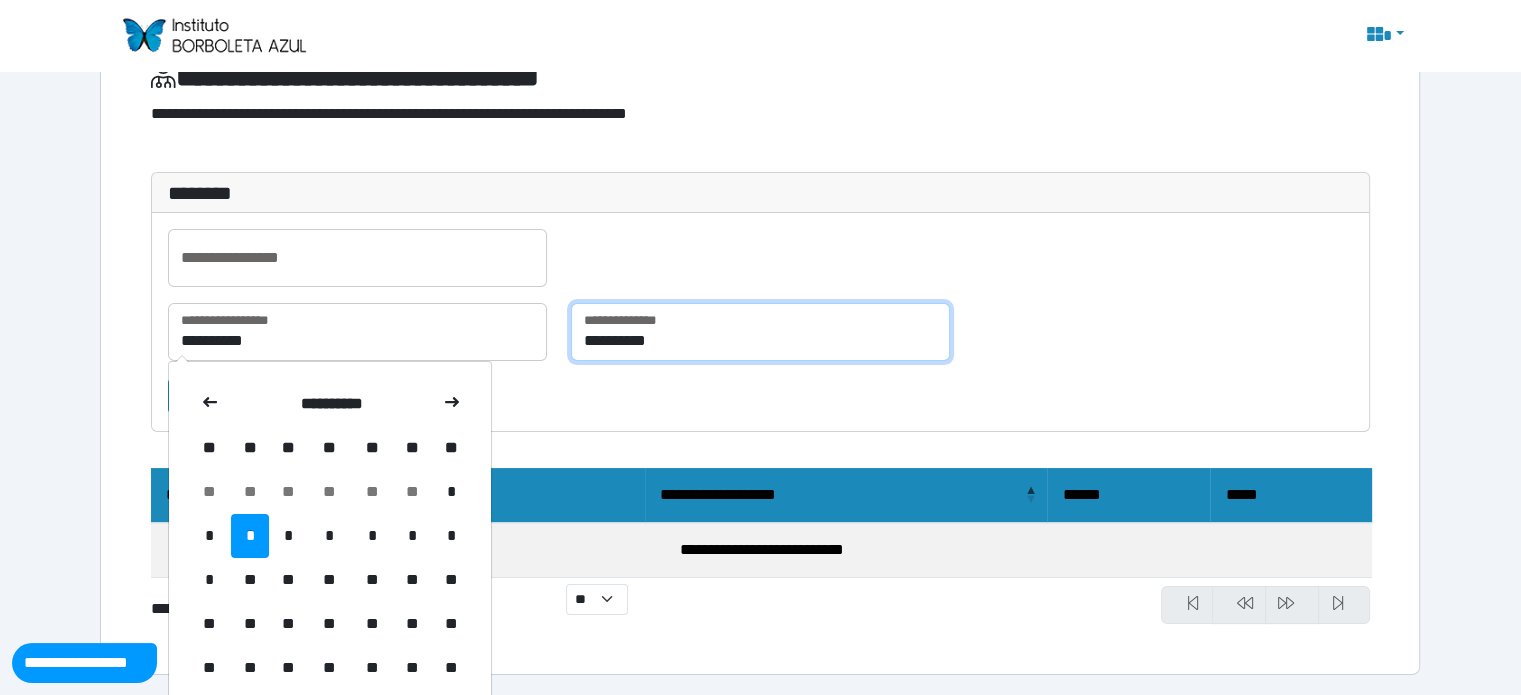 click on "**********" at bounding box center (760, 322) 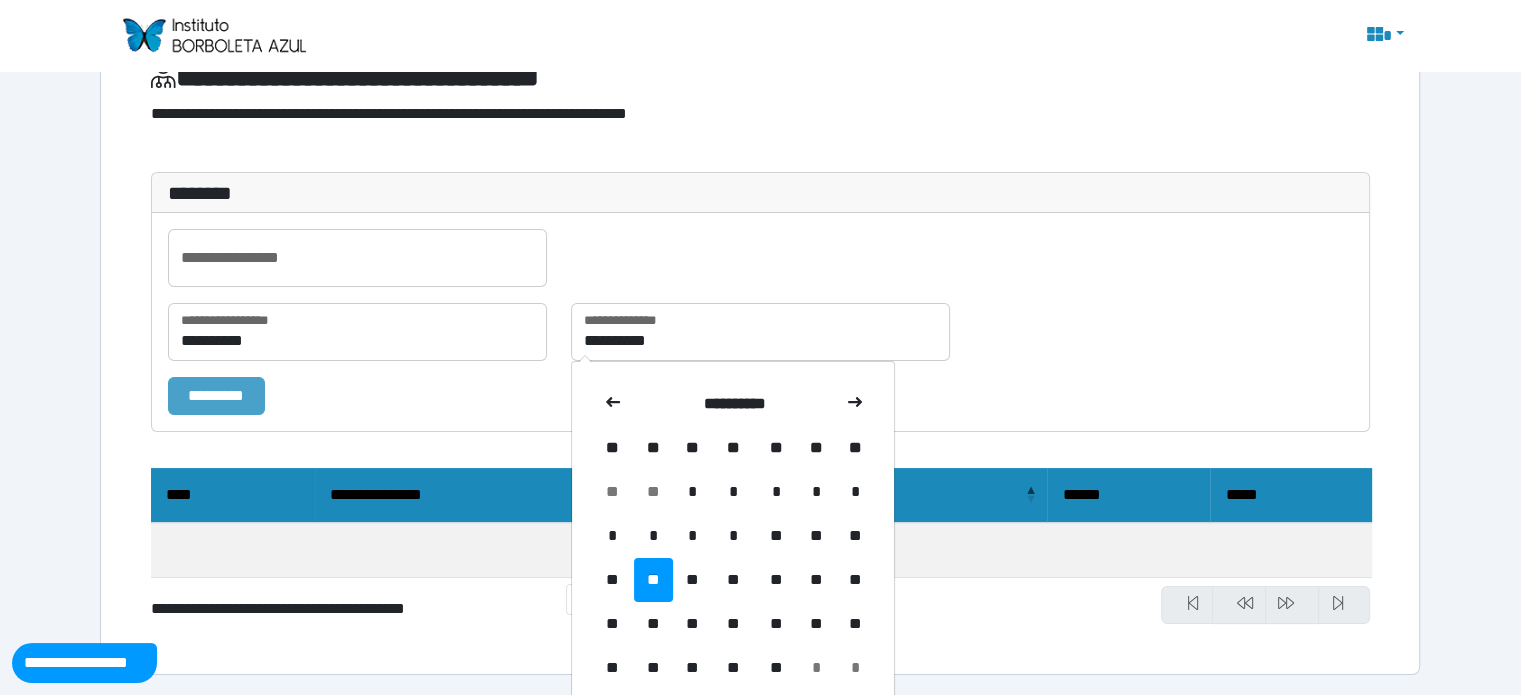 click on "*********" at bounding box center [216, 396] 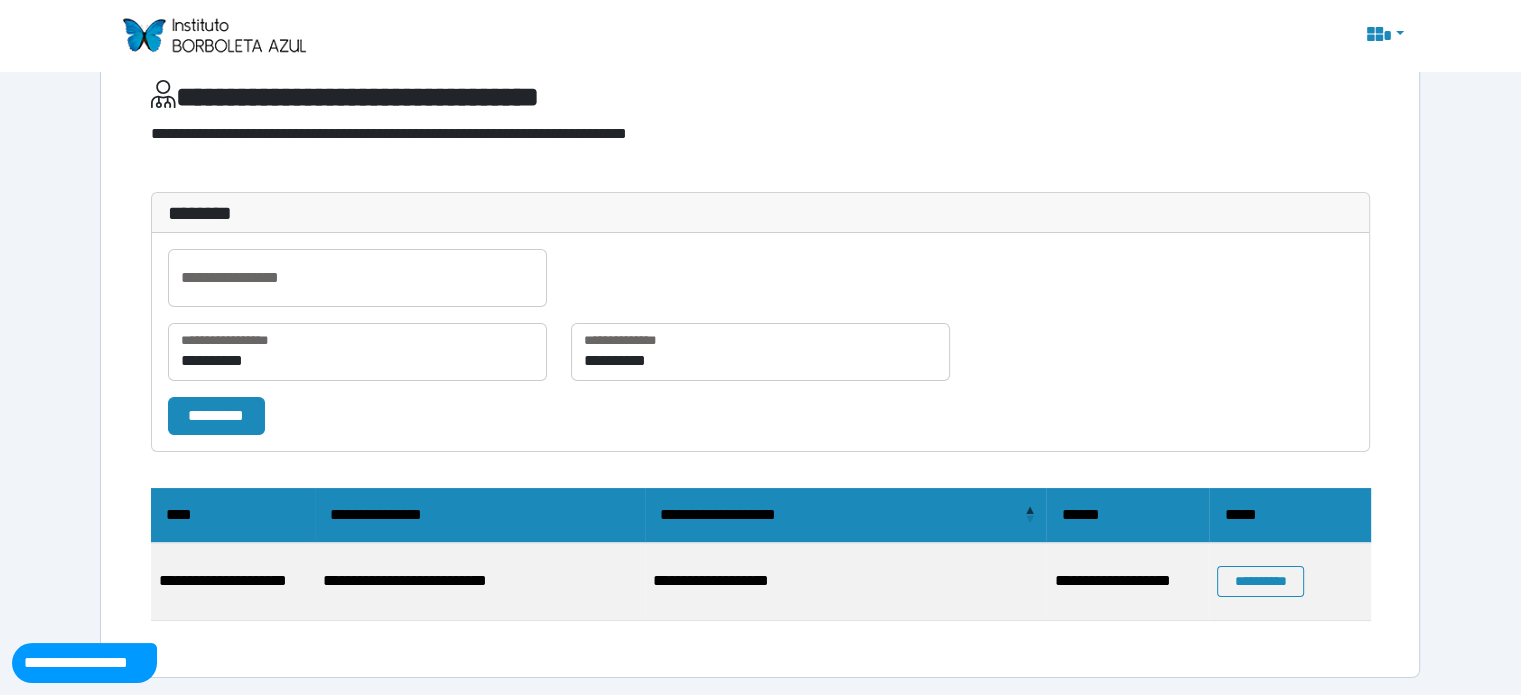 scroll, scrollTop: 73, scrollLeft: 0, axis: vertical 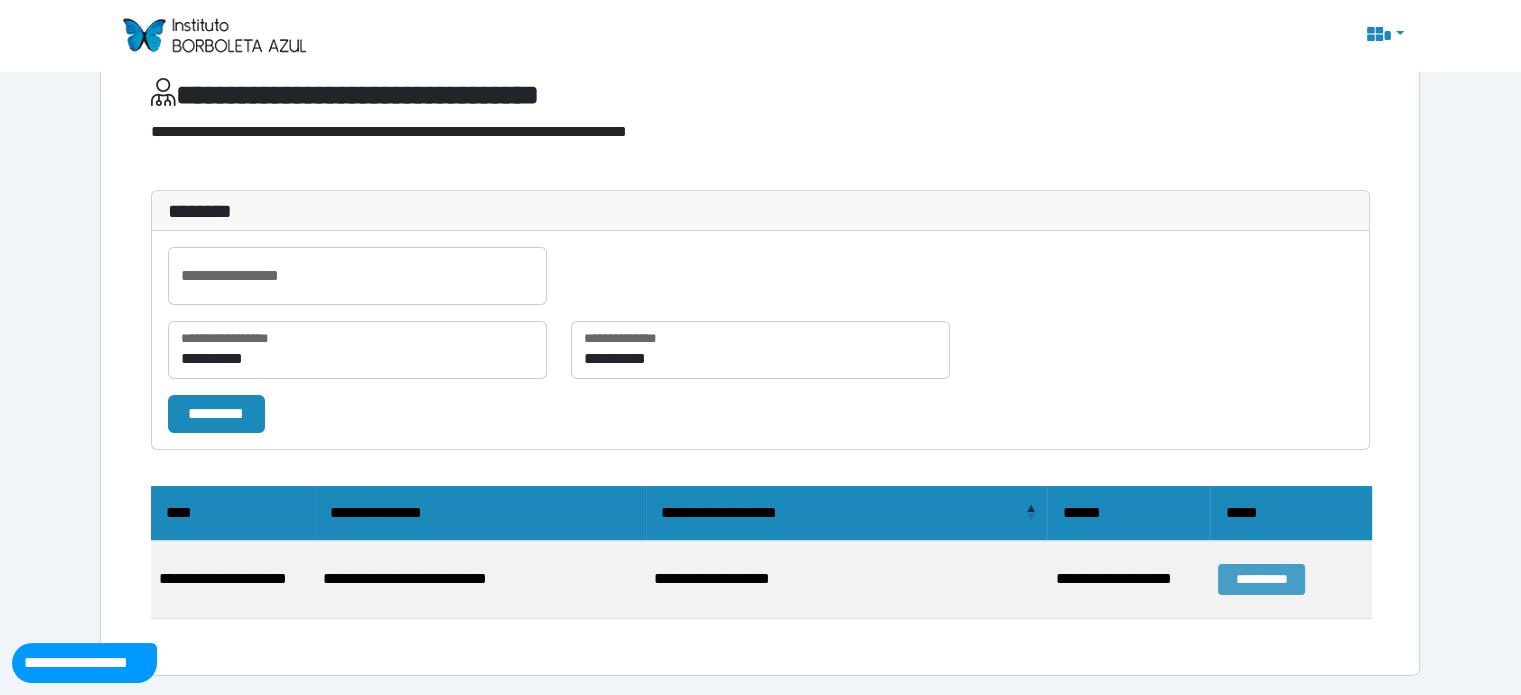 click on "**********" at bounding box center (1261, 579) 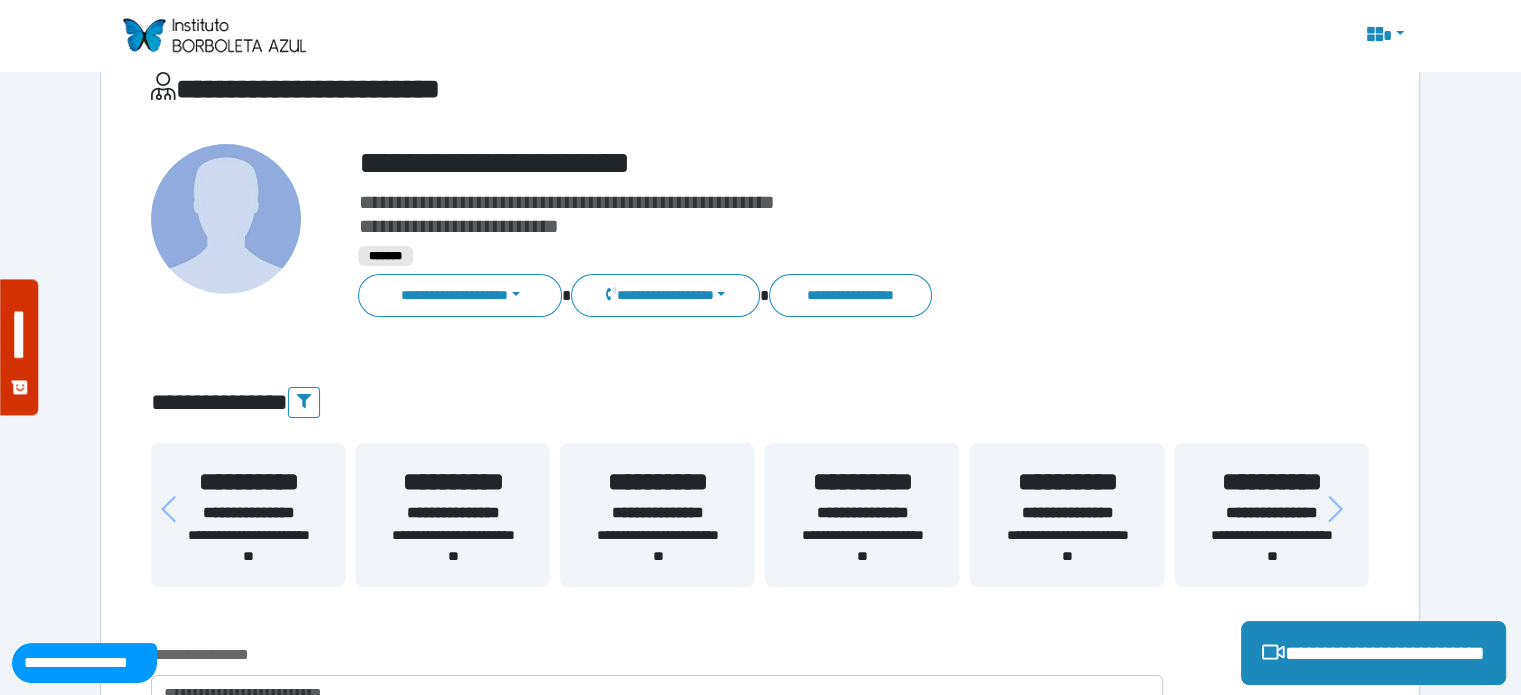 scroll, scrollTop: 400, scrollLeft: 0, axis: vertical 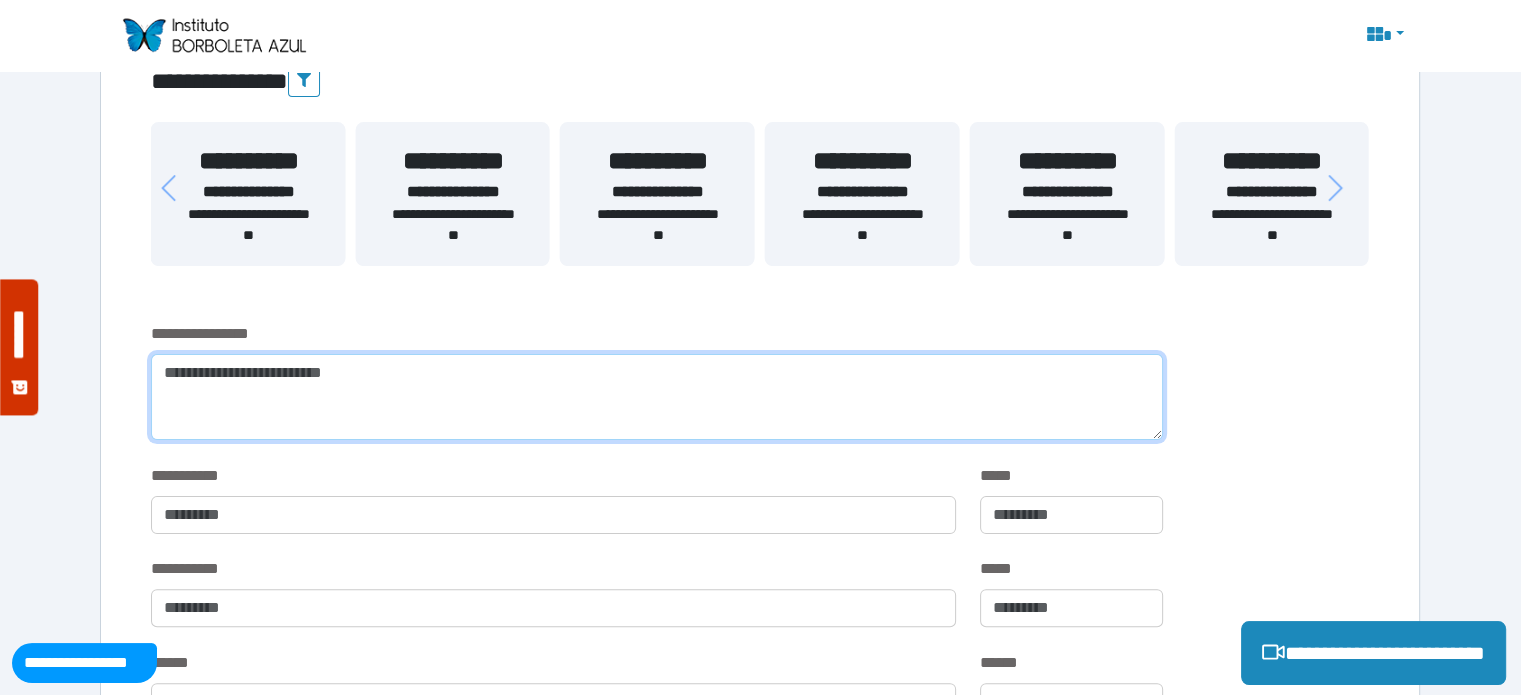 click at bounding box center [656, 397] 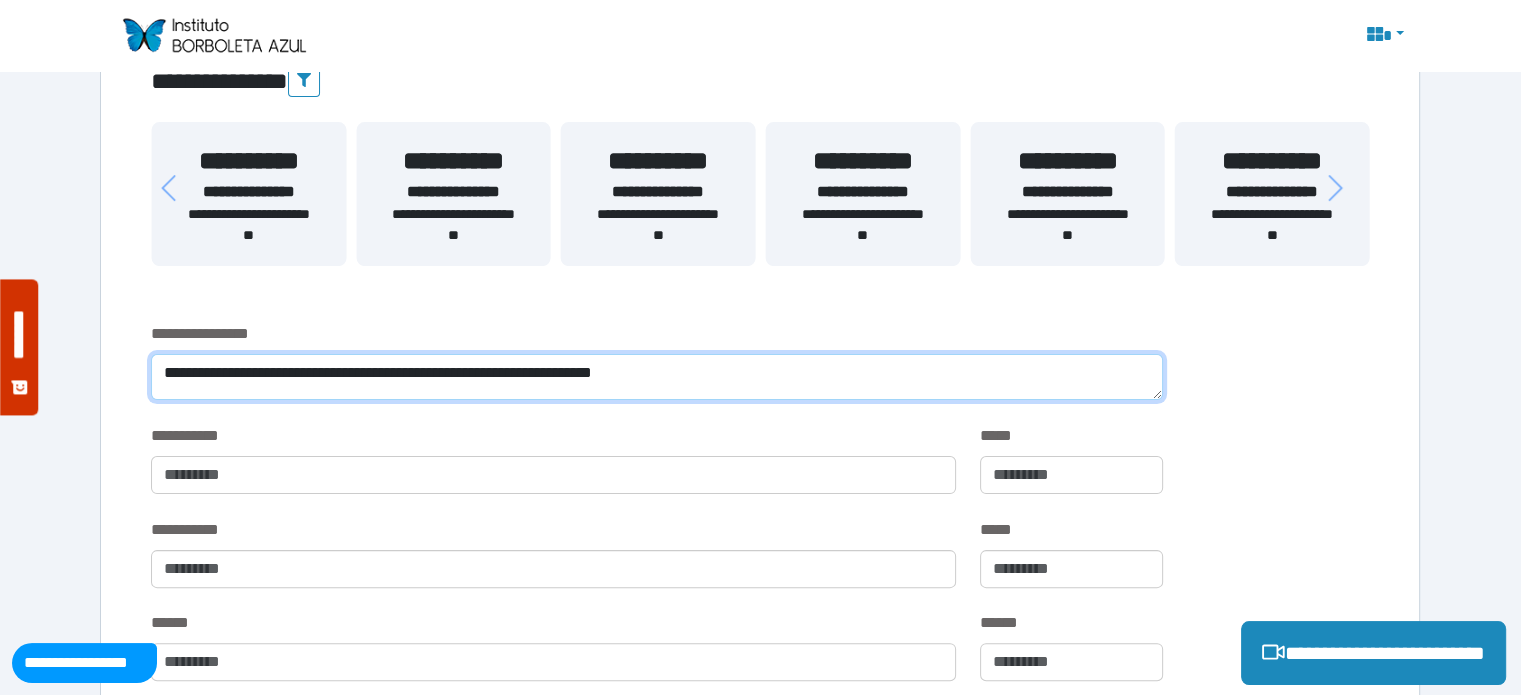 click on "**********" at bounding box center (656, 377) 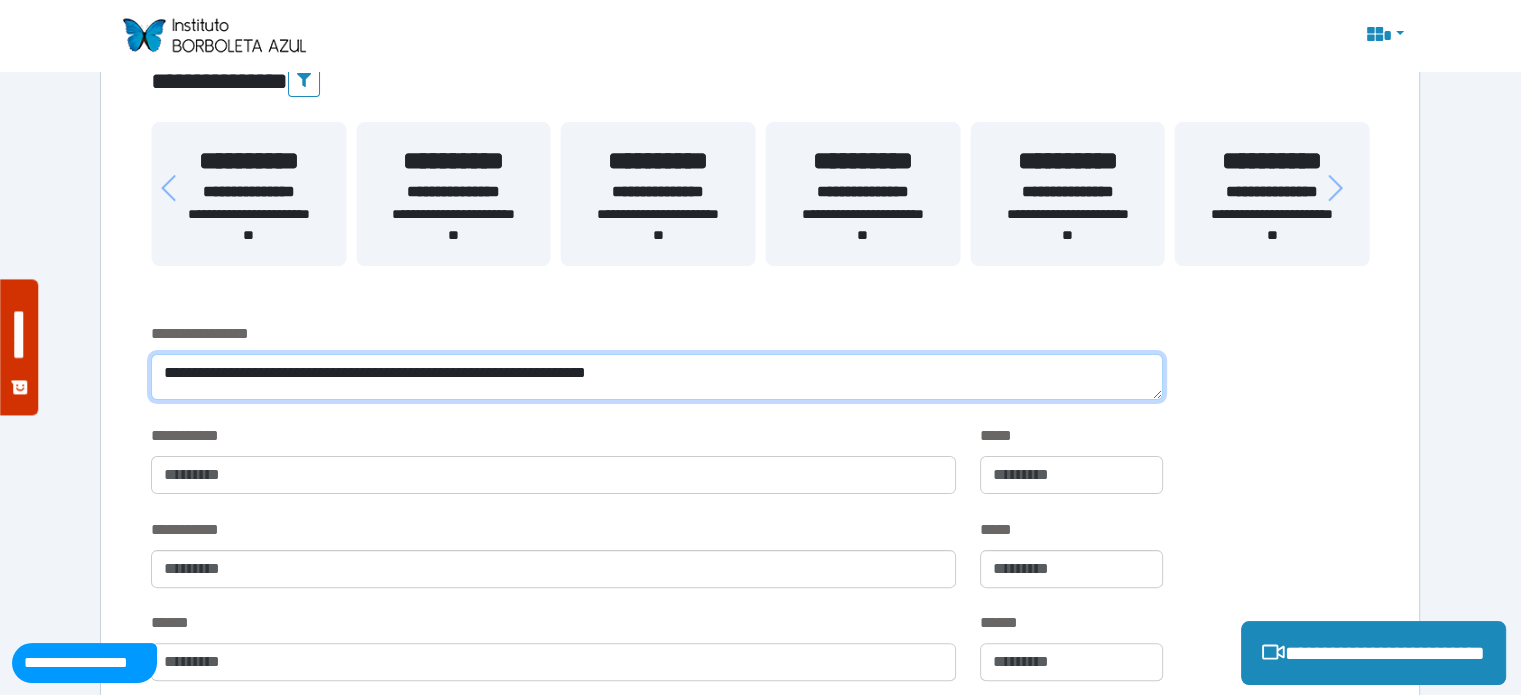 click on "**********" at bounding box center (656, 377) 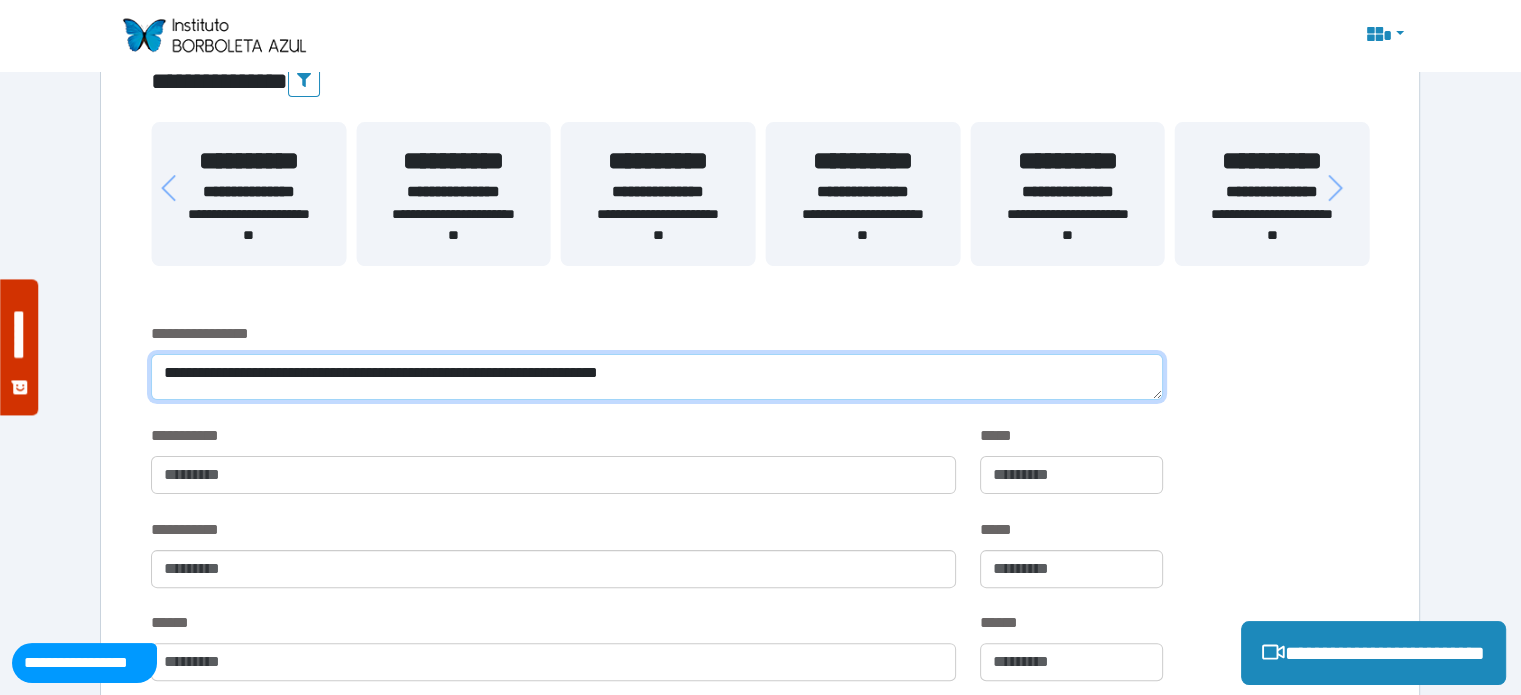 click on "**********" at bounding box center [656, 377] 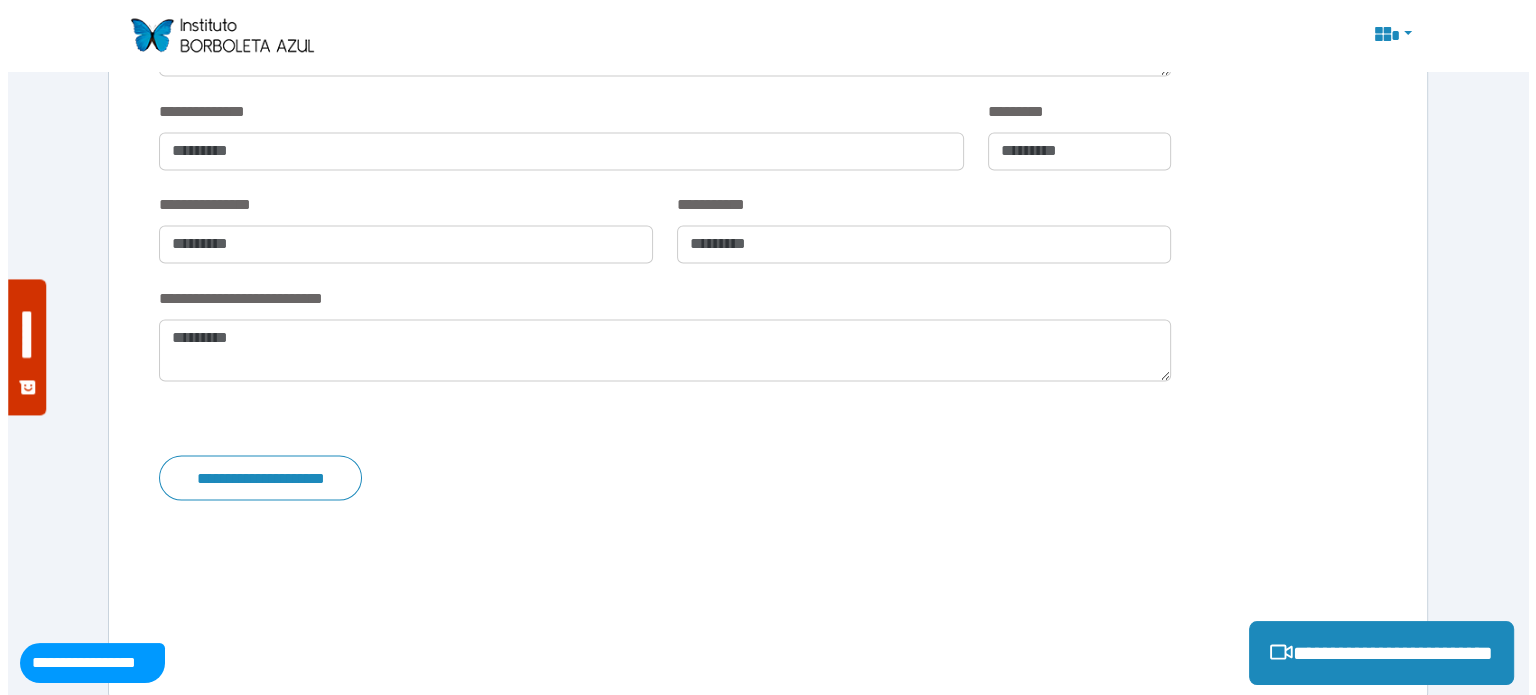 scroll, scrollTop: 3422, scrollLeft: 0, axis: vertical 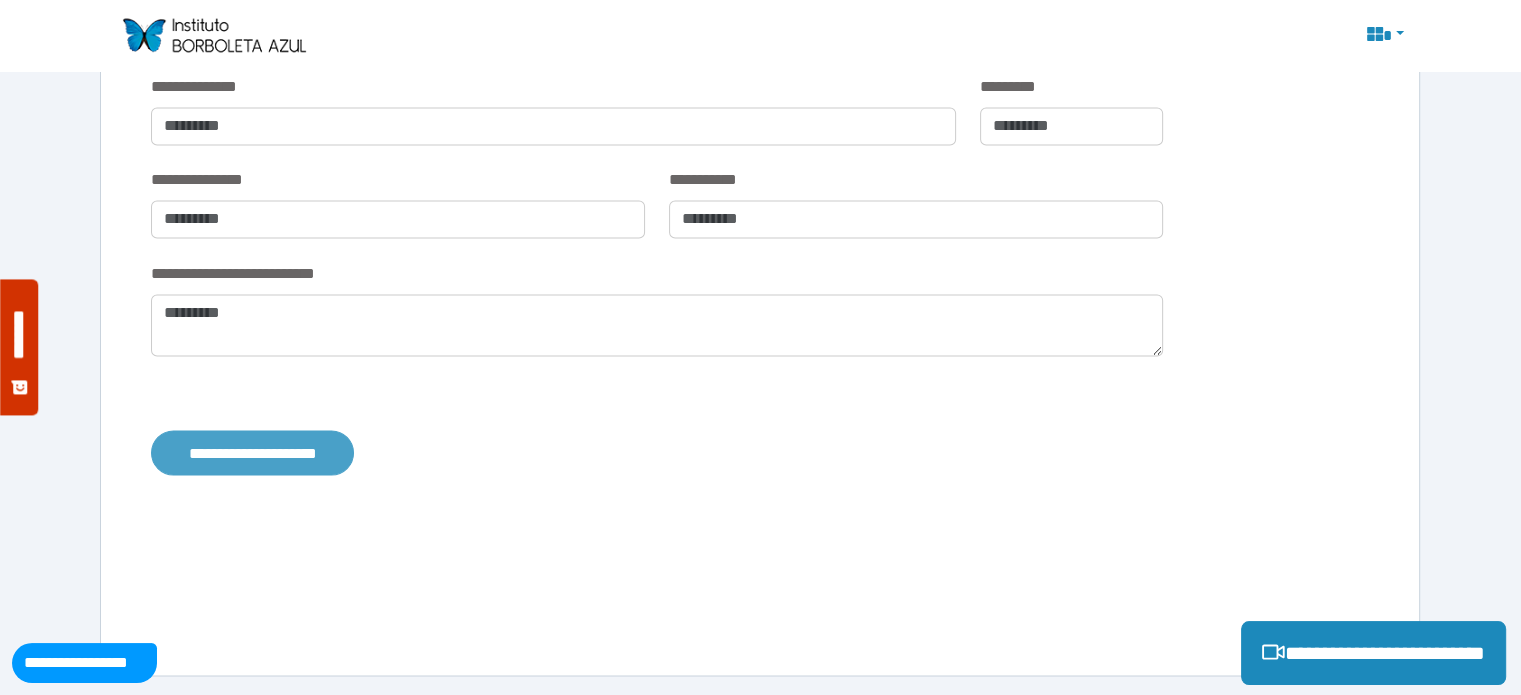 type on "**********" 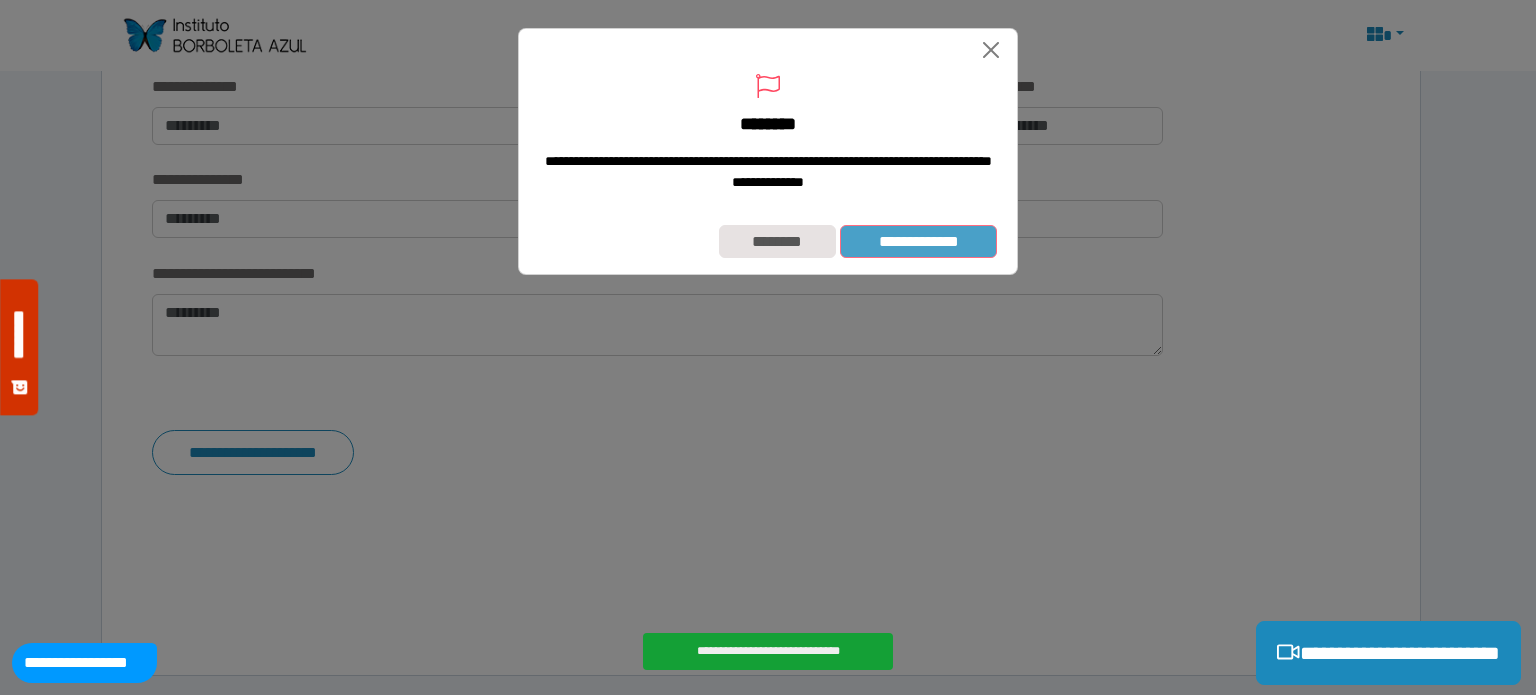 click on "**********" at bounding box center (918, 242) 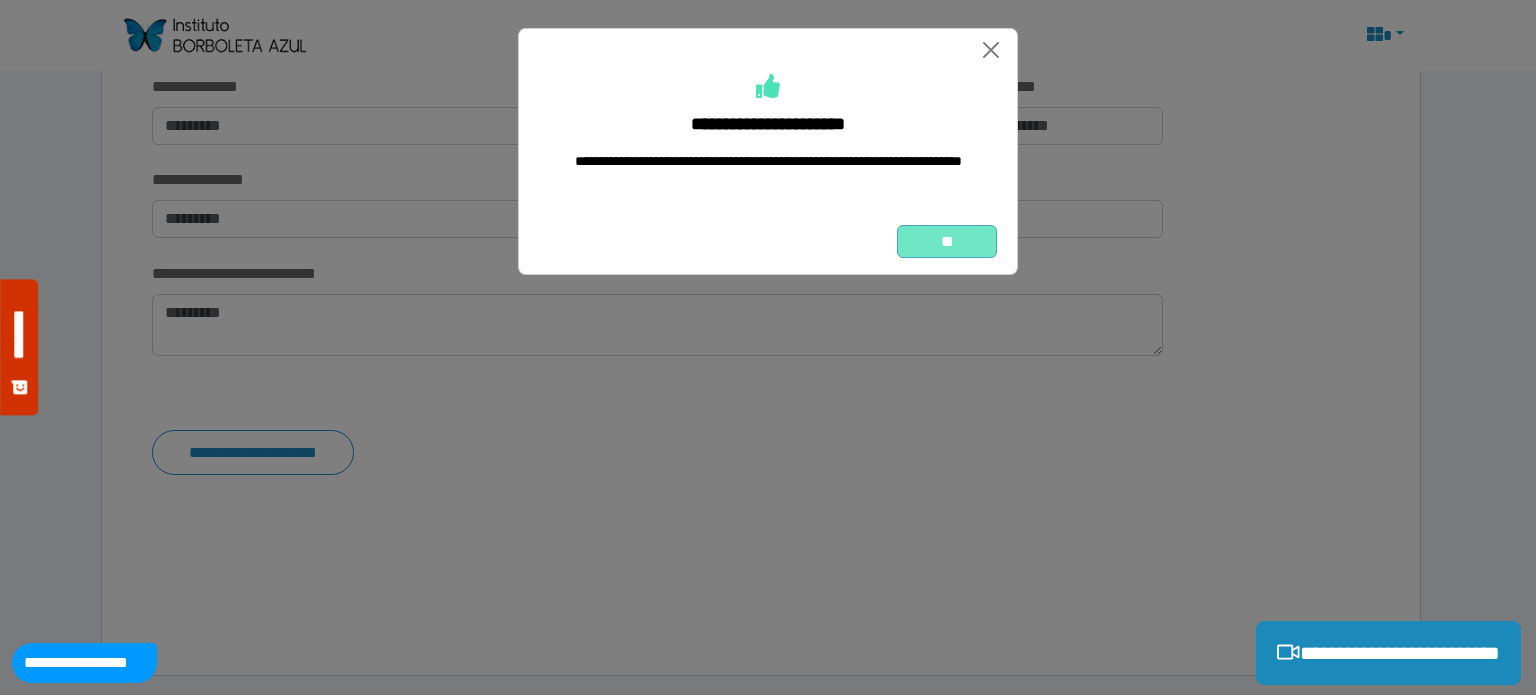 click on "**" at bounding box center (947, 242) 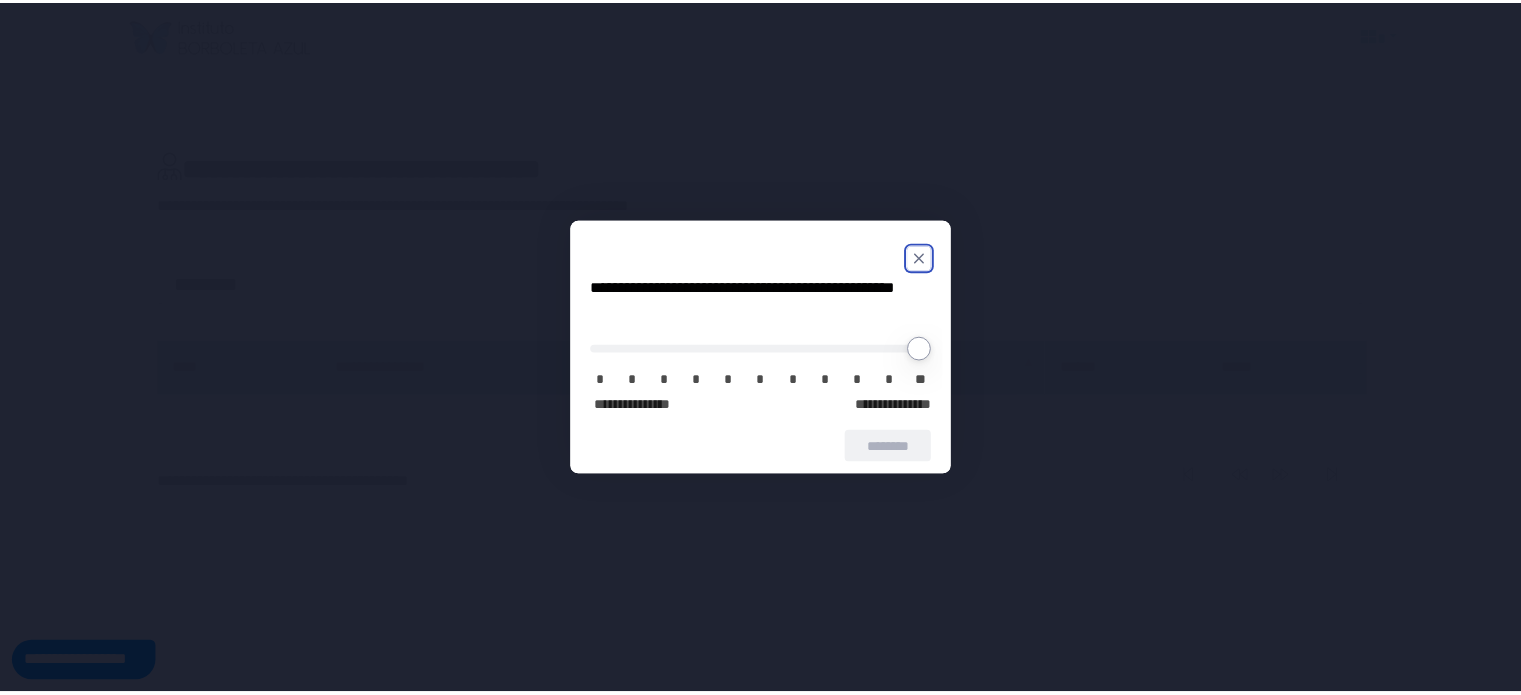 scroll, scrollTop: 0, scrollLeft: 0, axis: both 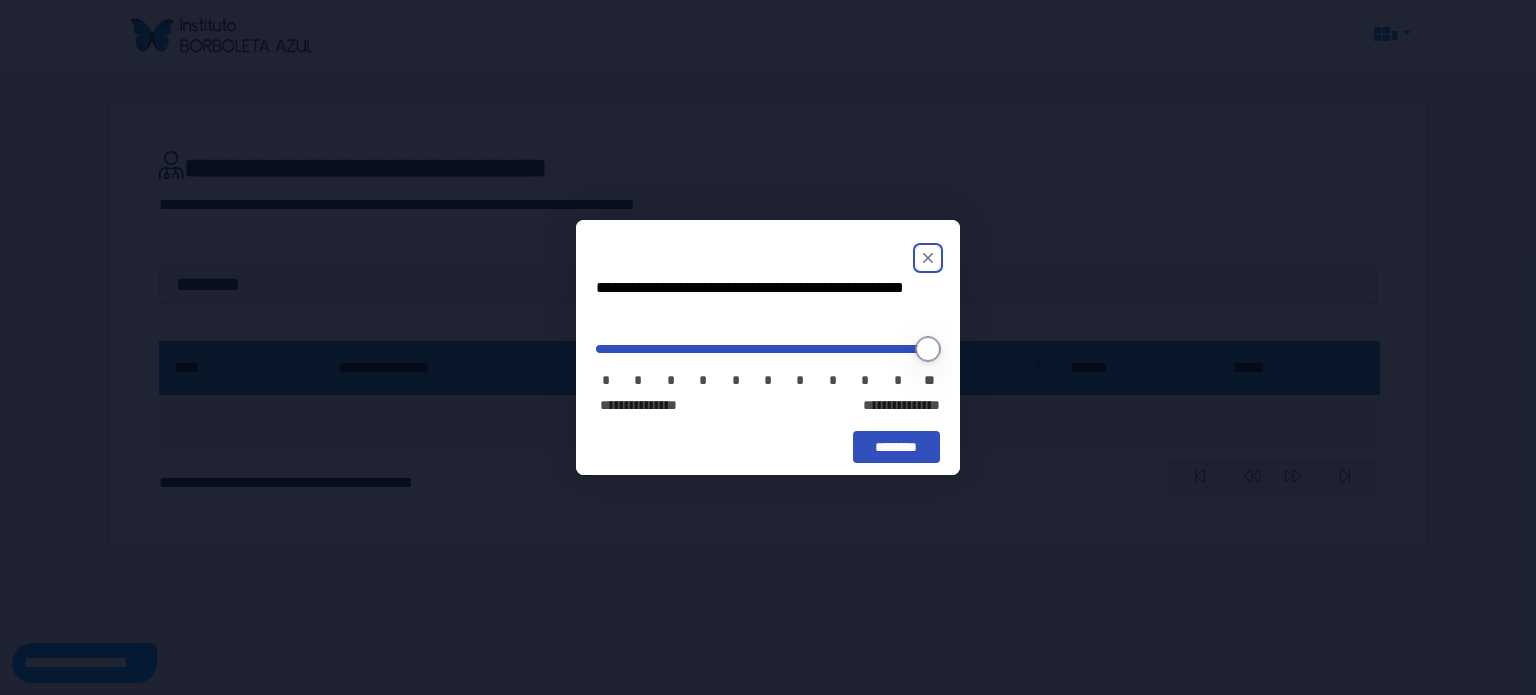 type on "**" 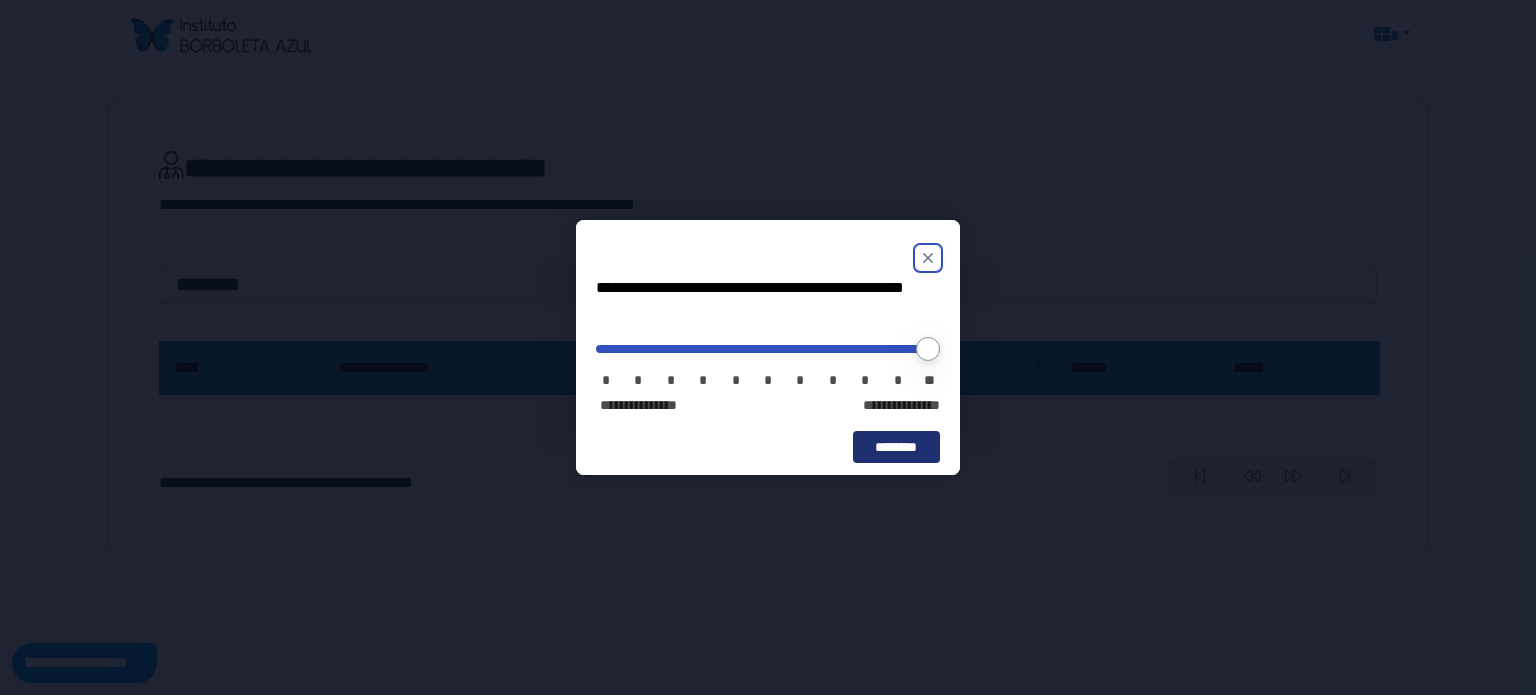 click on "********" at bounding box center (896, 447) 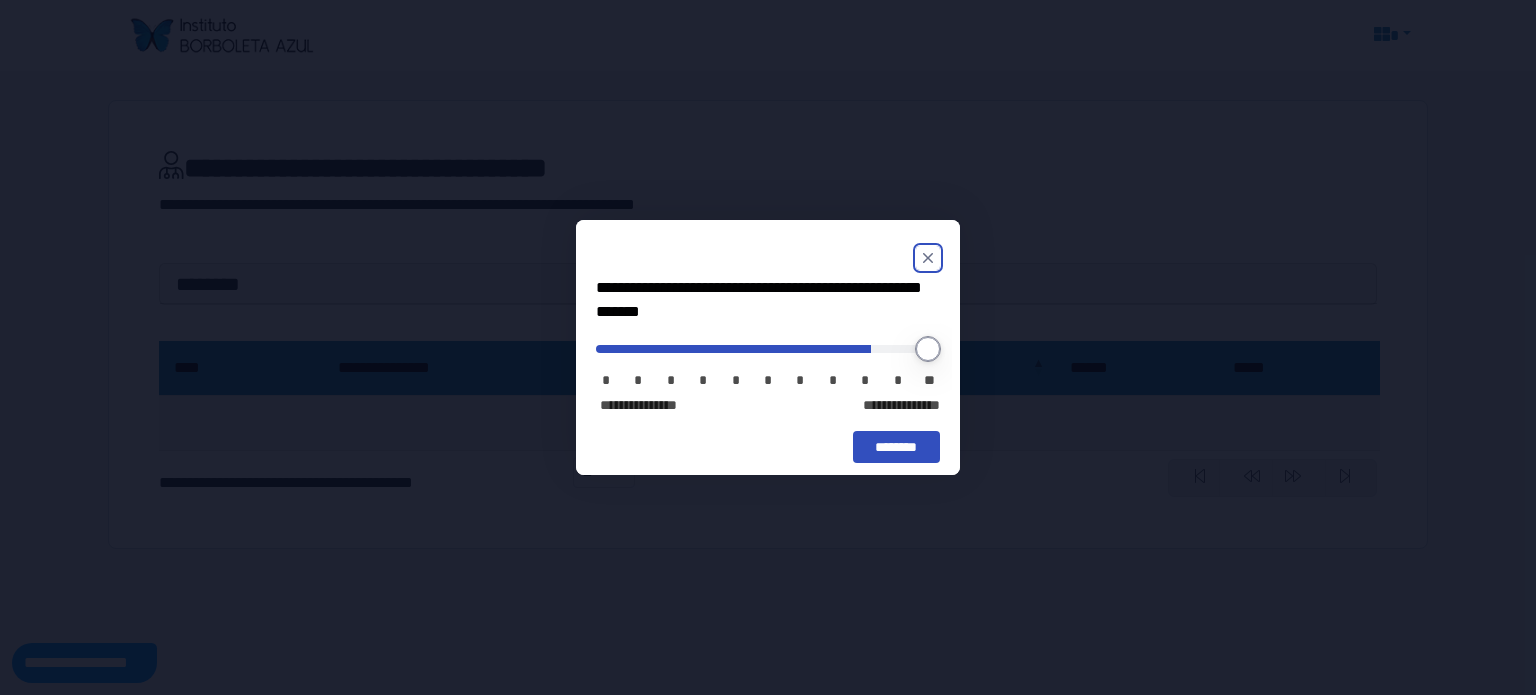 type on "*" 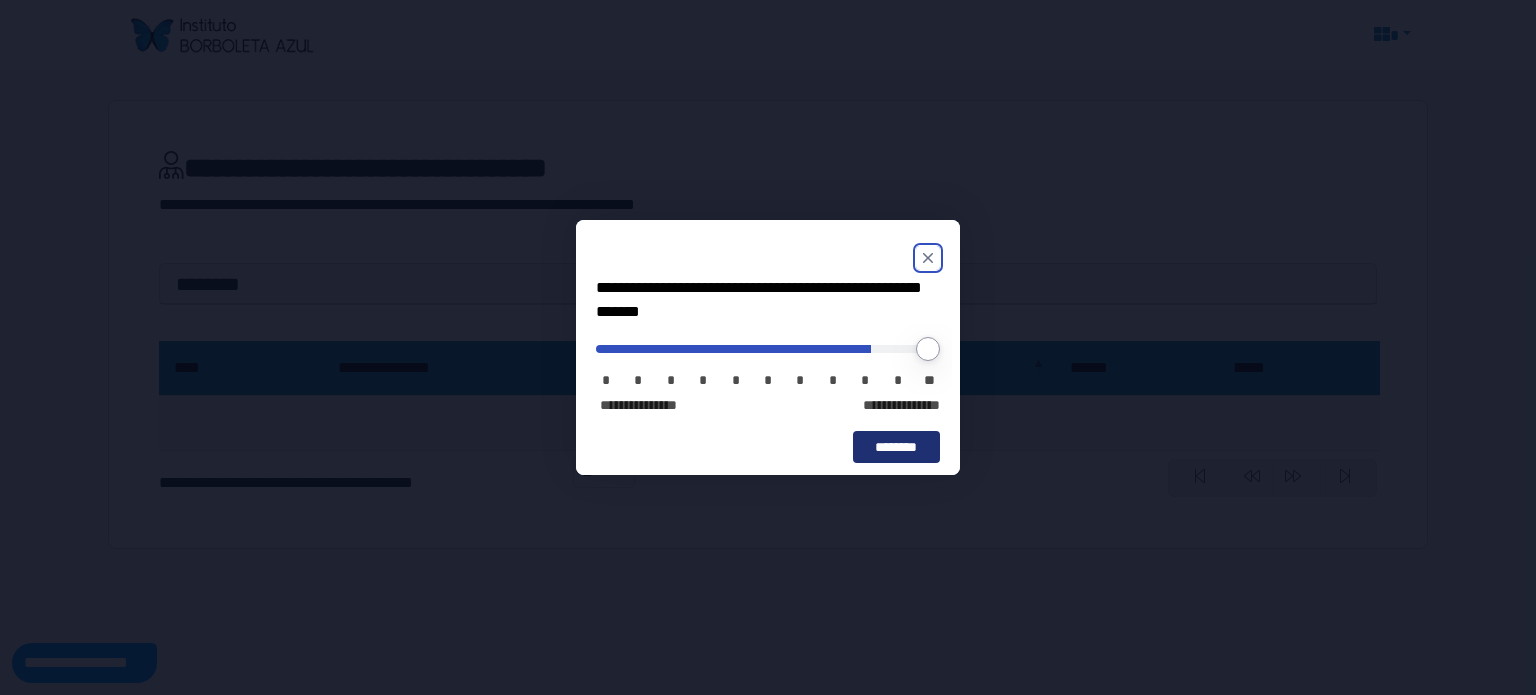 click on "********" at bounding box center [896, 447] 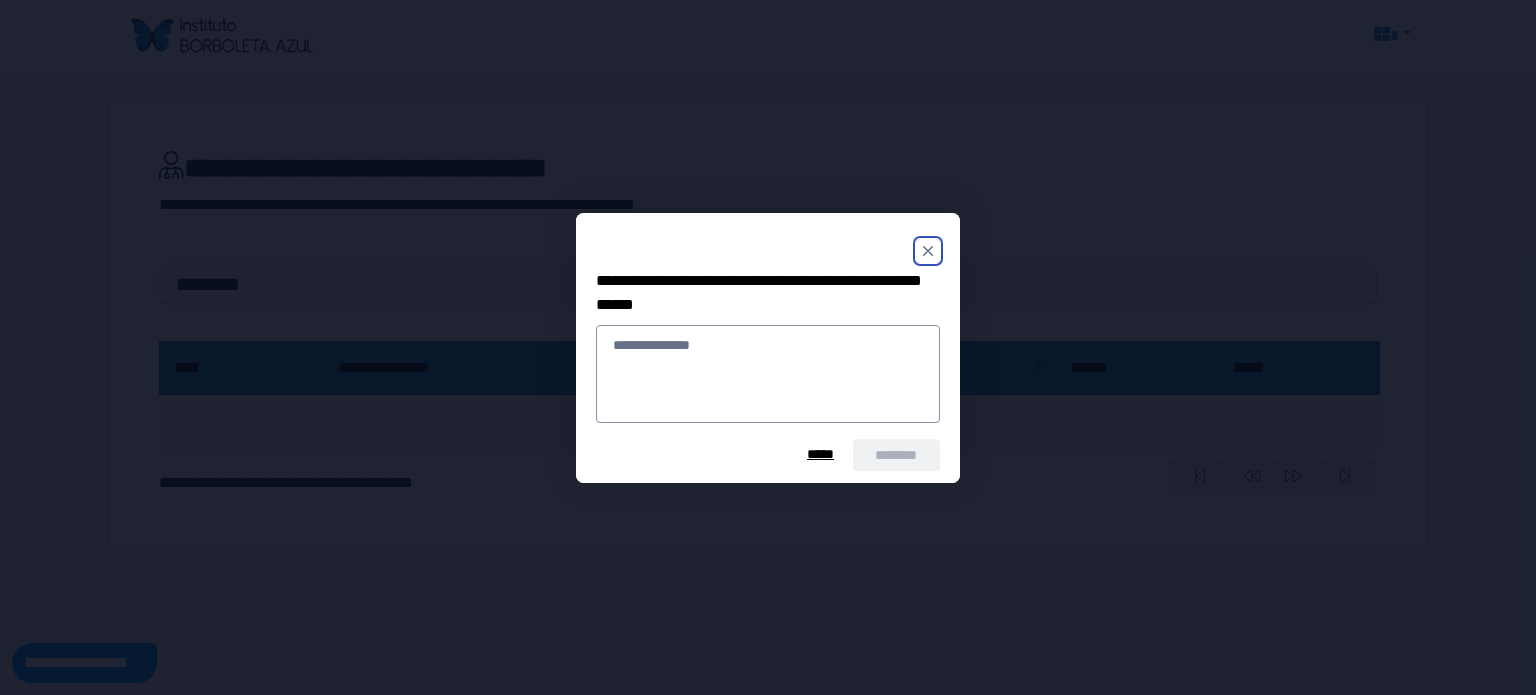 click 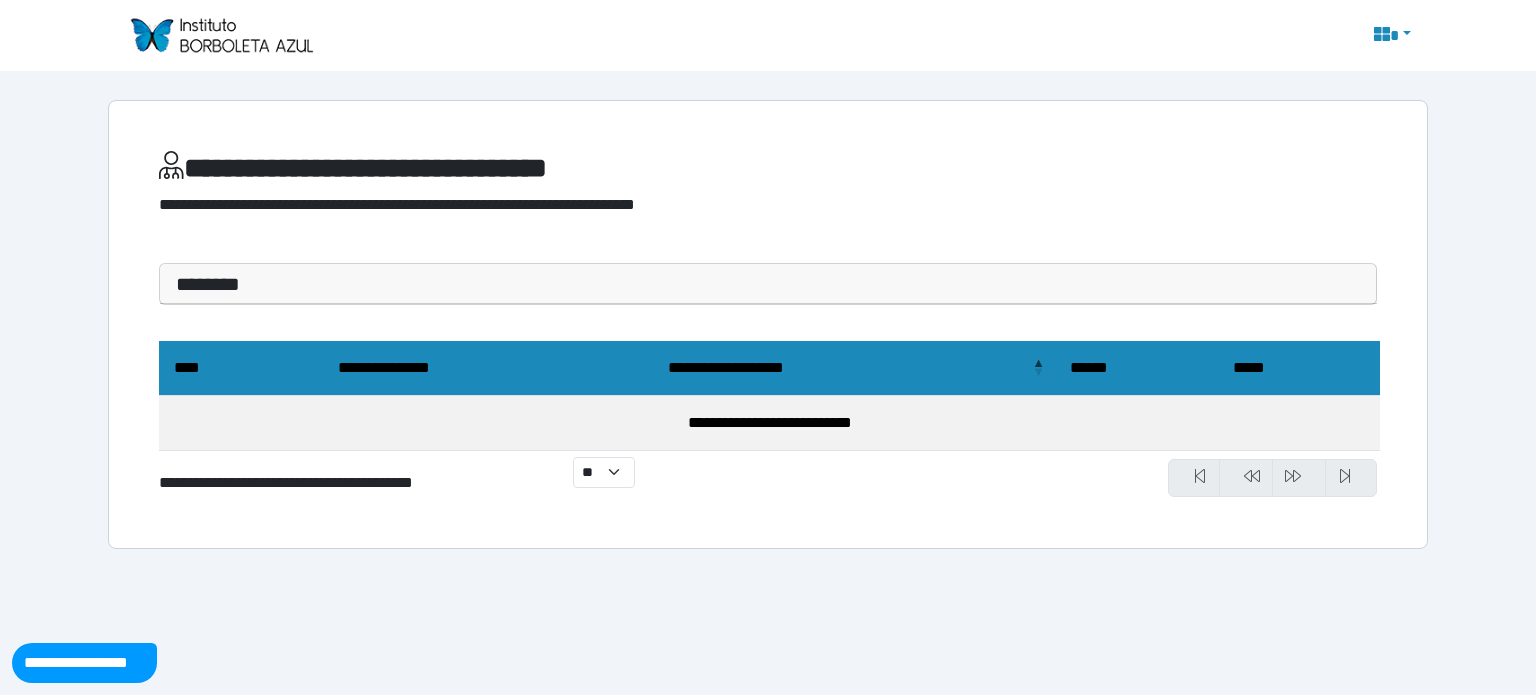 click on "********" at bounding box center (768, 284) 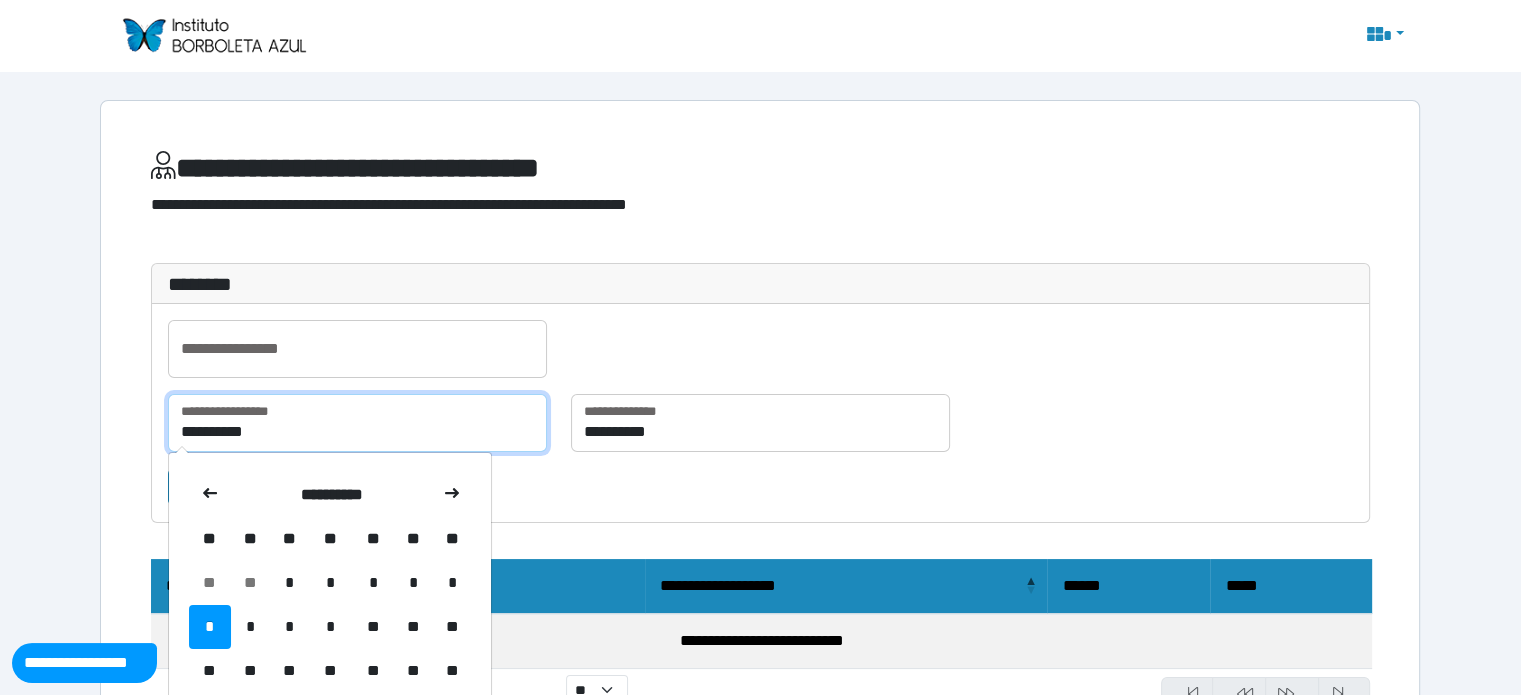 drag, startPoint x: 291, startPoint y: 435, endPoint x: 112, endPoint y: 438, distance: 179.02513 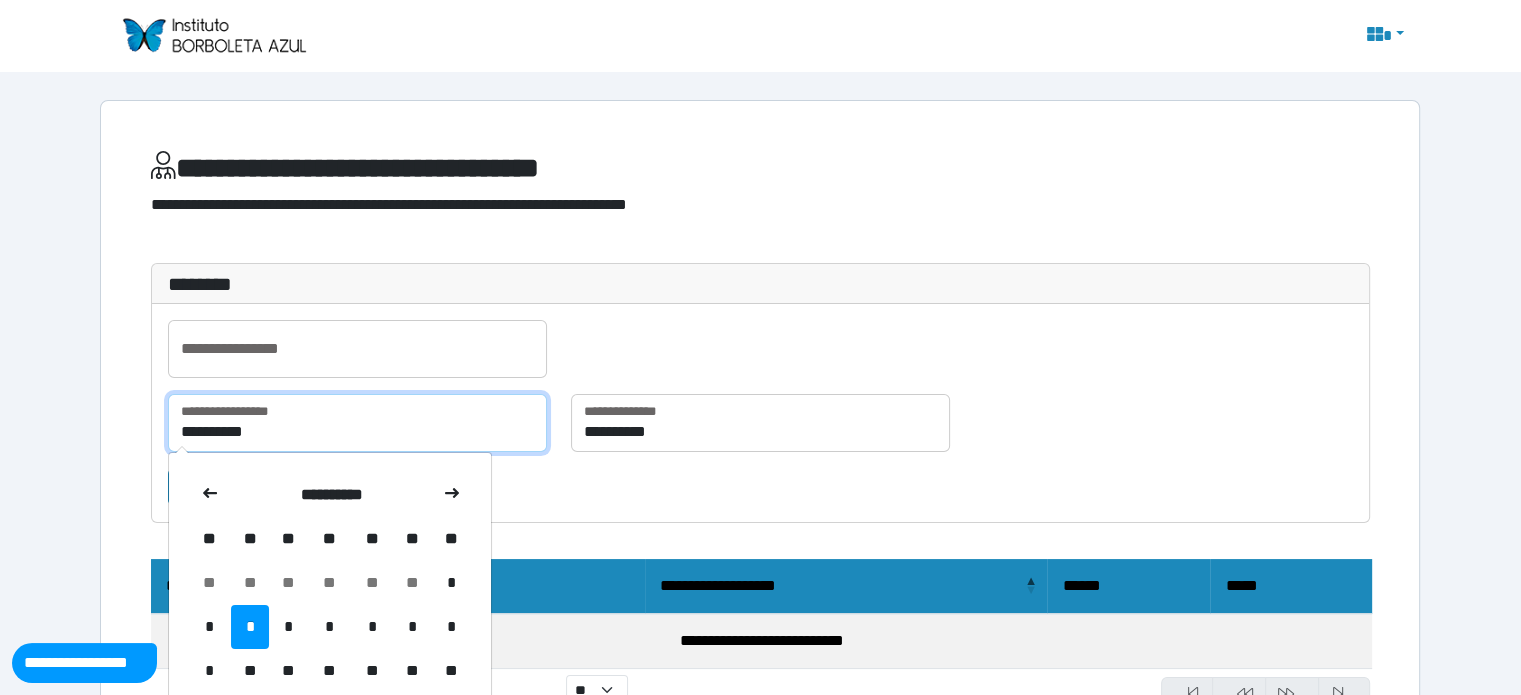type on "**********" 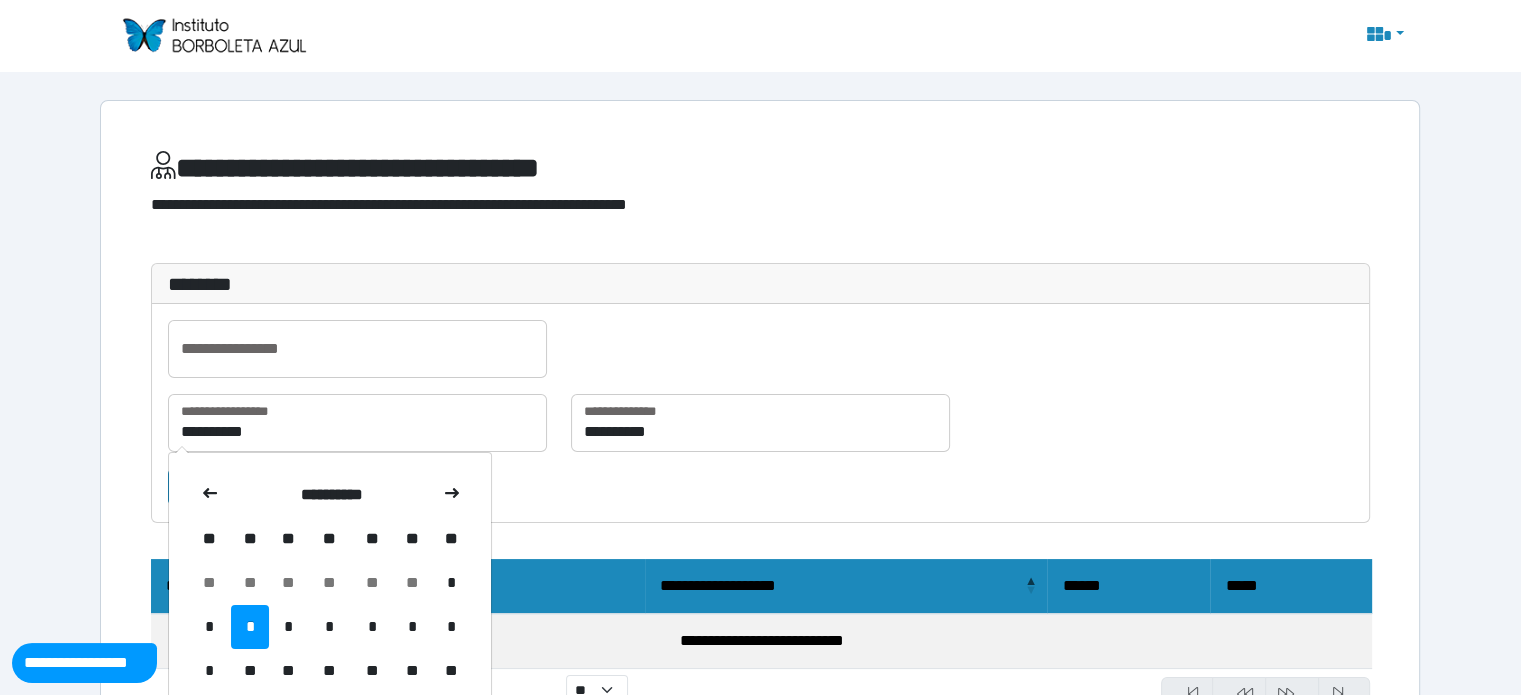 click on "*********" at bounding box center [408, 487] 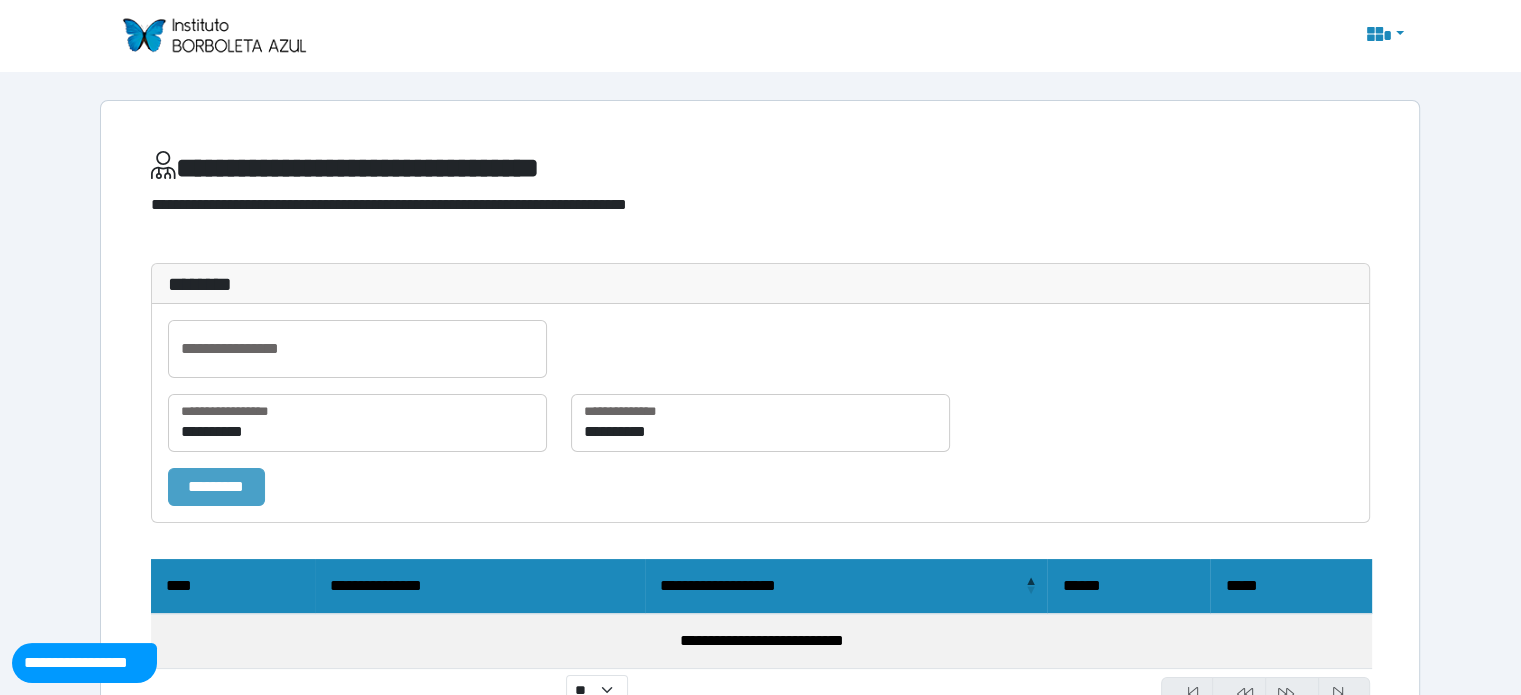 click on "*********" at bounding box center (216, 487) 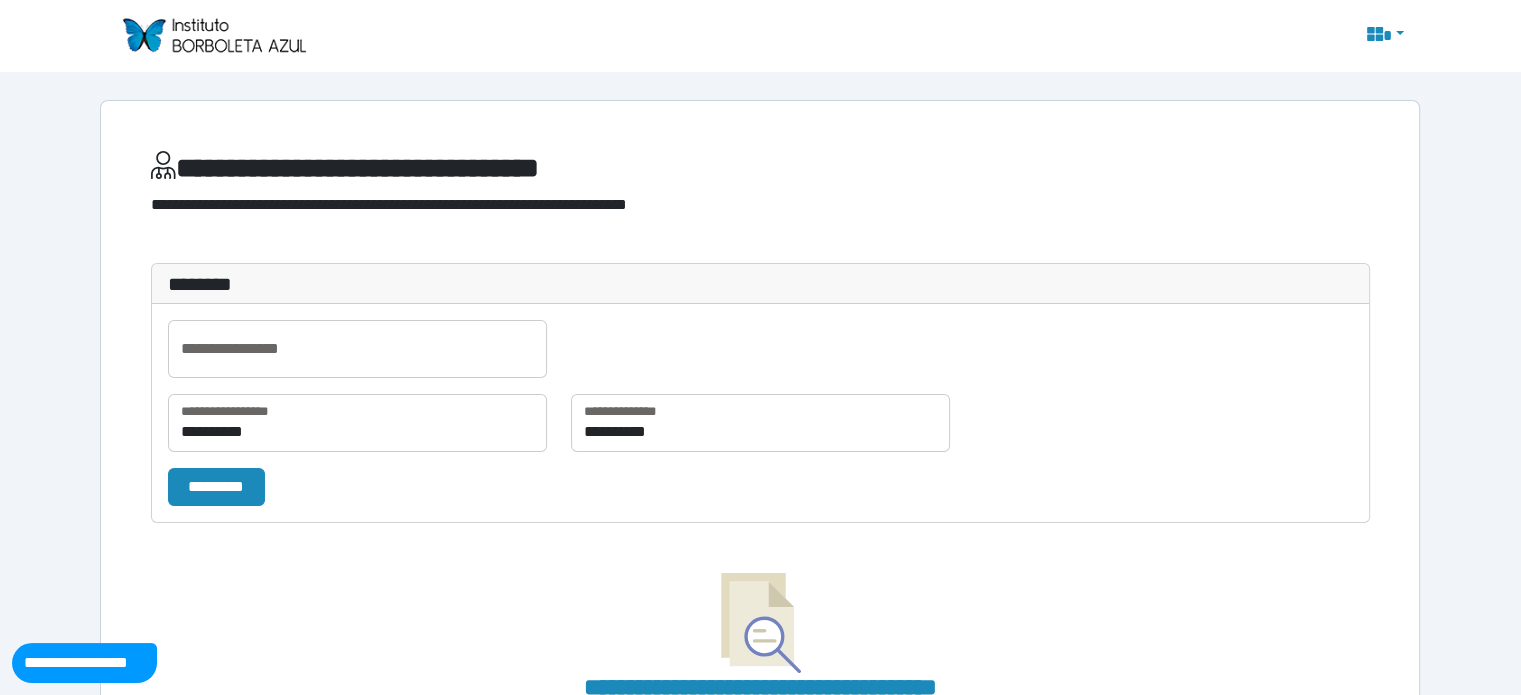 scroll, scrollTop: 0, scrollLeft: 0, axis: both 